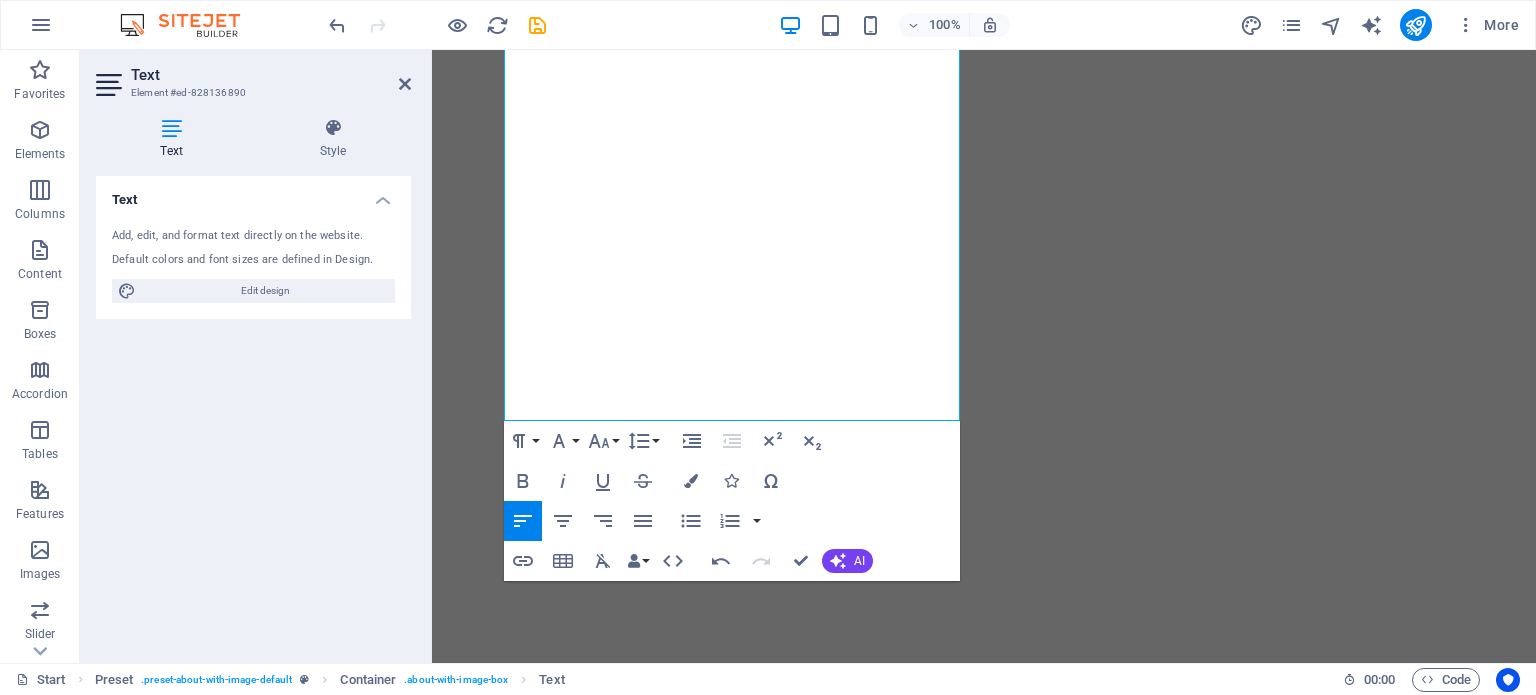 scroll, scrollTop: 0, scrollLeft: 0, axis: both 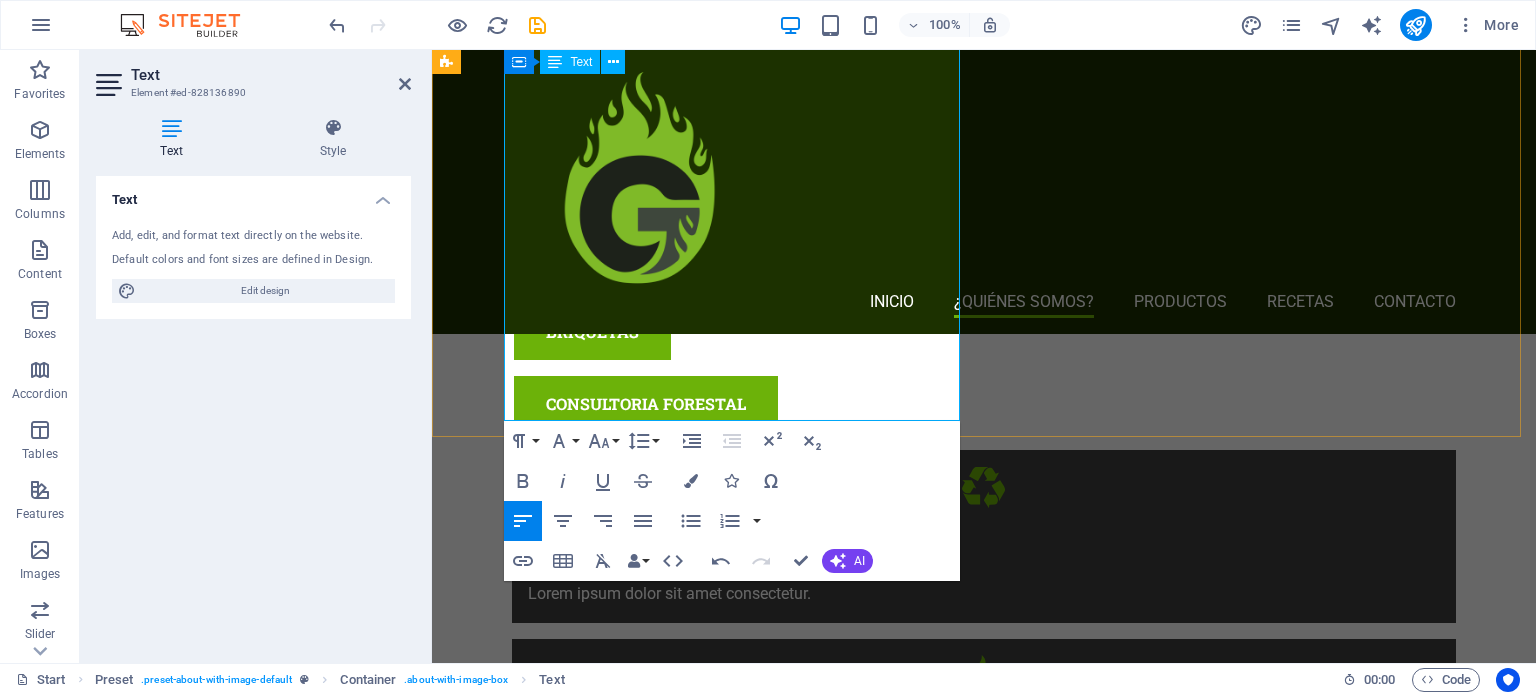 click on "Nuestras briquetas no solo encienden fácilmente, sino que también prenden una nueva forma de consumir: más consciente, más limpia y más conectada con el futuro del planeta." at bounding box center (920, 1296) 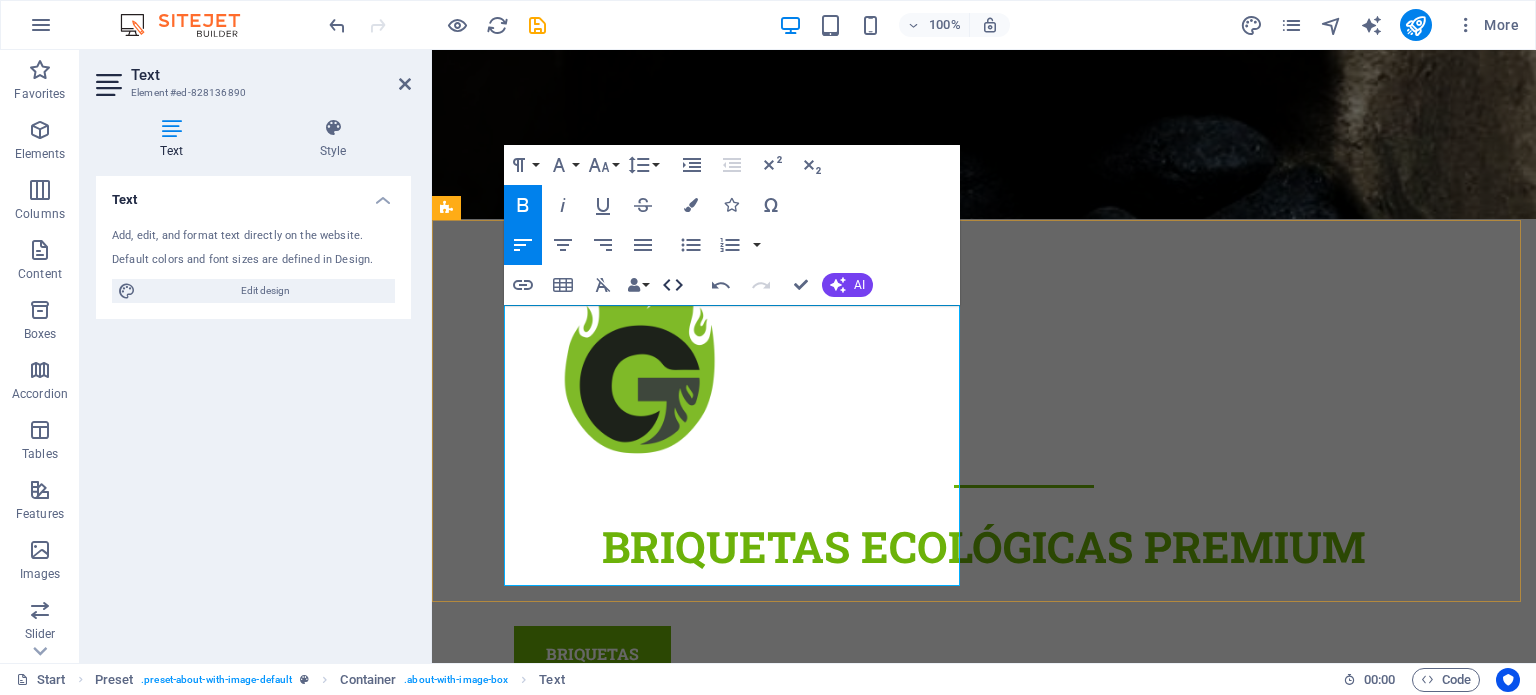 scroll, scrollTop: 437, scrollLeft: 0, axis: vertical 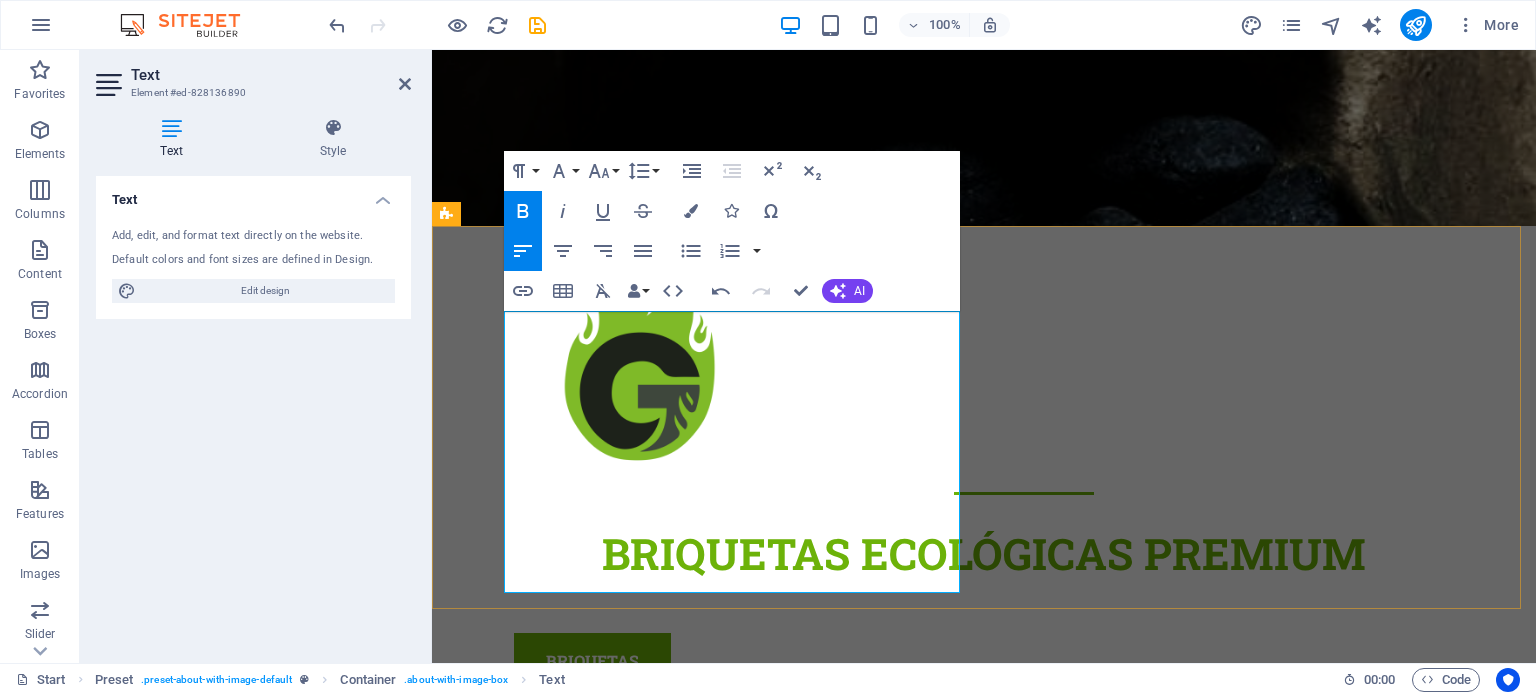 drag, startPoint x: 580, startPoint y: 575, endPoint x: 511, endPoint y: 319, distance: 265.1358 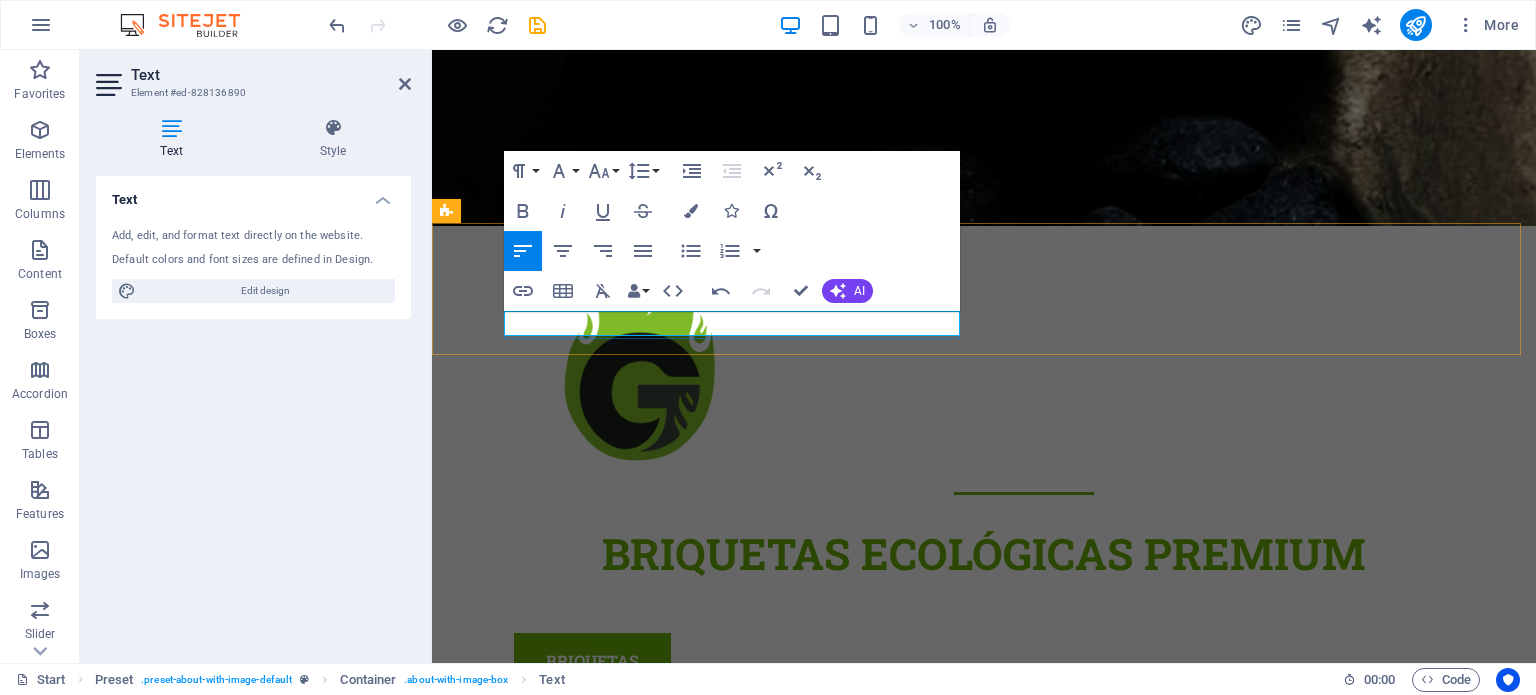 scroll, scrollTop: 440, scrollLeft: 0, axis: vertical 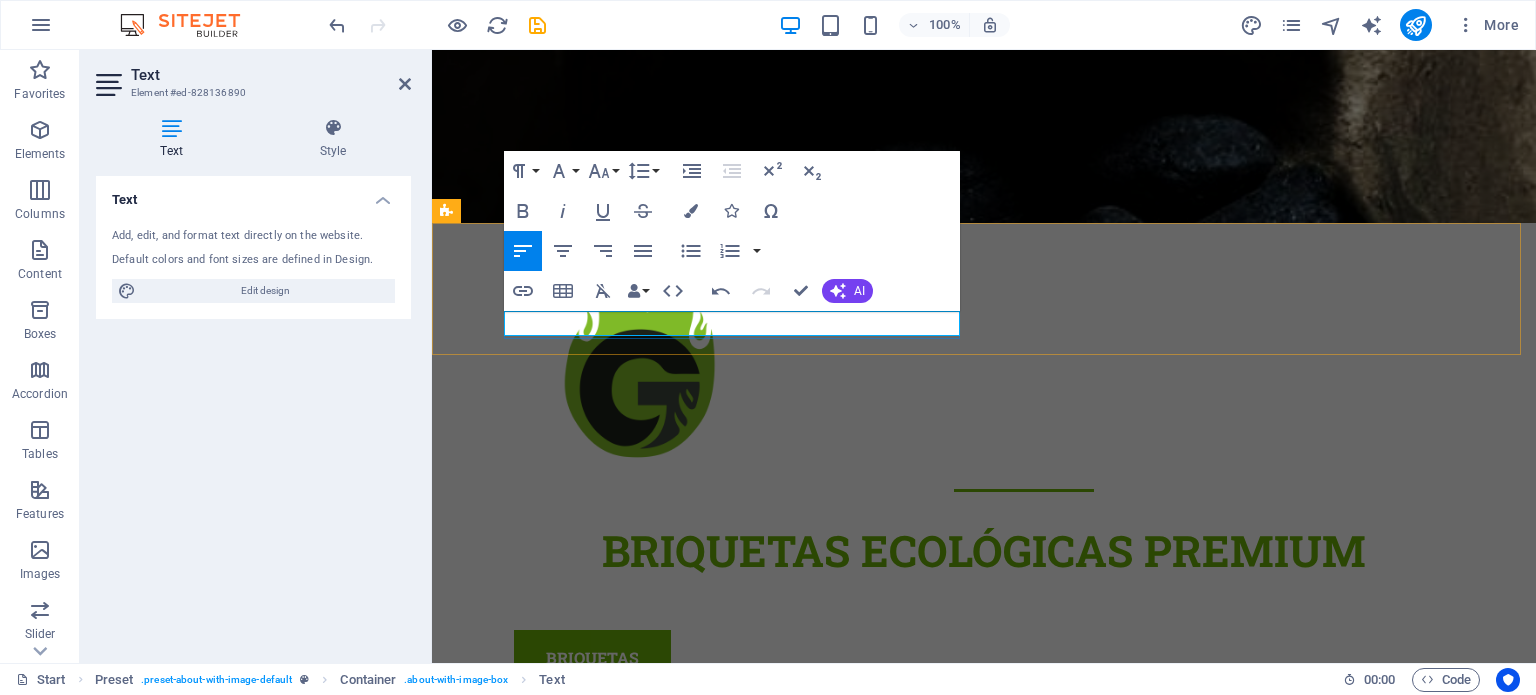 type 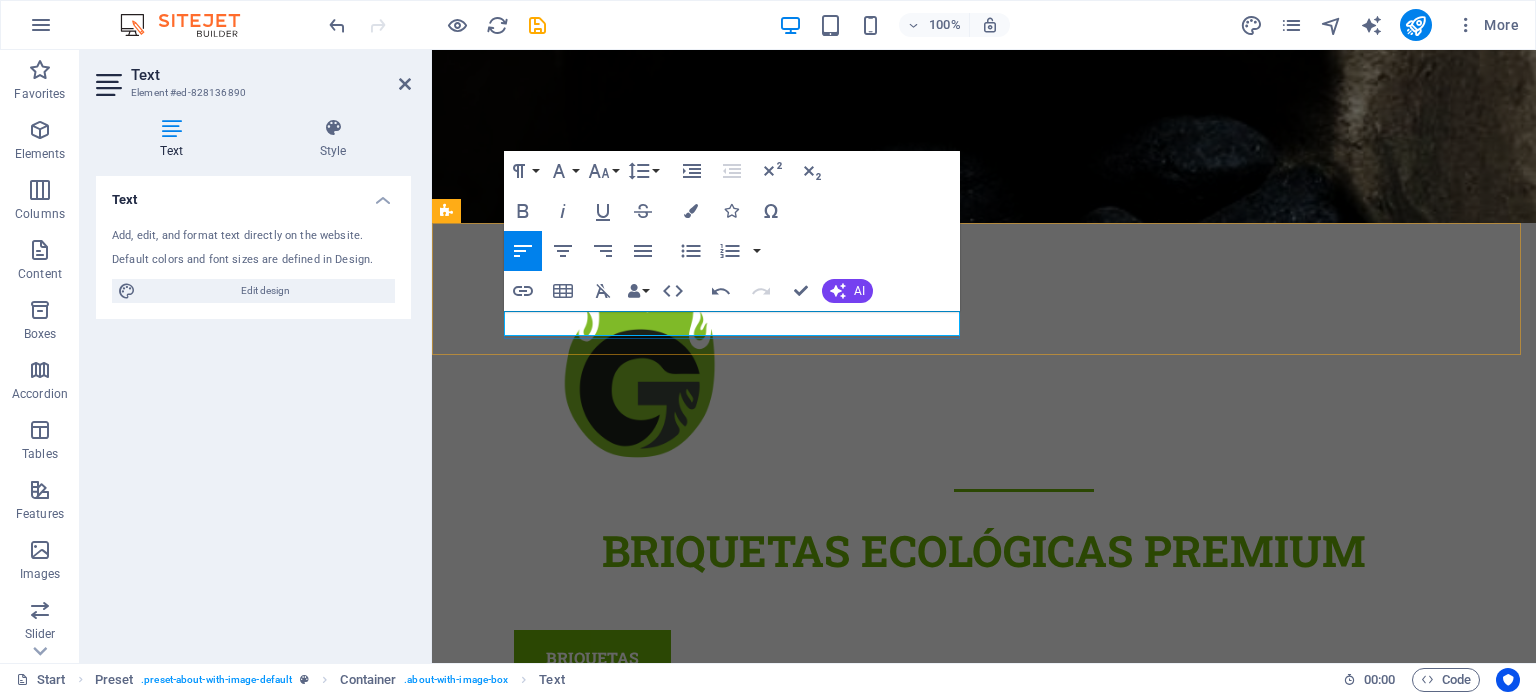 scroll, scrollTop: 437, scrollLeft: 0, axis: vertical 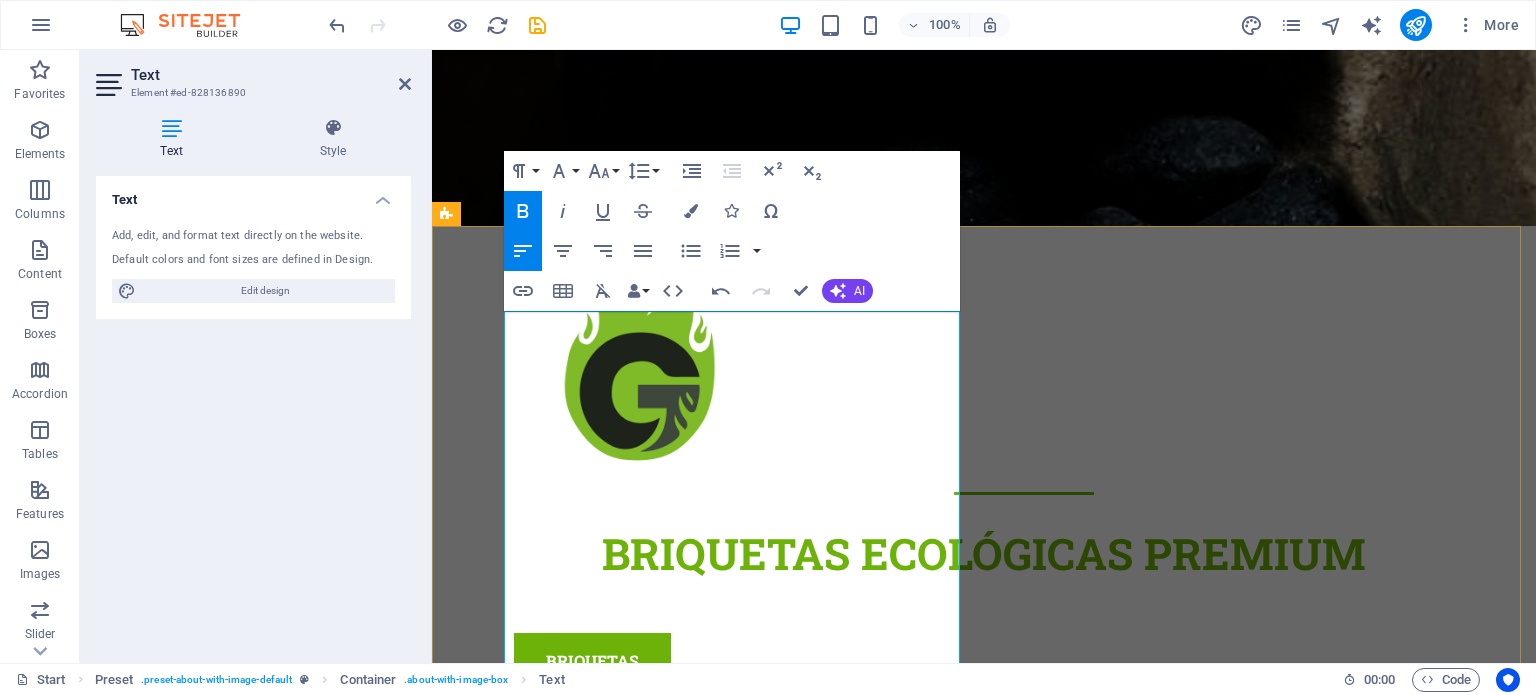 click on "GRACOR es una empresa originaria del sur de [STATE], nacida del amor por el medio ambiente y el compromiso con su conservación." at bounding box center [920, 1459] 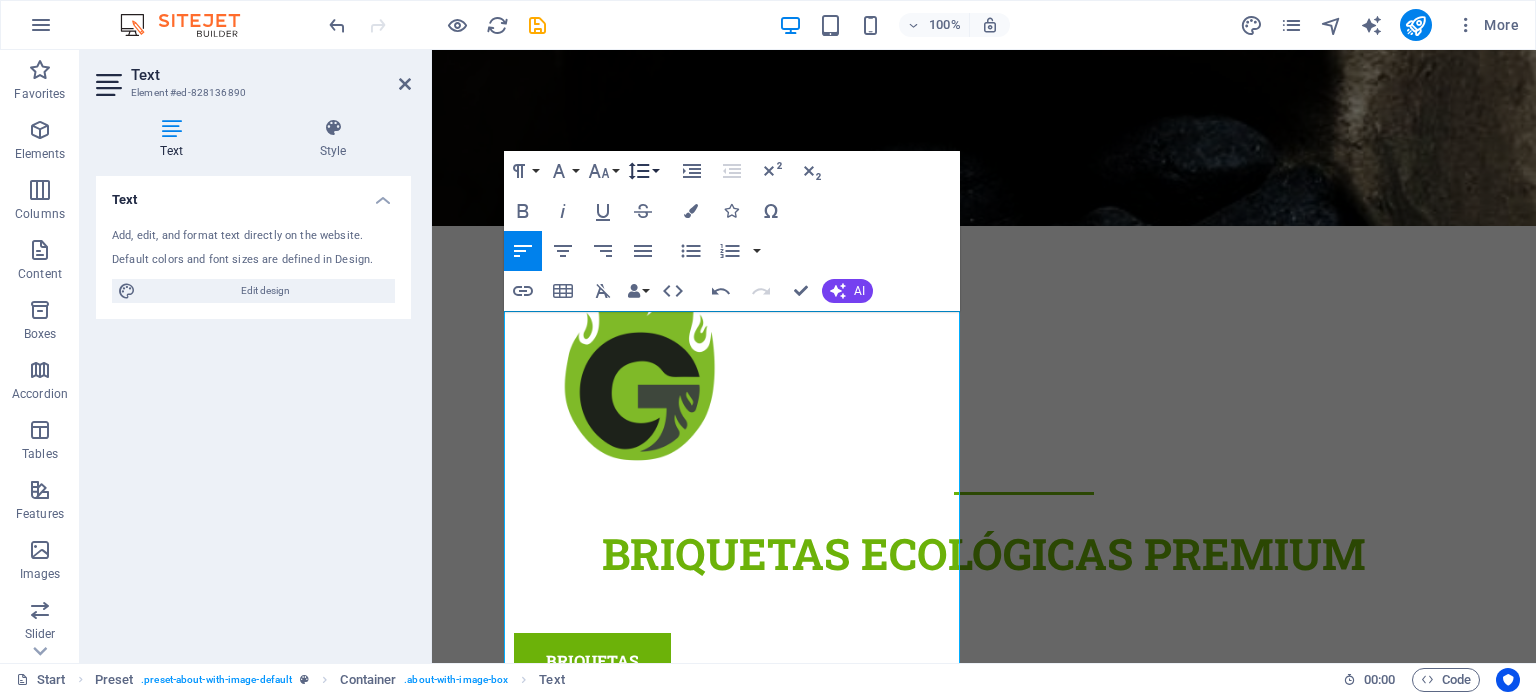 click 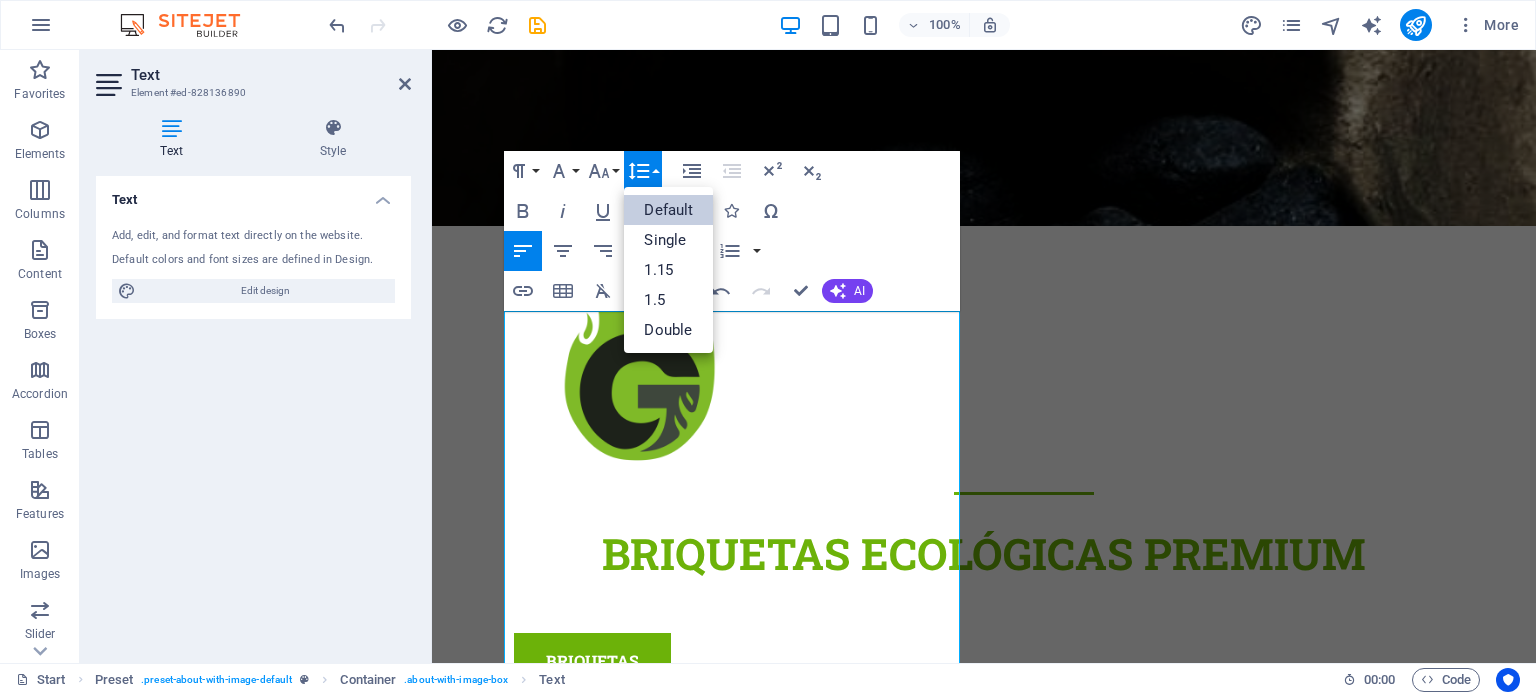 scroll, scrollTop: 0, scrollLeft: 0, axis: both 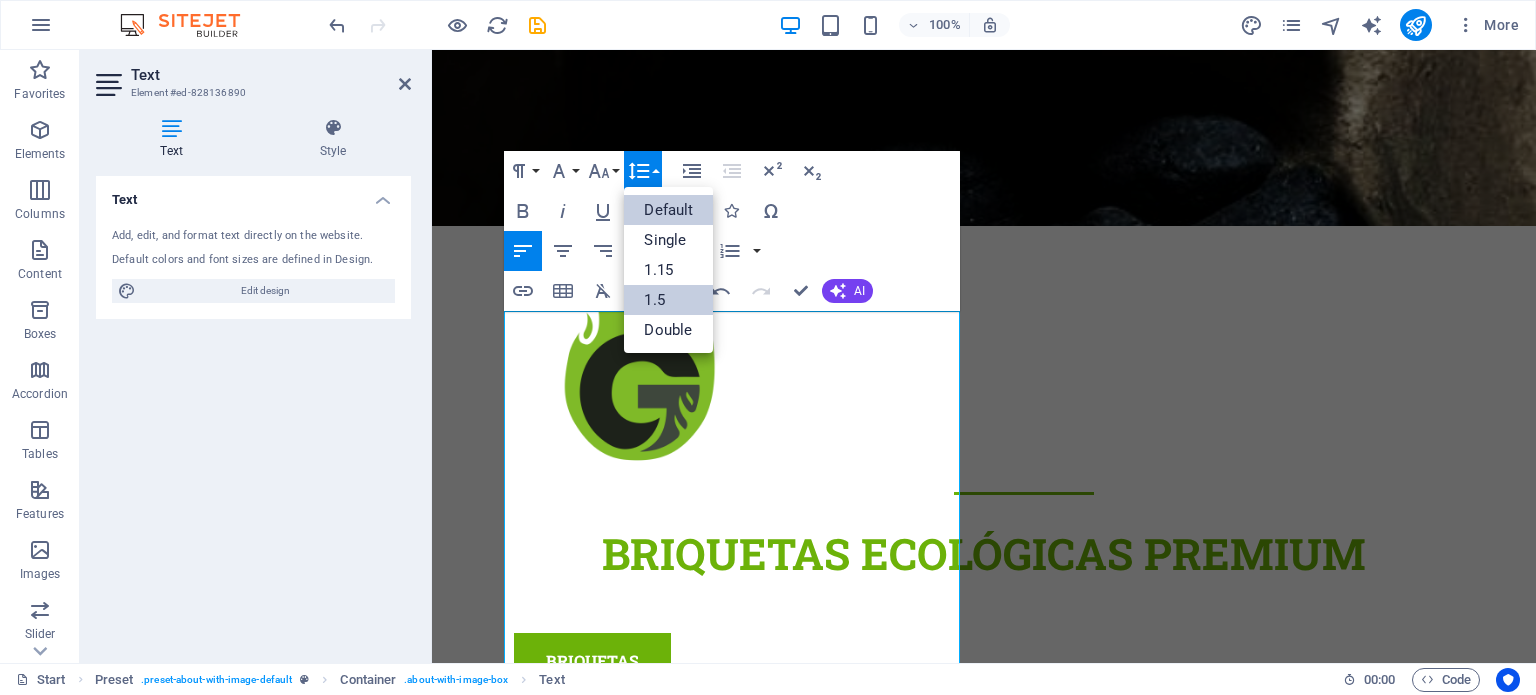 click on "1.5" at bounding box center [668, 300] 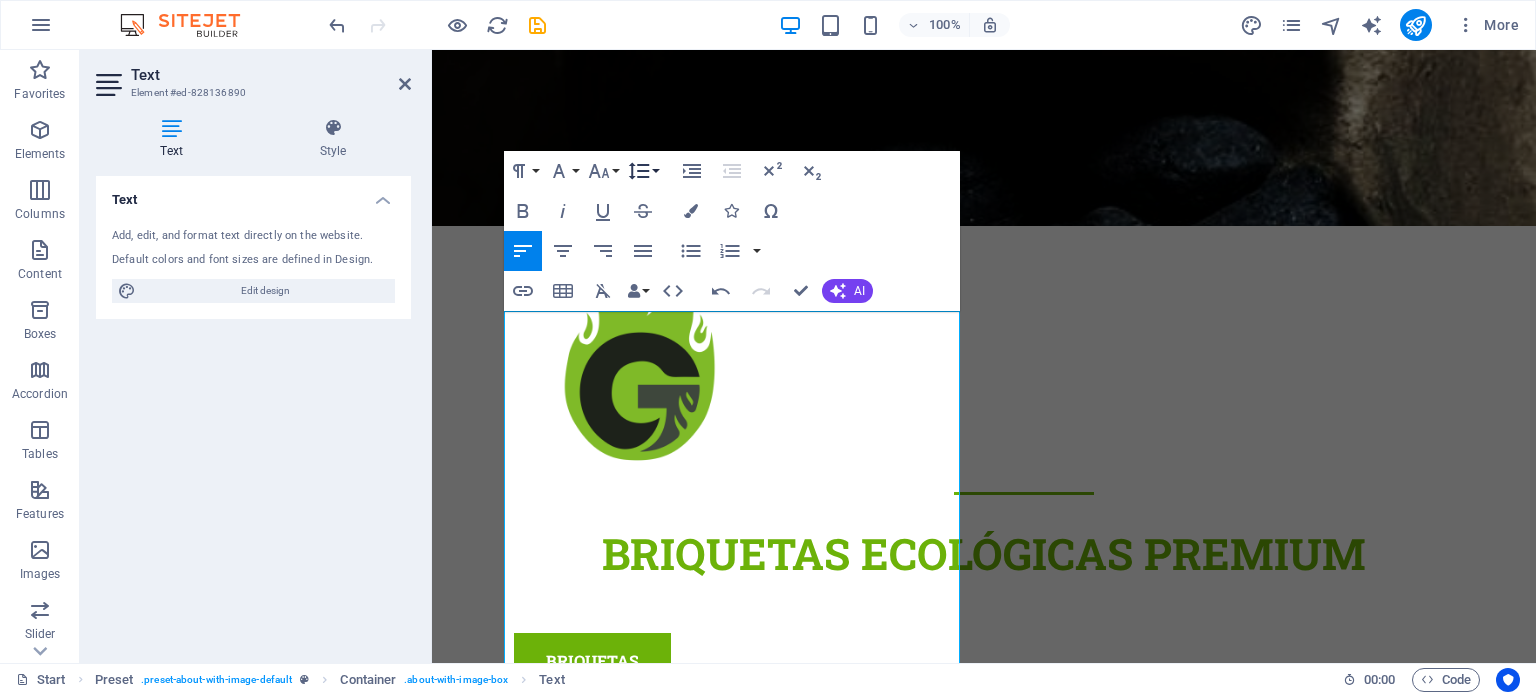 click on "Line Height" at bounding box center (643, 171) 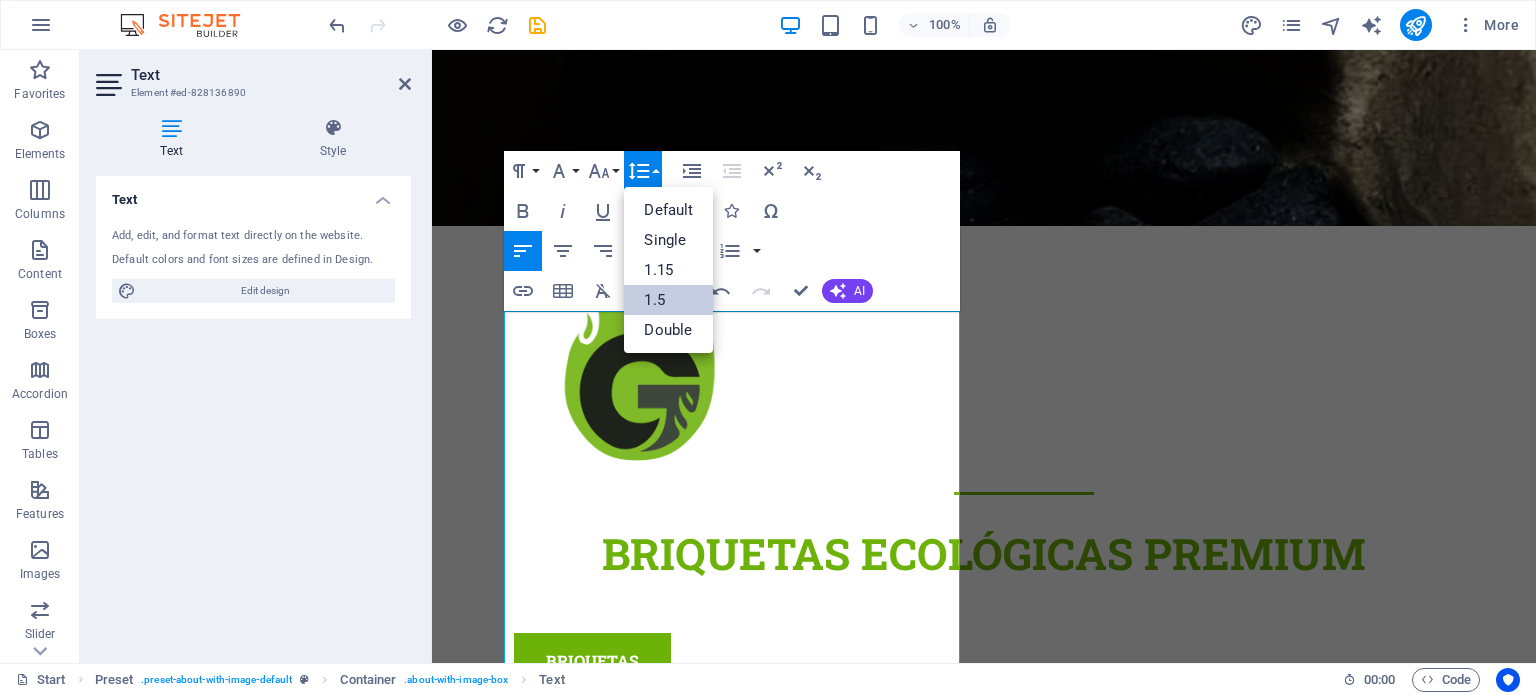 scroll, scrollTop: 0, scrollLeft: 0, axis: both 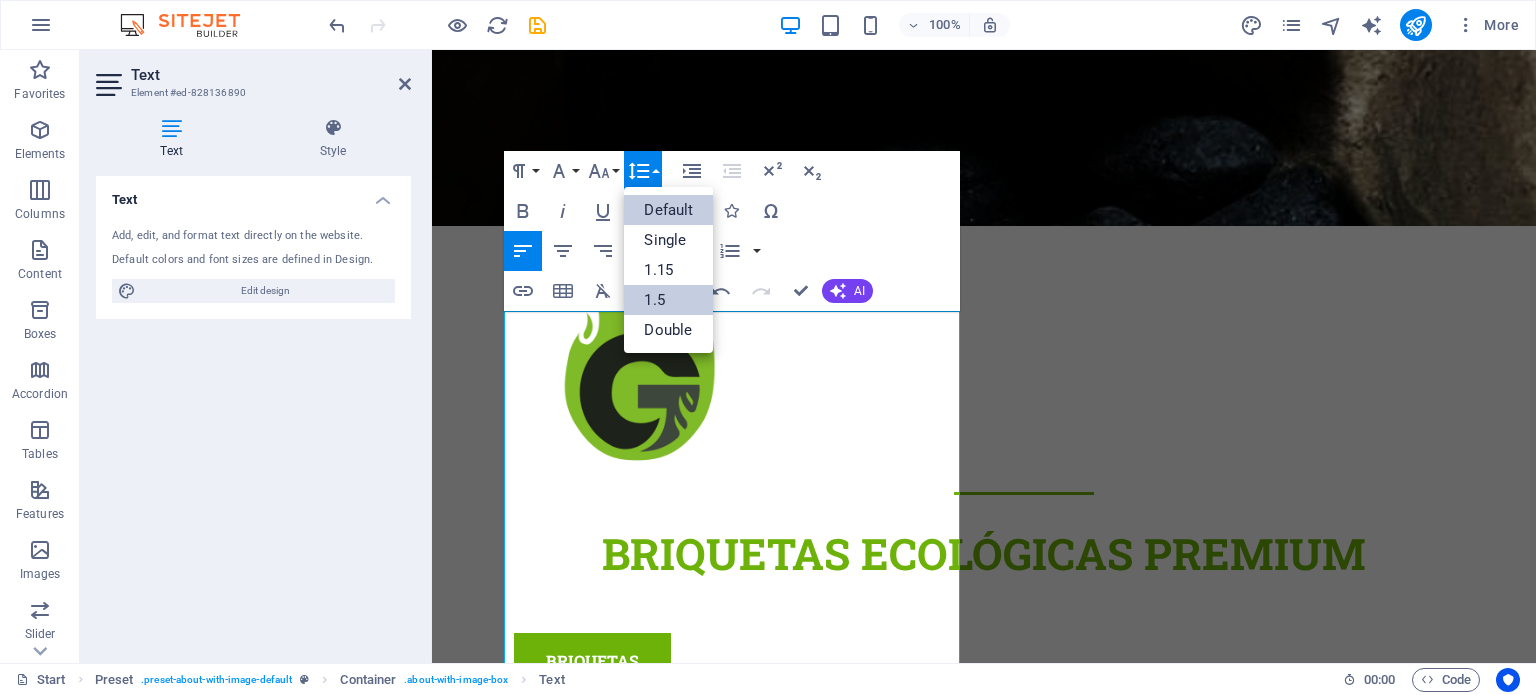click on "Default" at bounding box center (668, 210) 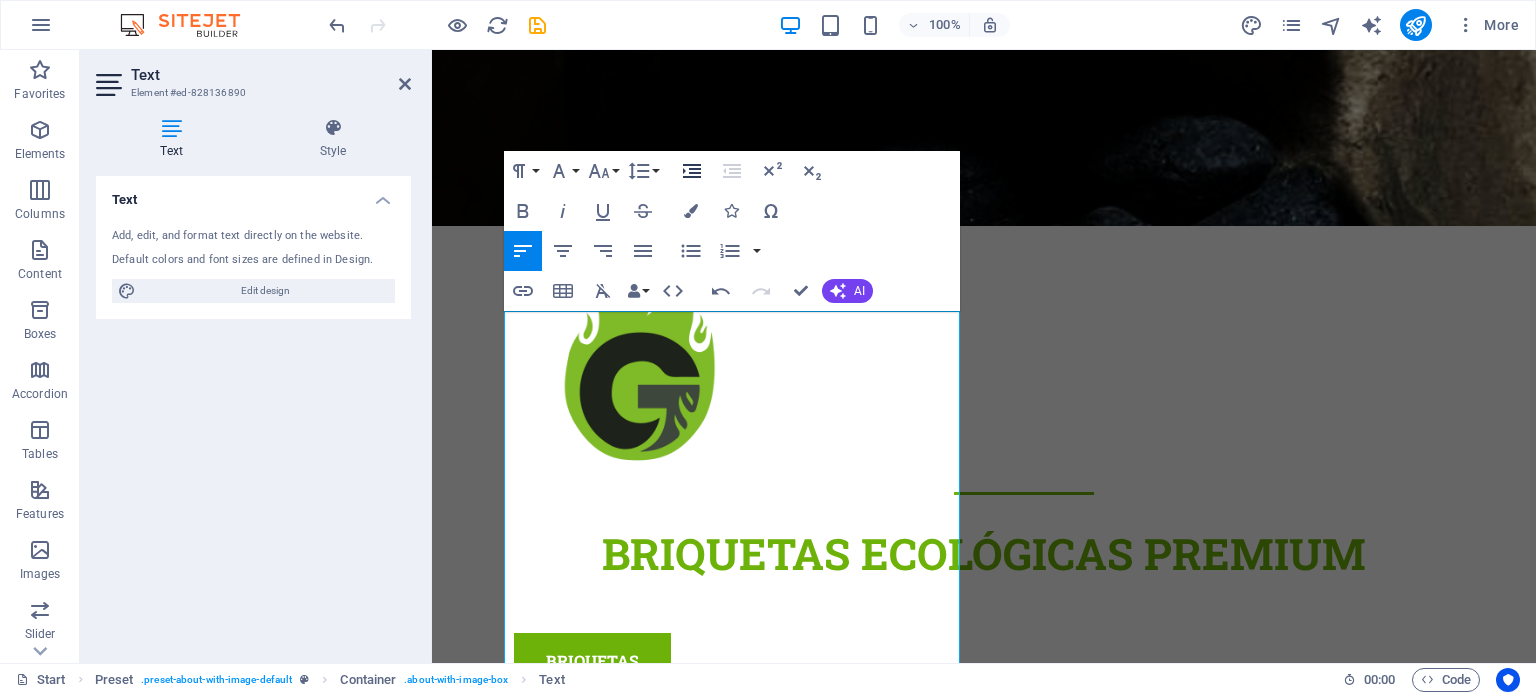 click 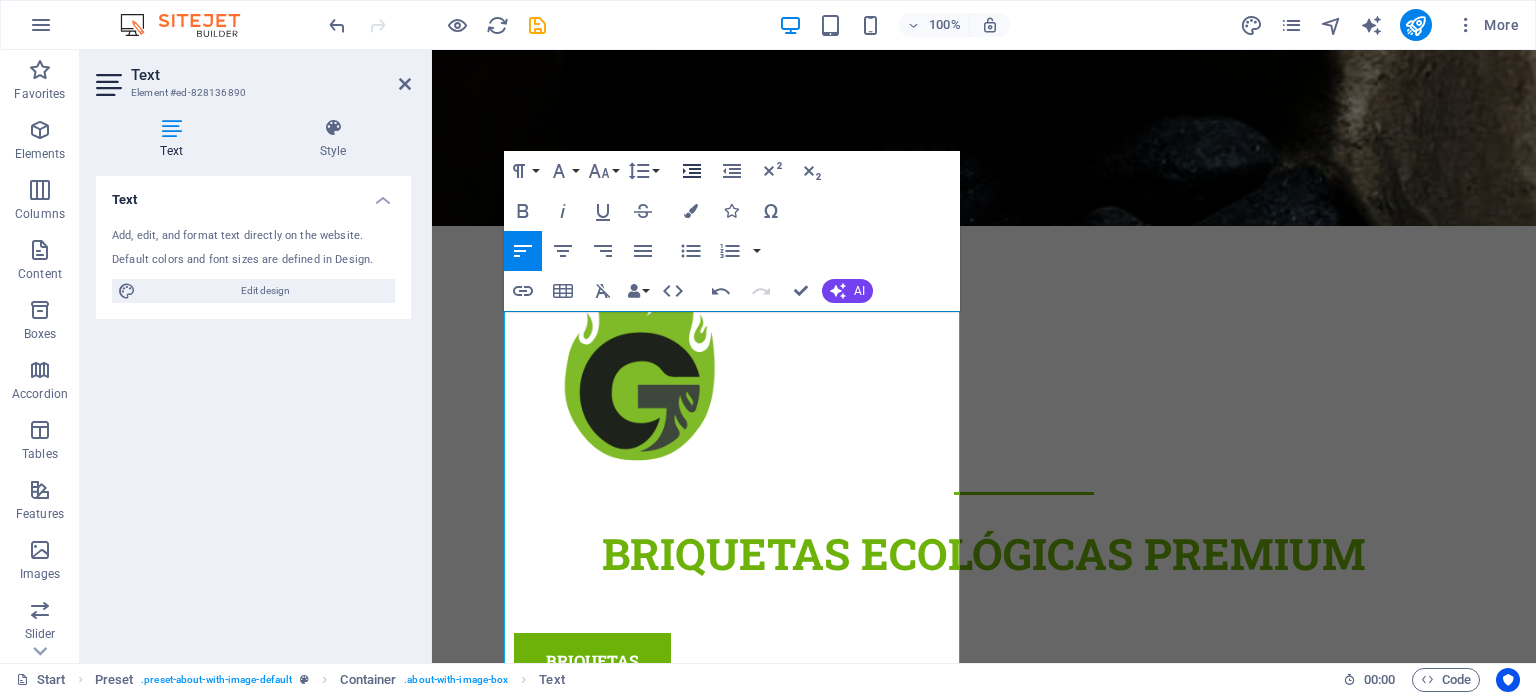 click 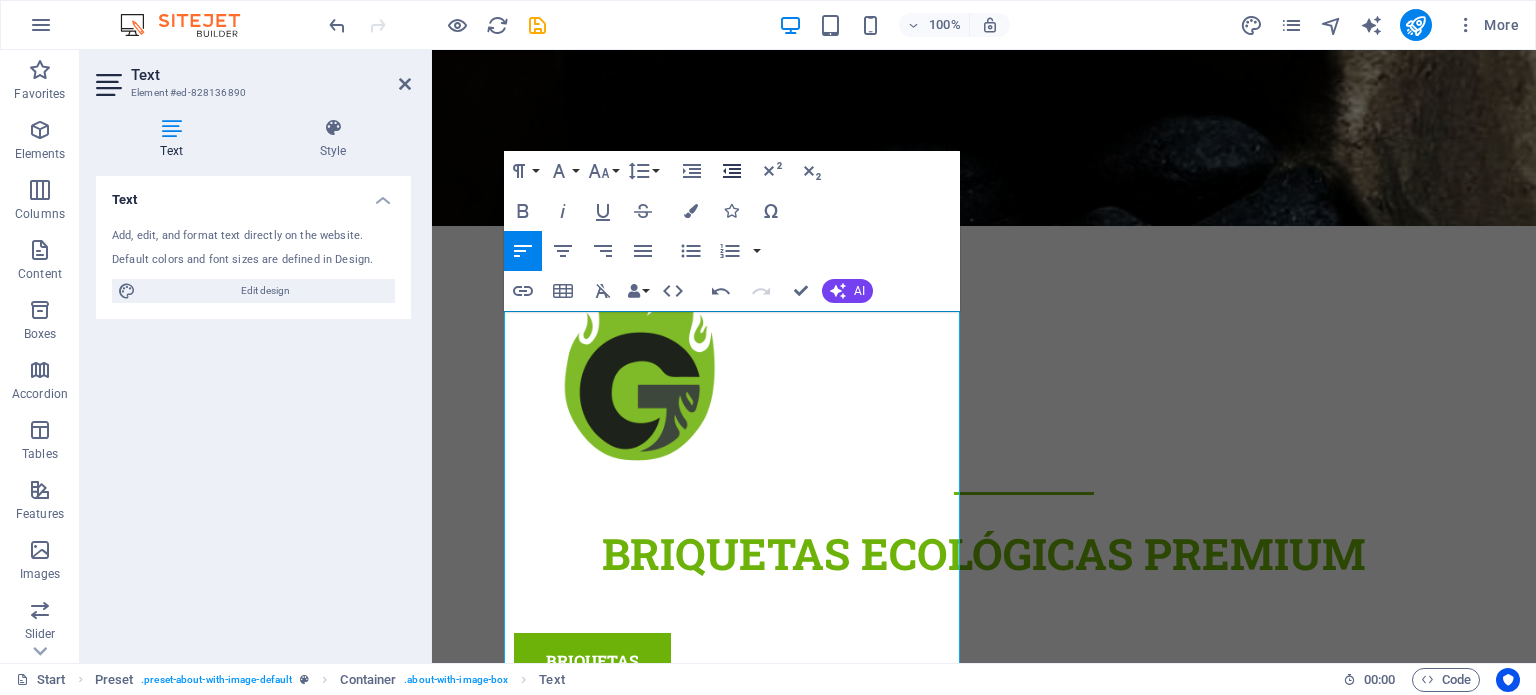 click 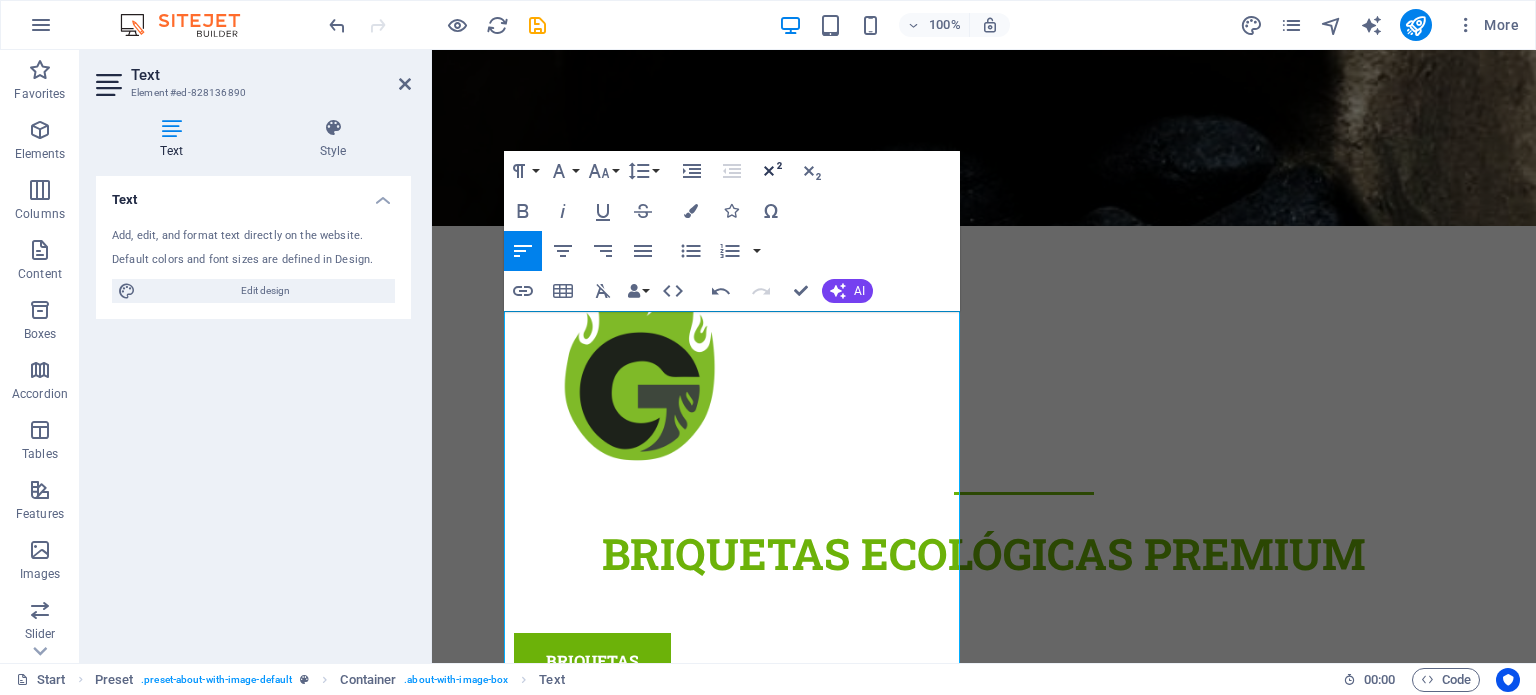 click 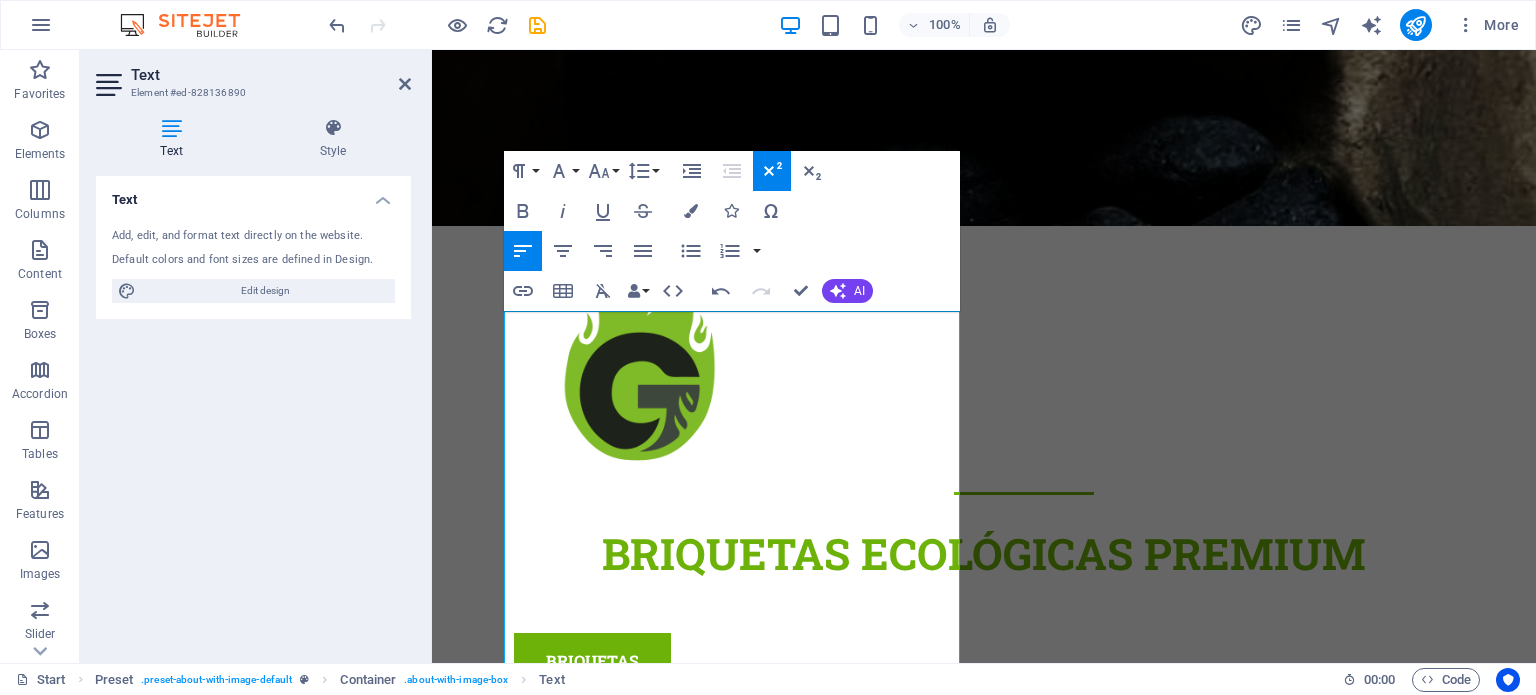 click 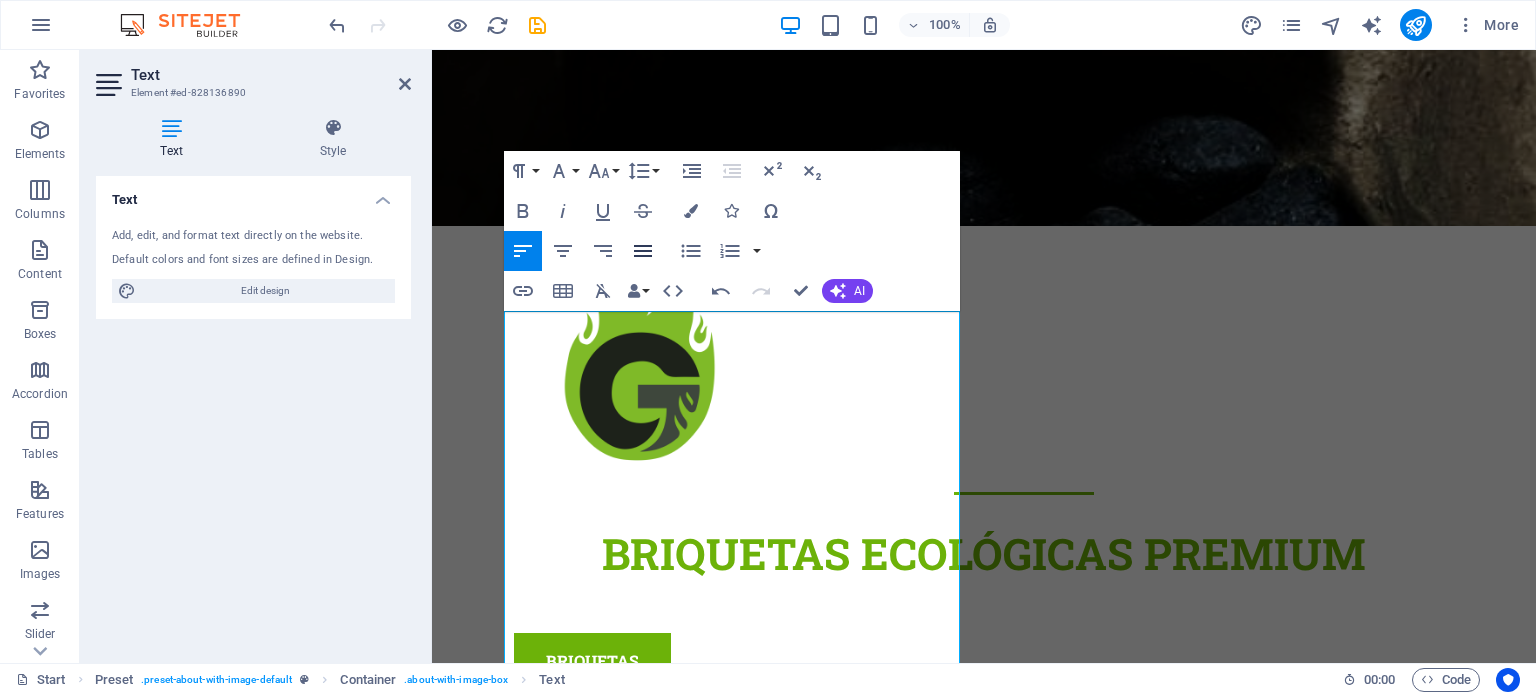 click 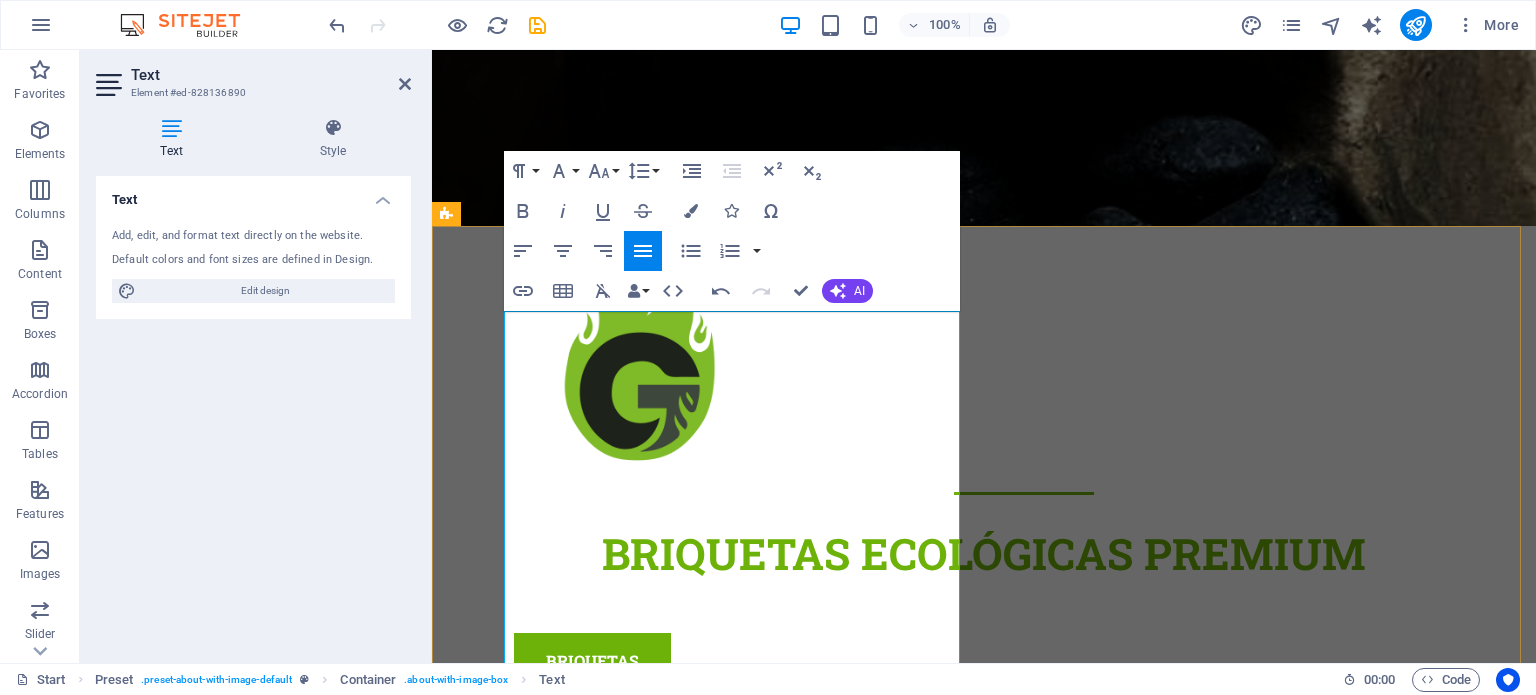 click on "Nuestra misión es clara: transformar residuos en energía limpia y eficiente, sin dañar nuestros bosques." at bounding box center (920, 1485) 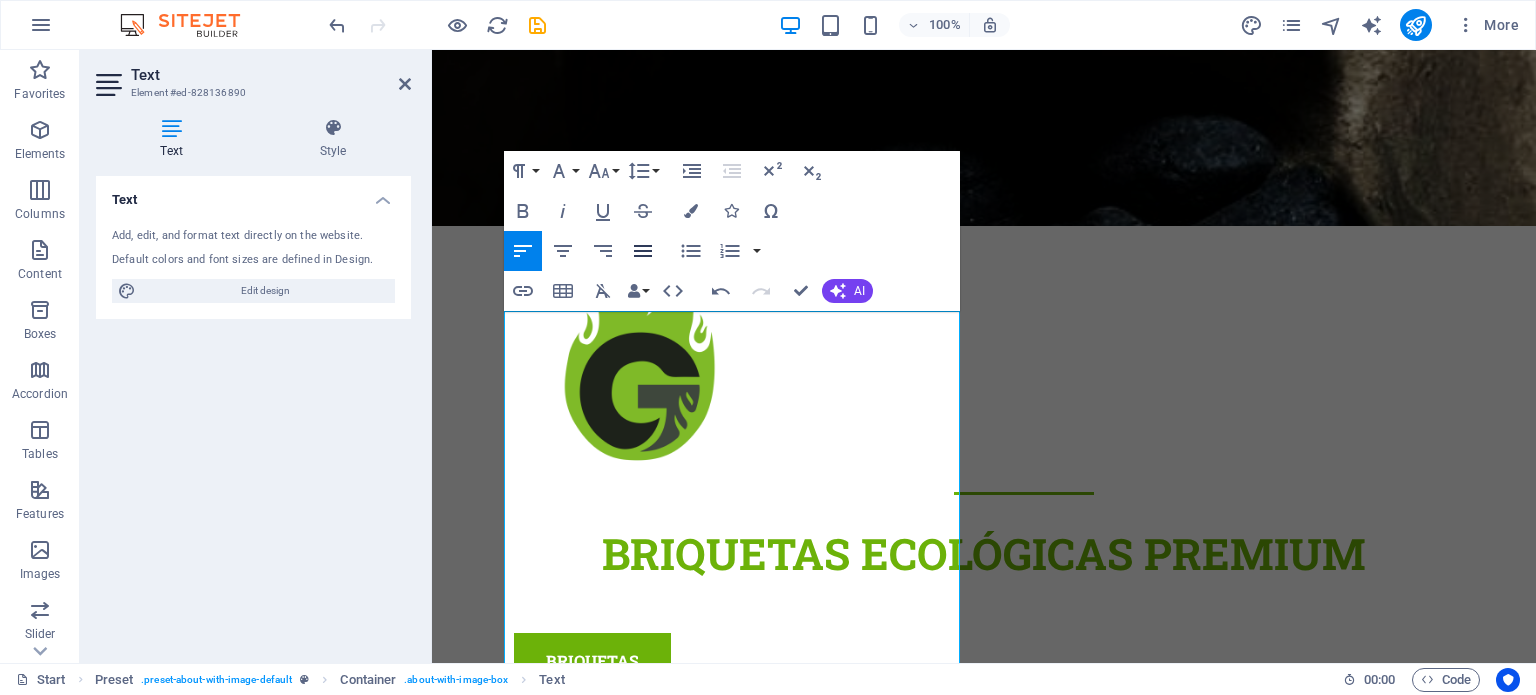 click 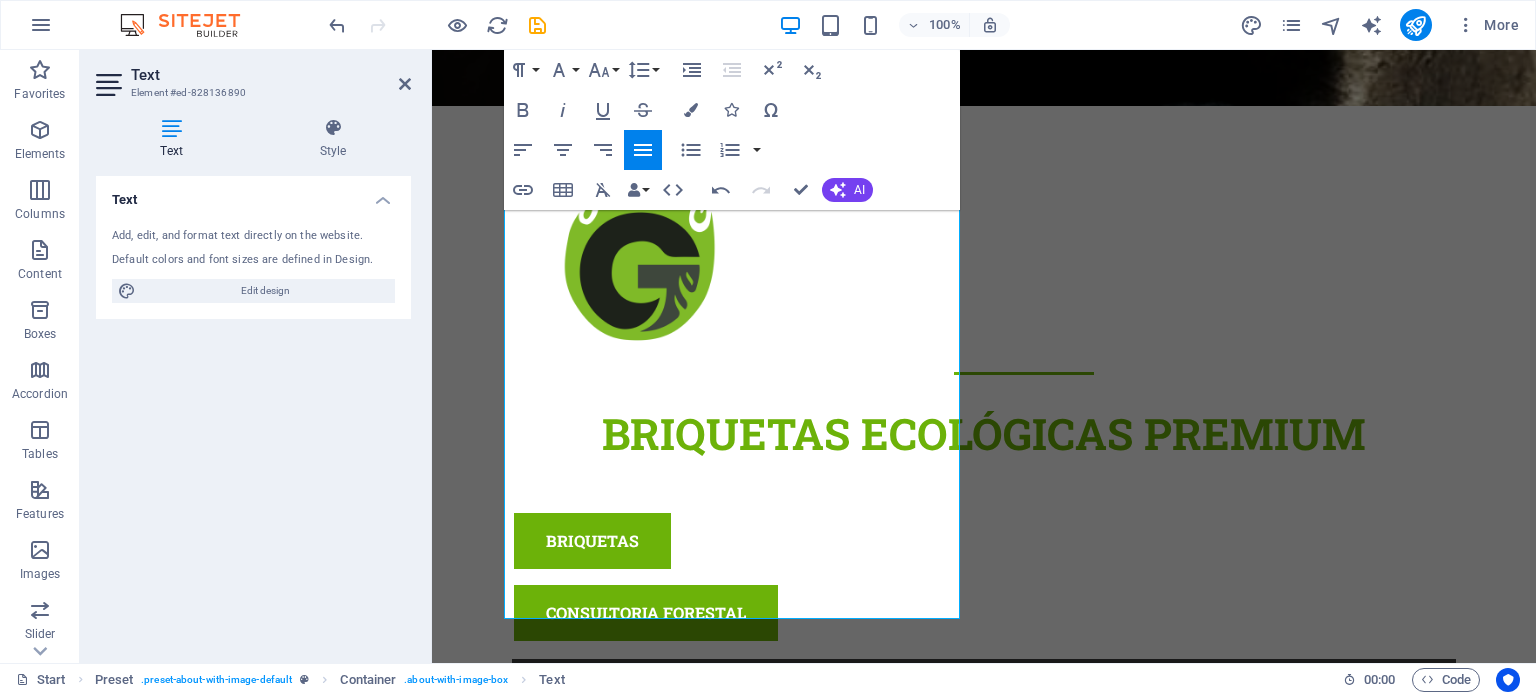 scroll, scrollTop: 641, scrollLeft: 0, axis: vertical 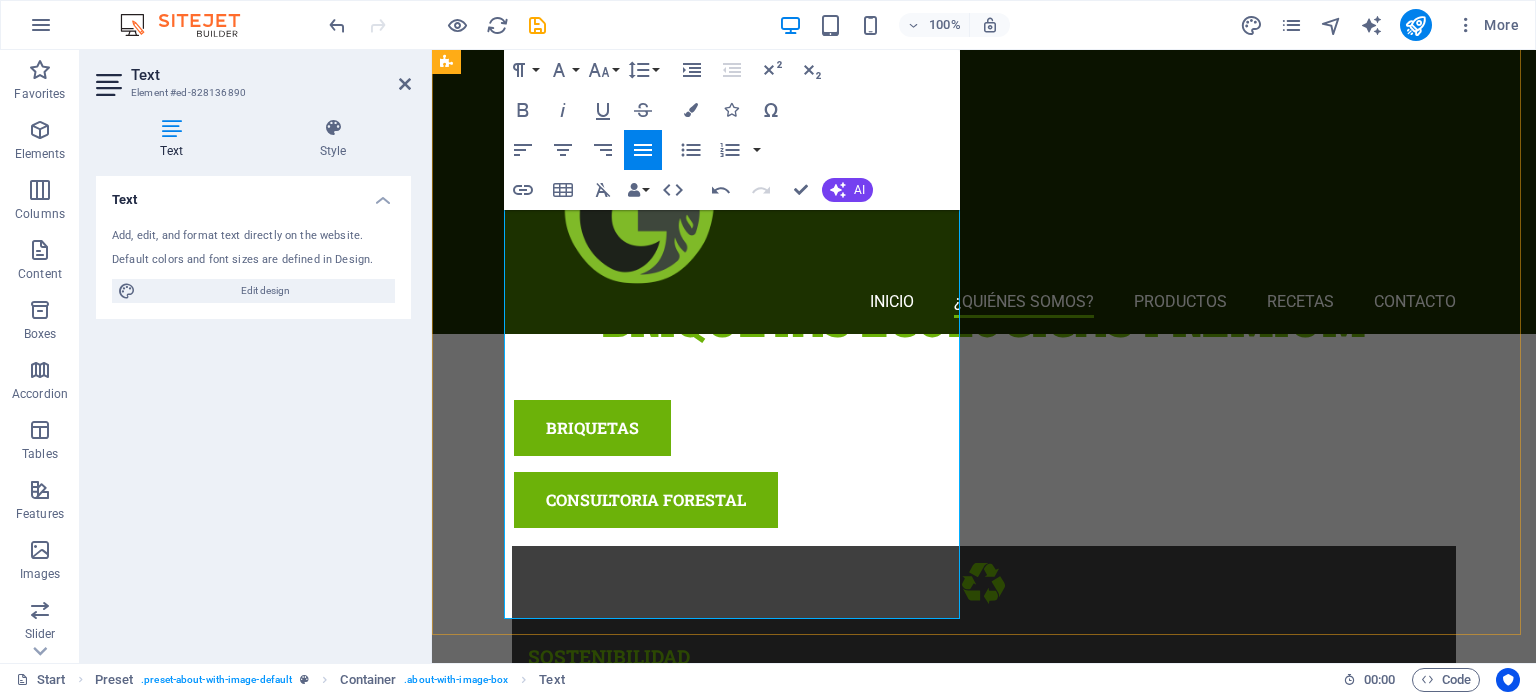 drag, startPoint x: 507, startPoint y: 322, endPoint x: 754, endPoint y: 615, distance: 383.22055 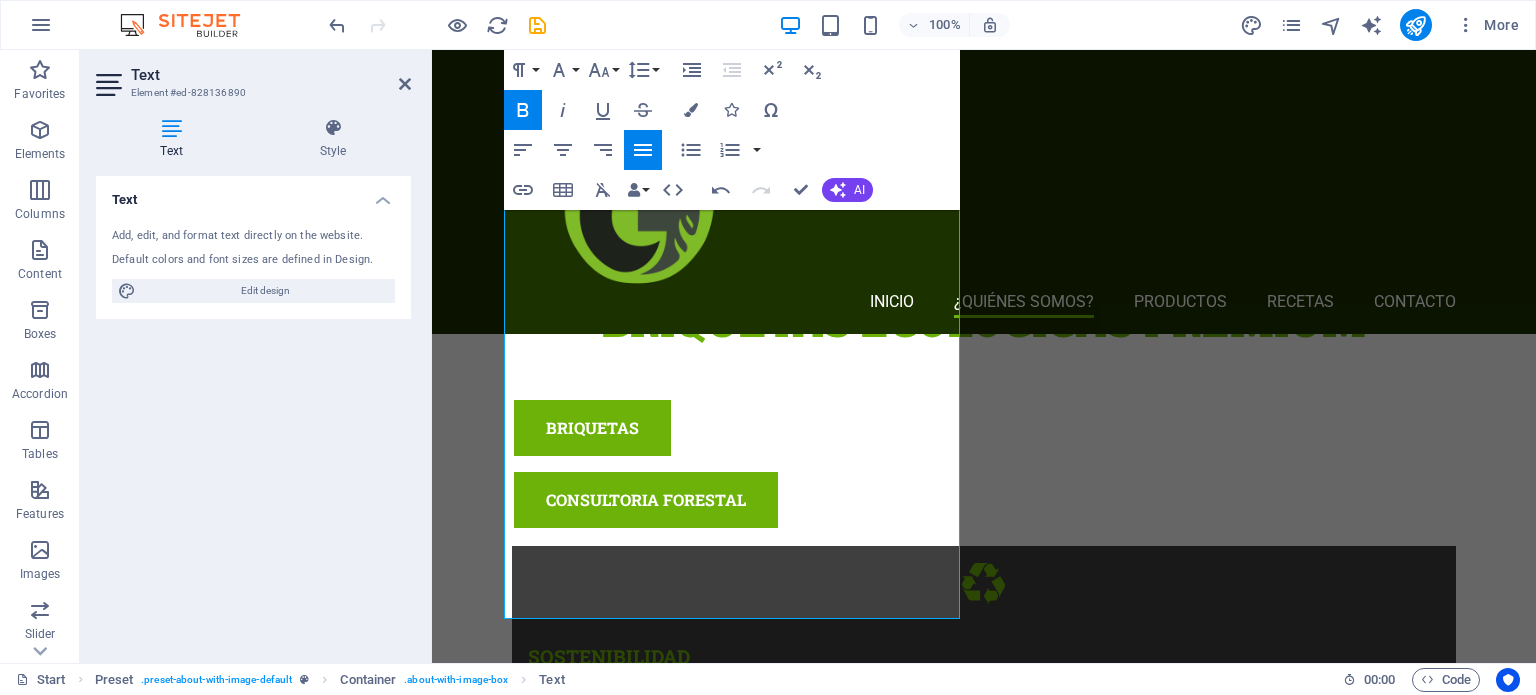click 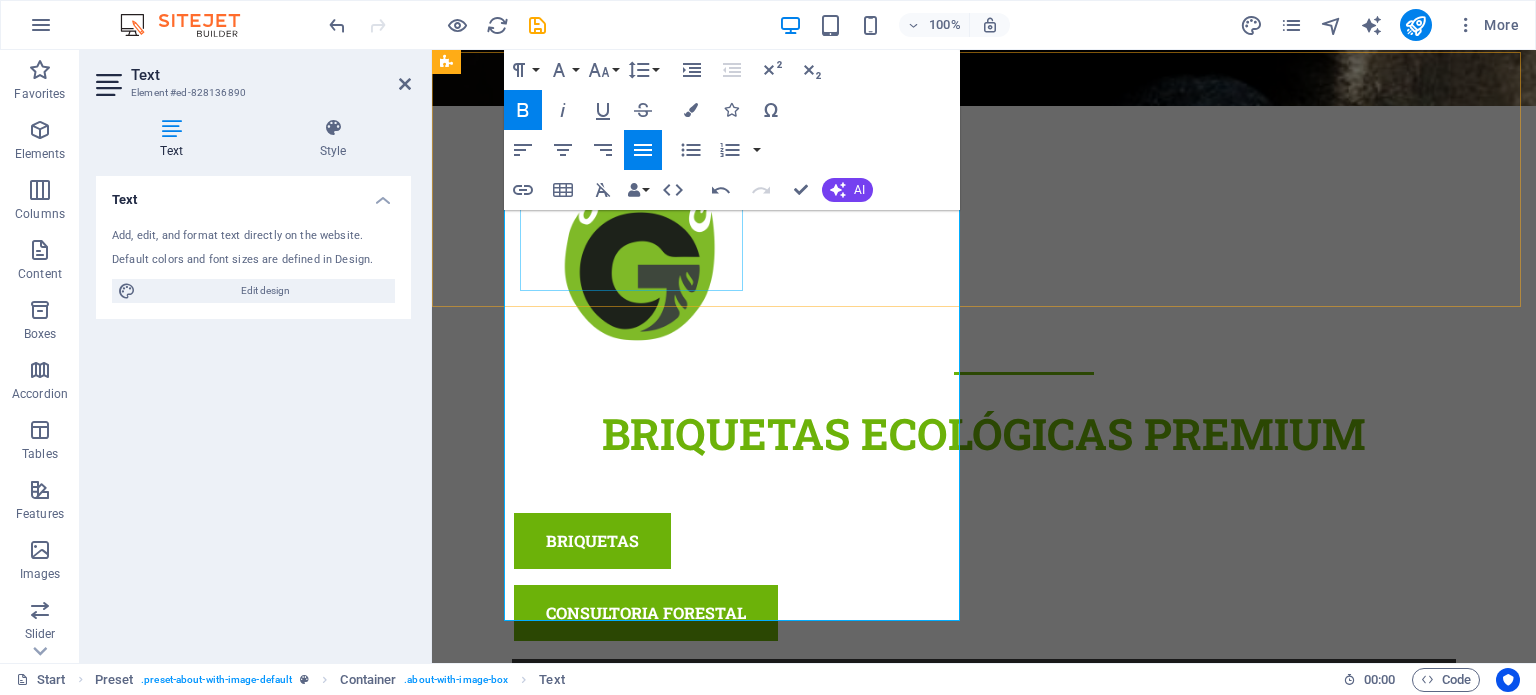scroll, scrollTop: 541, scrollLeft: 0, axis: vertical 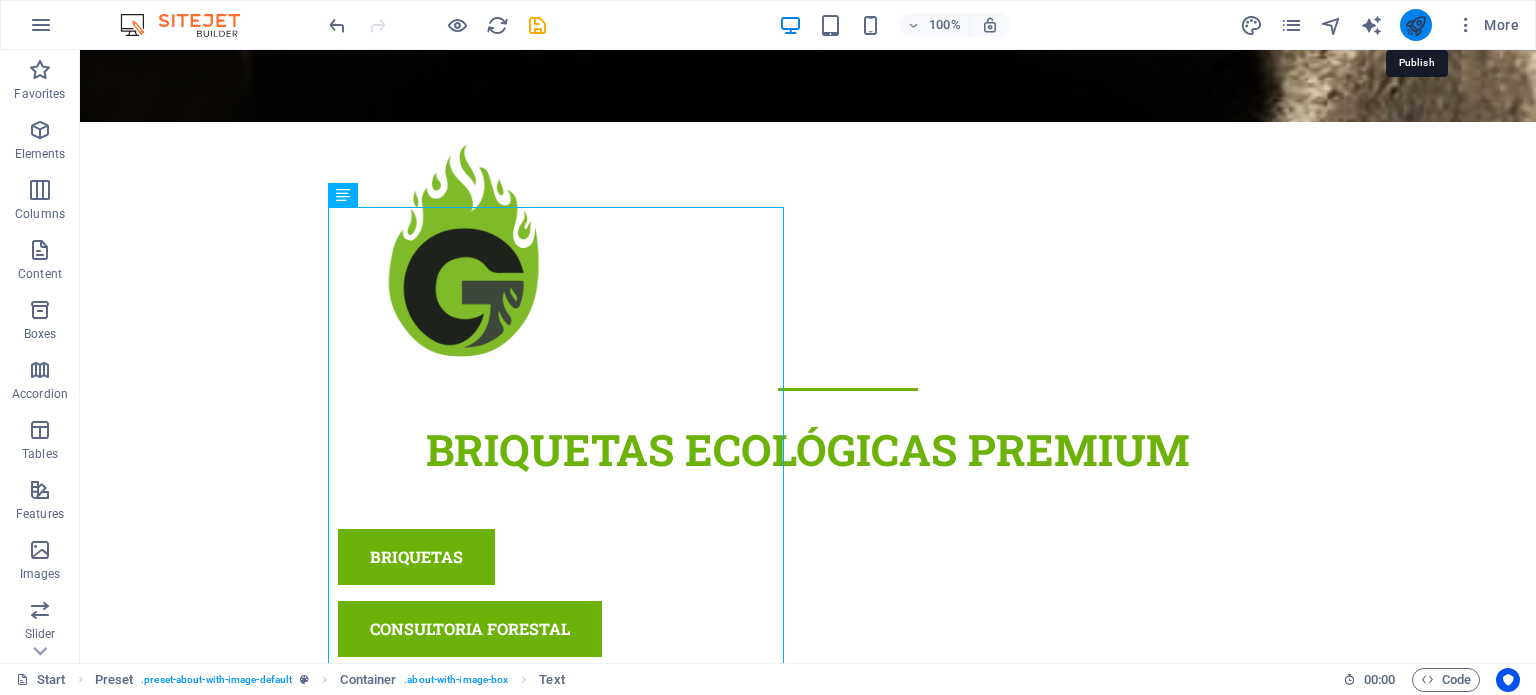 click at bounding box center (1415, 25) 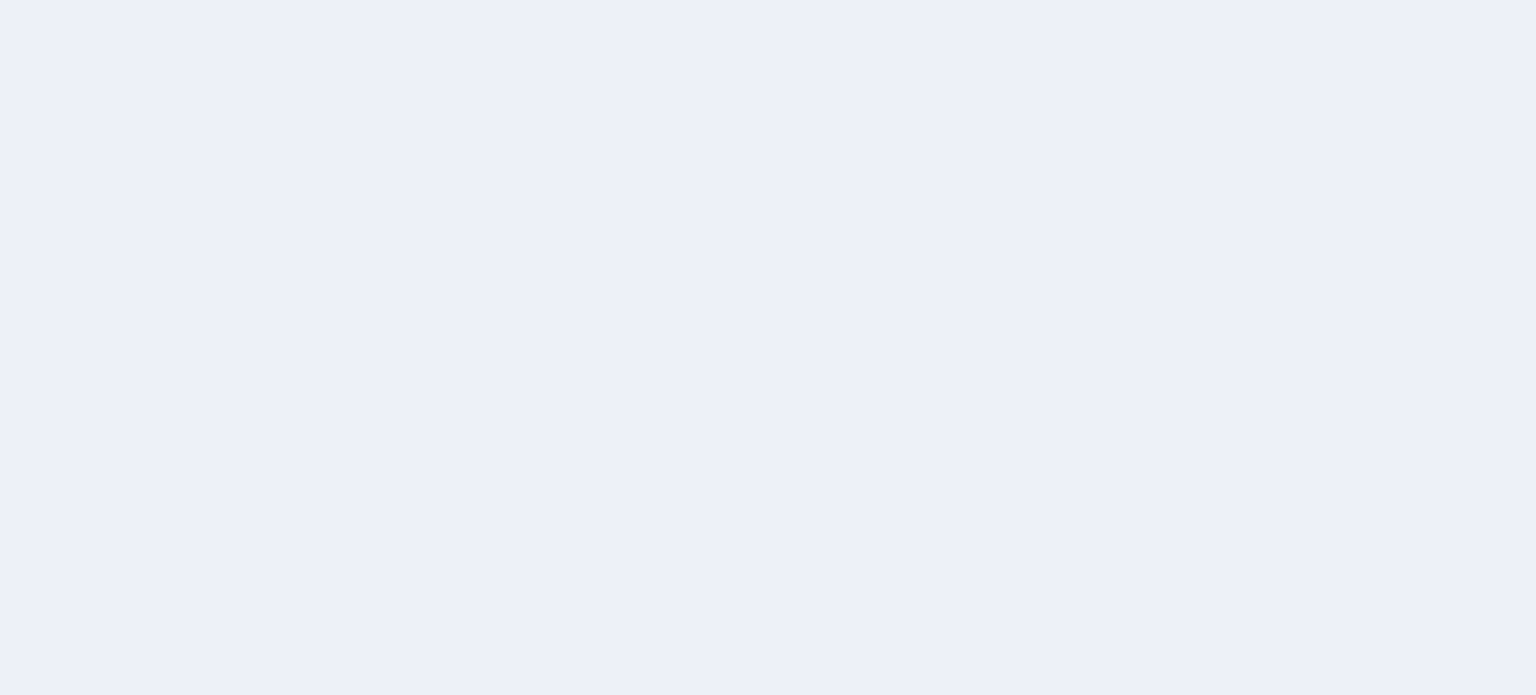 scroll, scrollTop: 0, scrollLeft: 0, axis: both 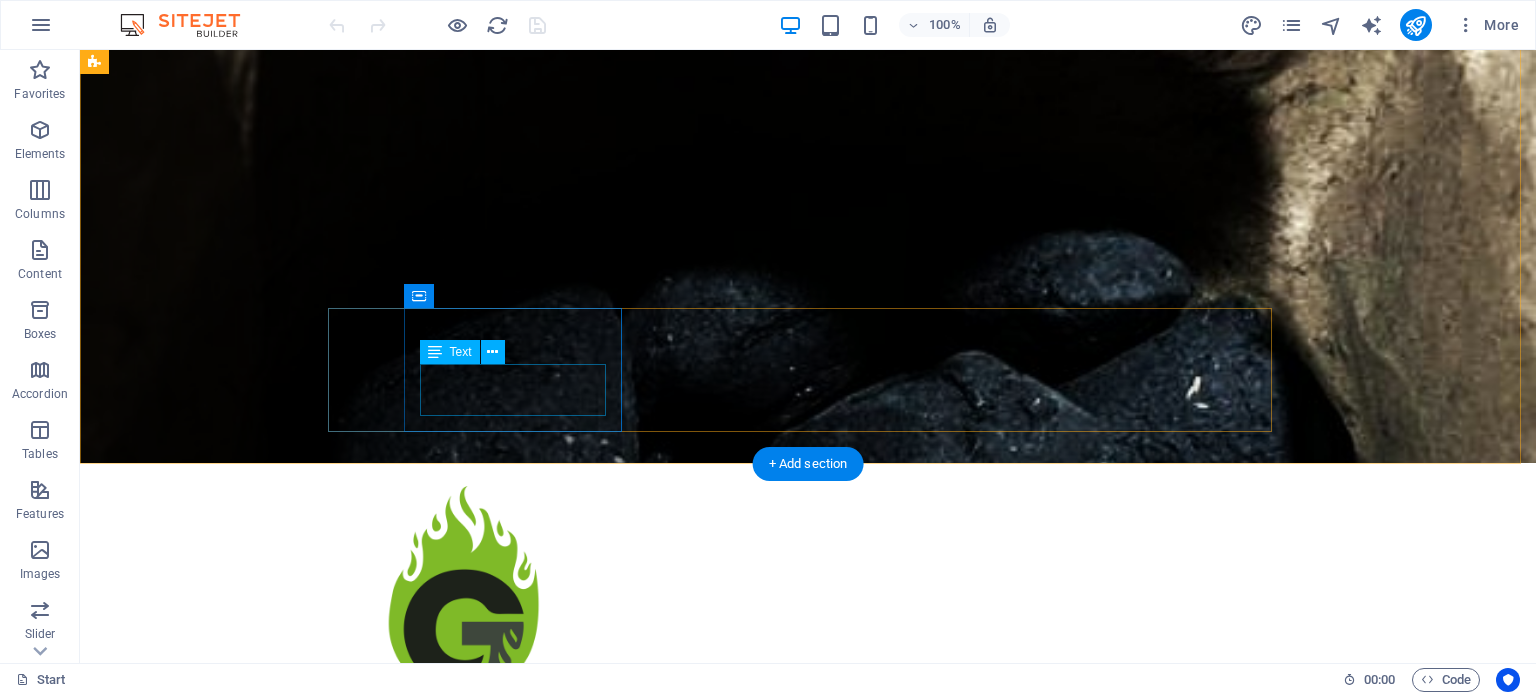 click on "Lorem ipsum dolor sit amet consectetur." at bounding box center (808, 1160) 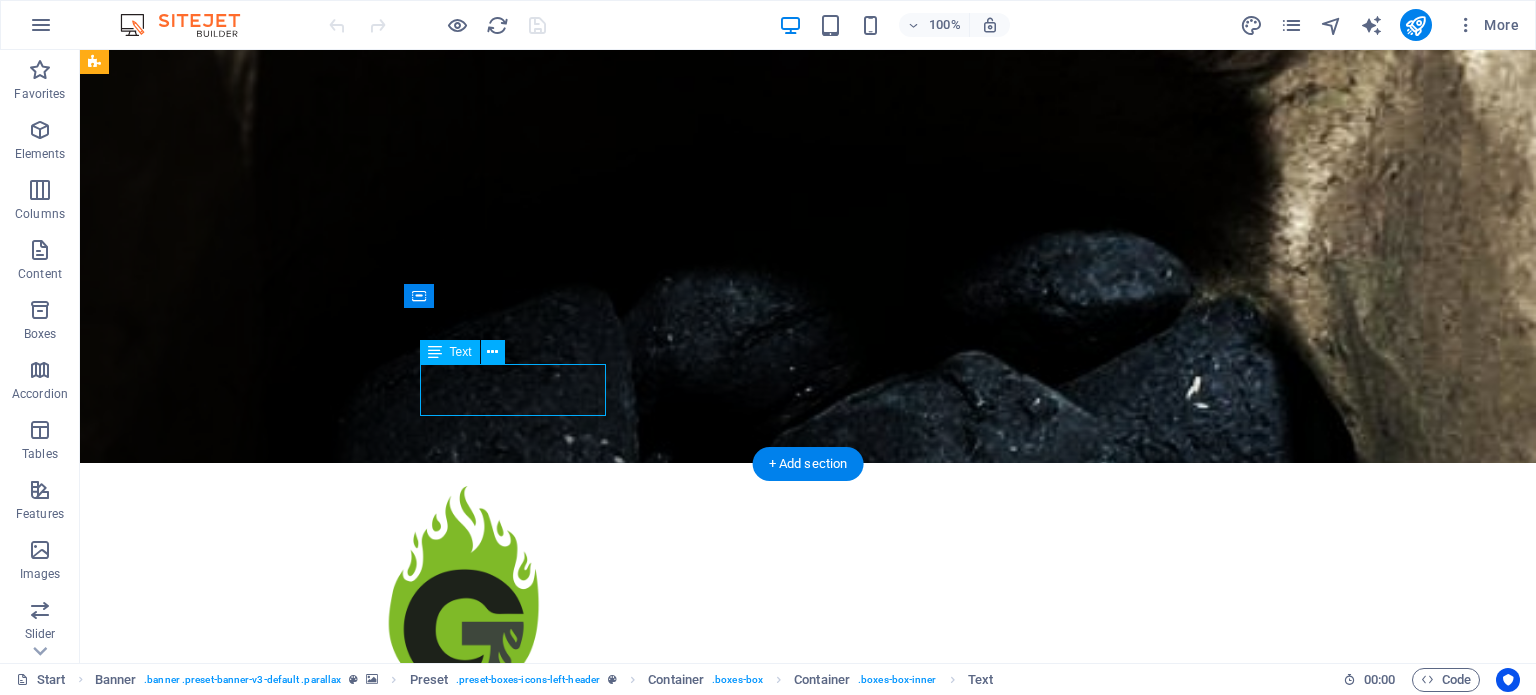 click on "Lorem ipsum dolor sit amet consectetur." at bounding box center [808, 1160] 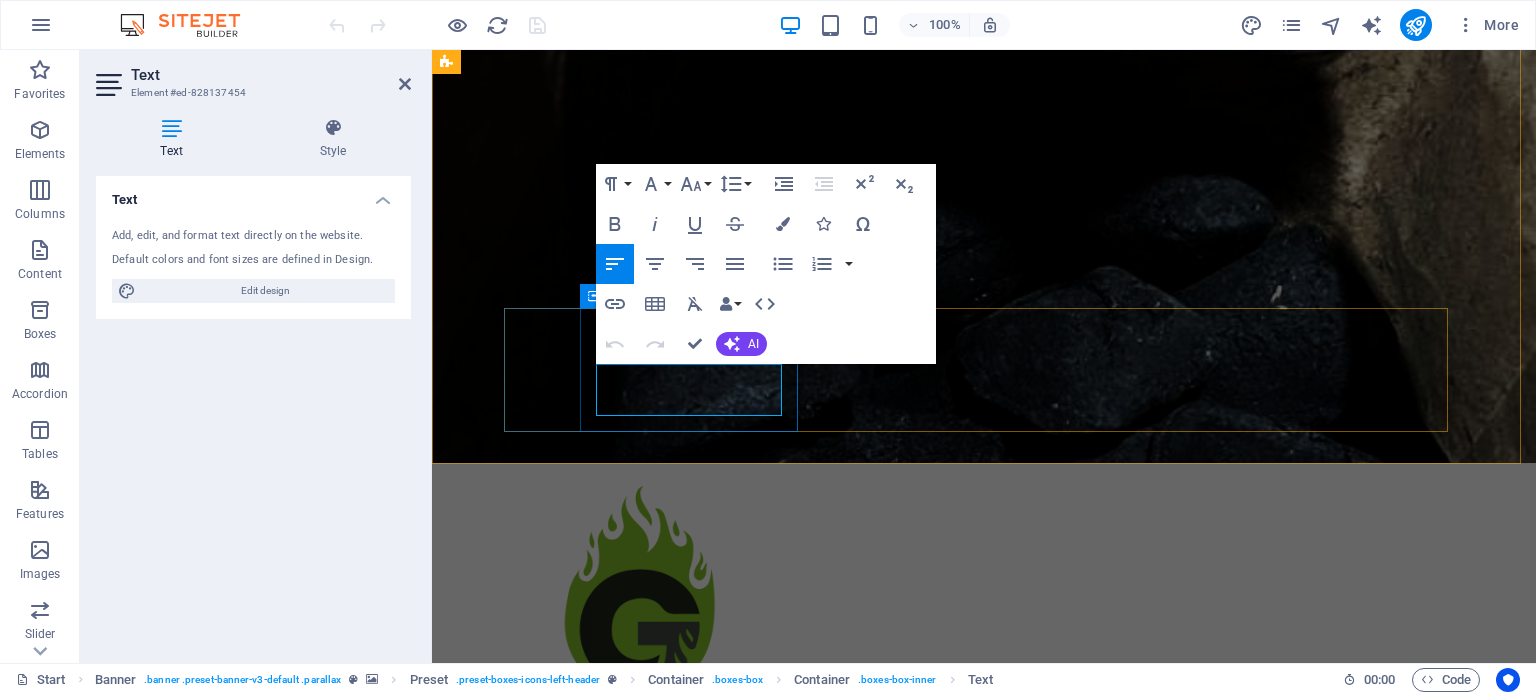 click on "Lorem ipsum dolor sit amet consectetur." at bounding box center (984, 1160) 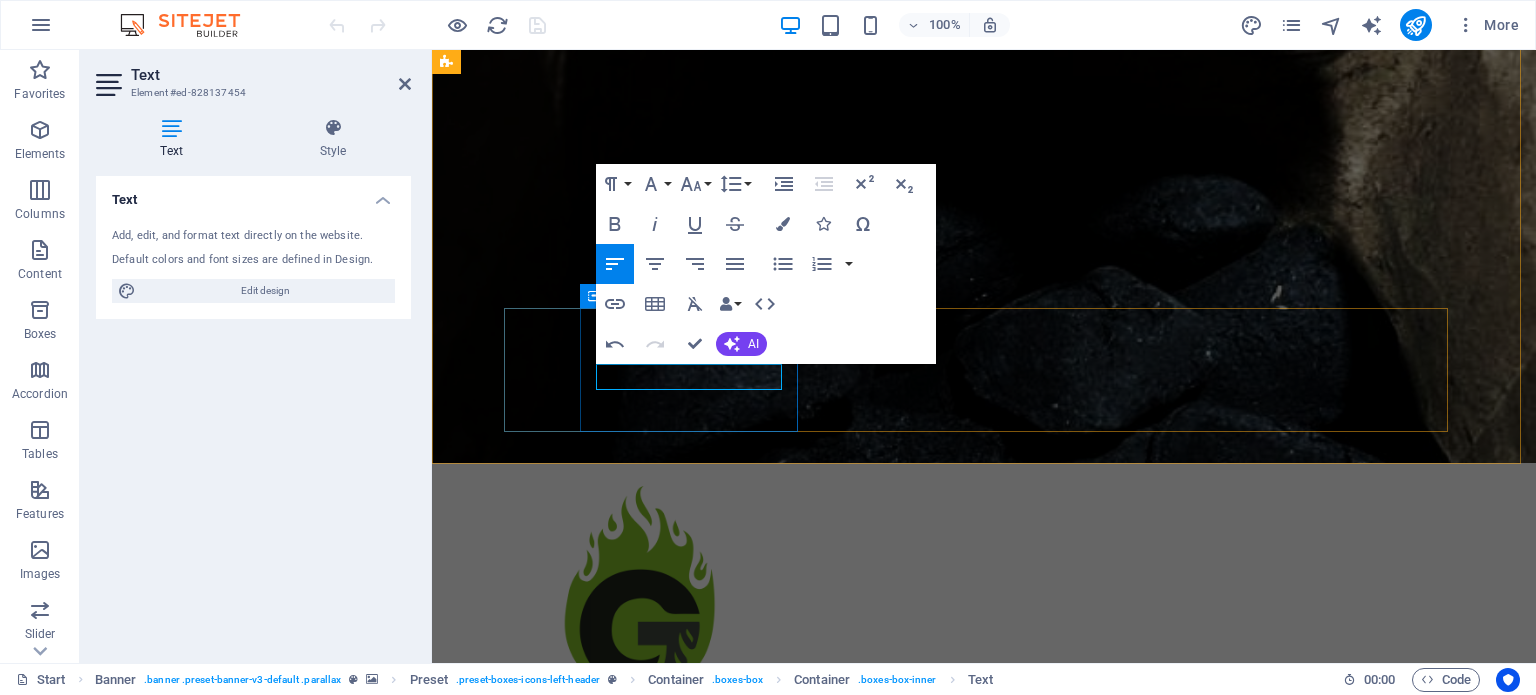 type 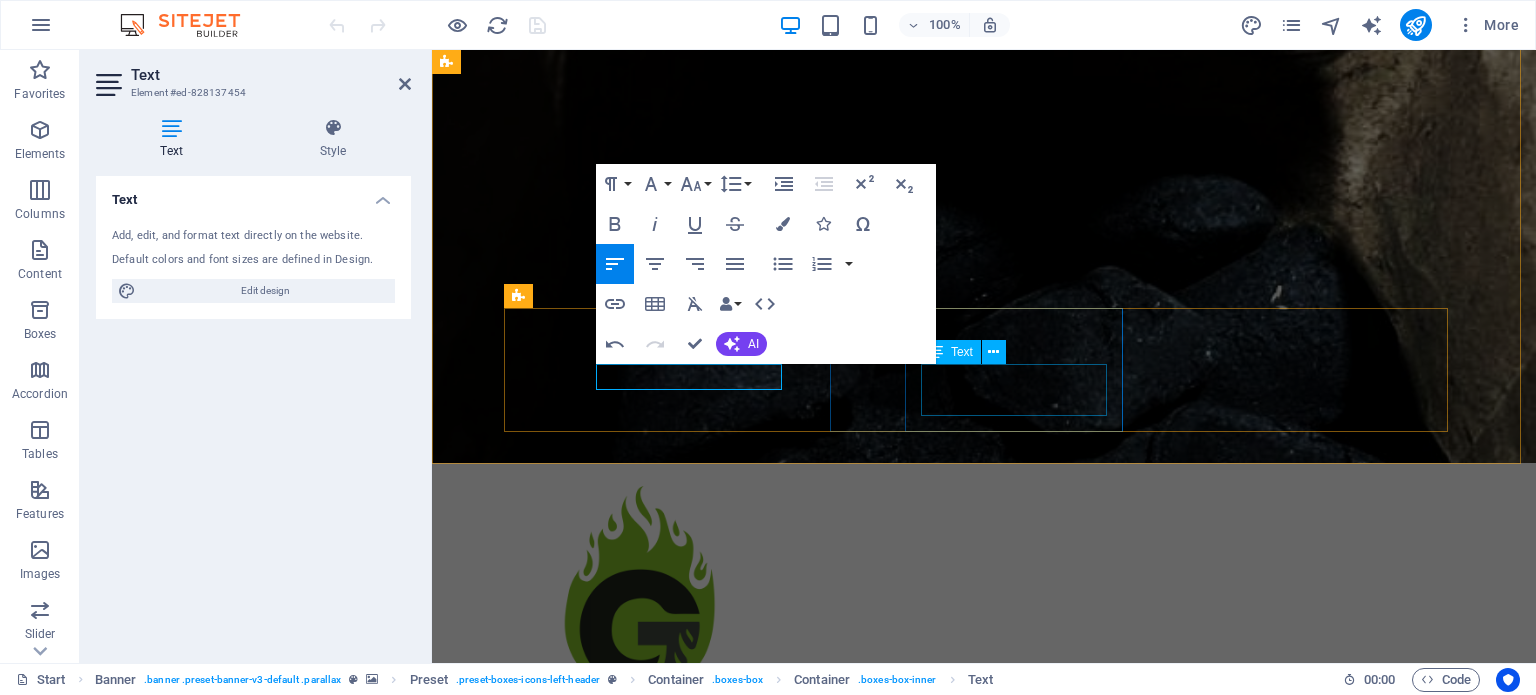 drag, startPoint x: 996, startPoint y: 381, endPoint x: 1428, endPoint y: 334, distance: 434.5492 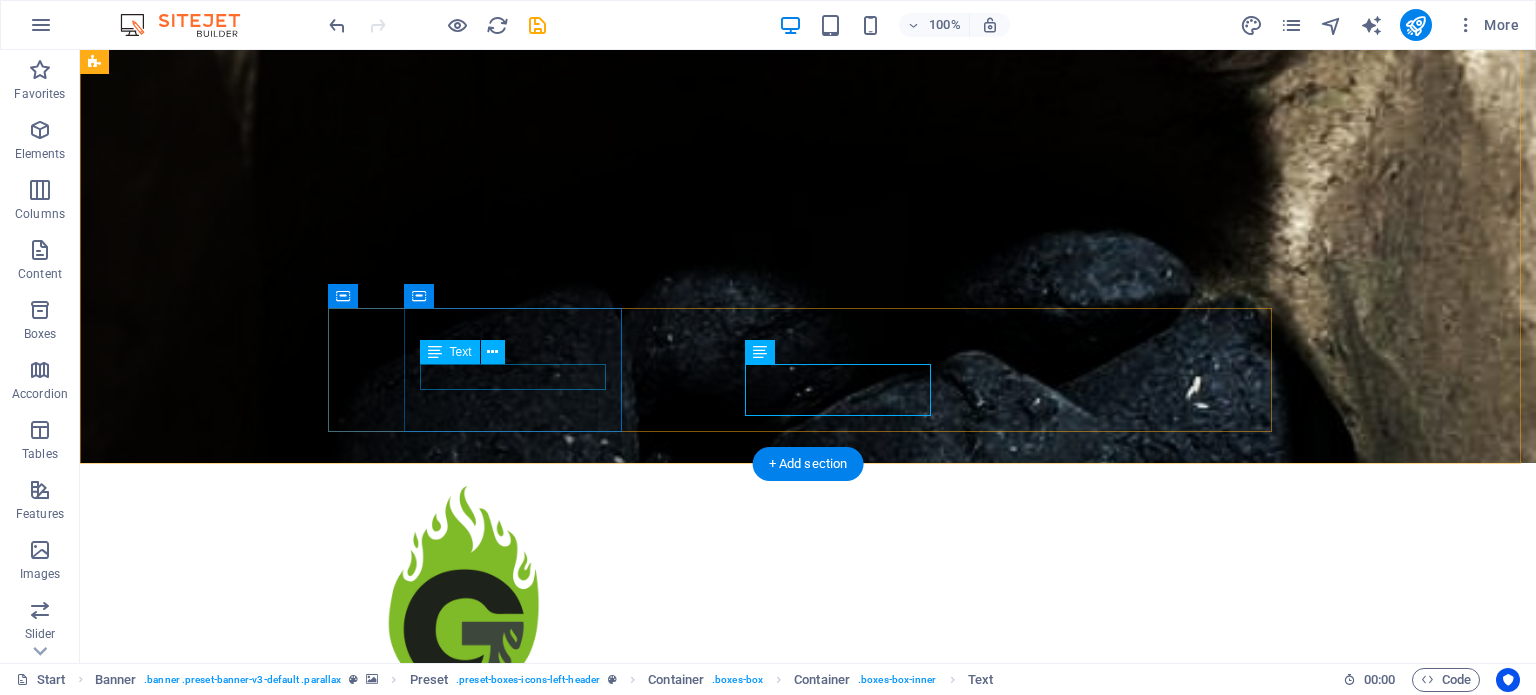 click on "Elaborado" at bounding box center [808, 1160] 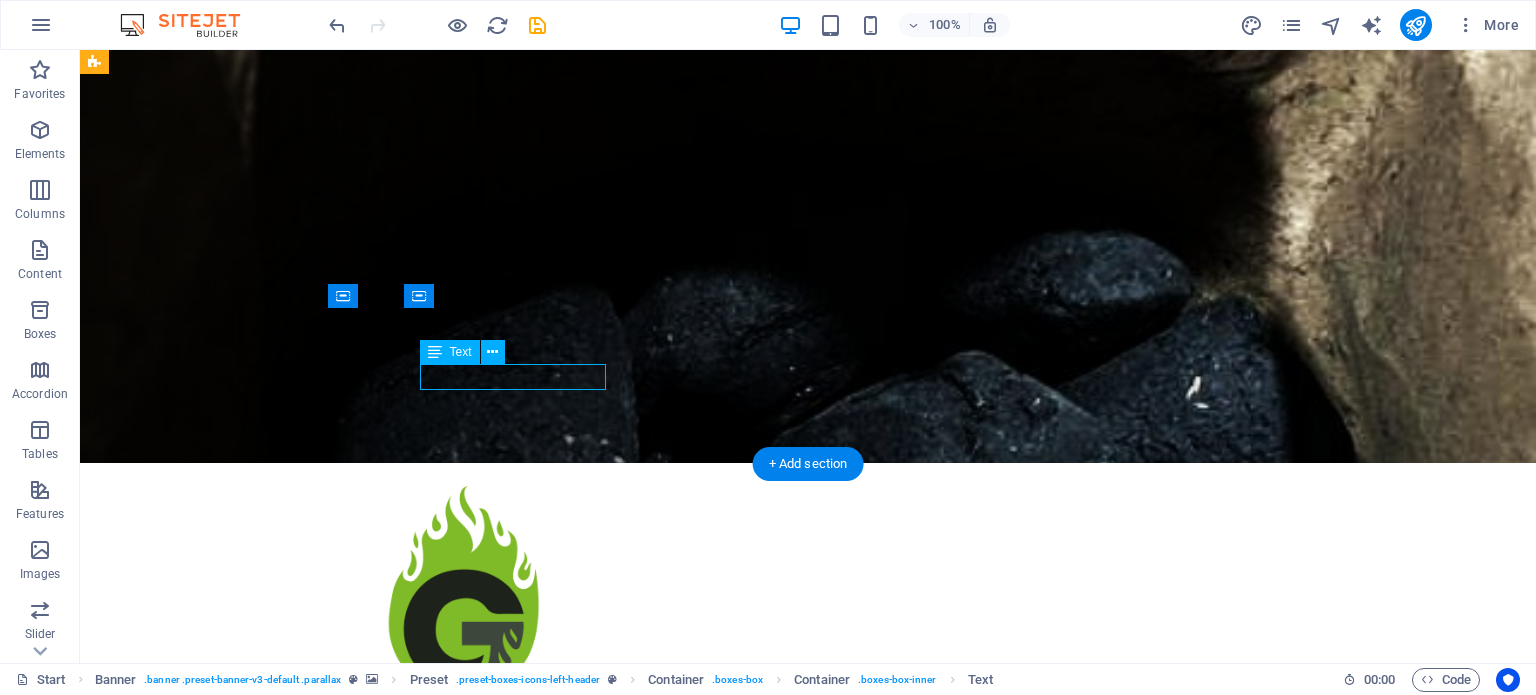 click on "Elaborado" at bounding box center [808, 1160] 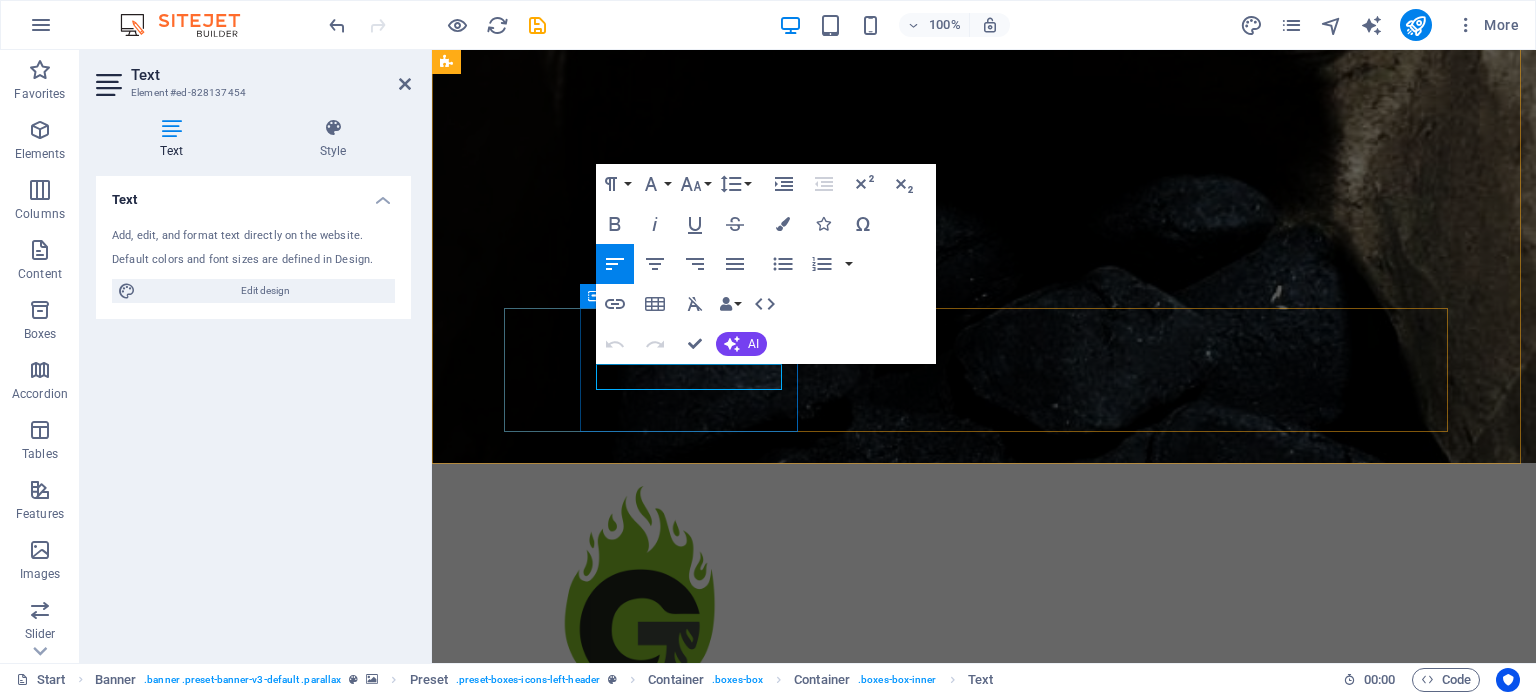 click on "Elaborado" at bounding box center (984, 1160) 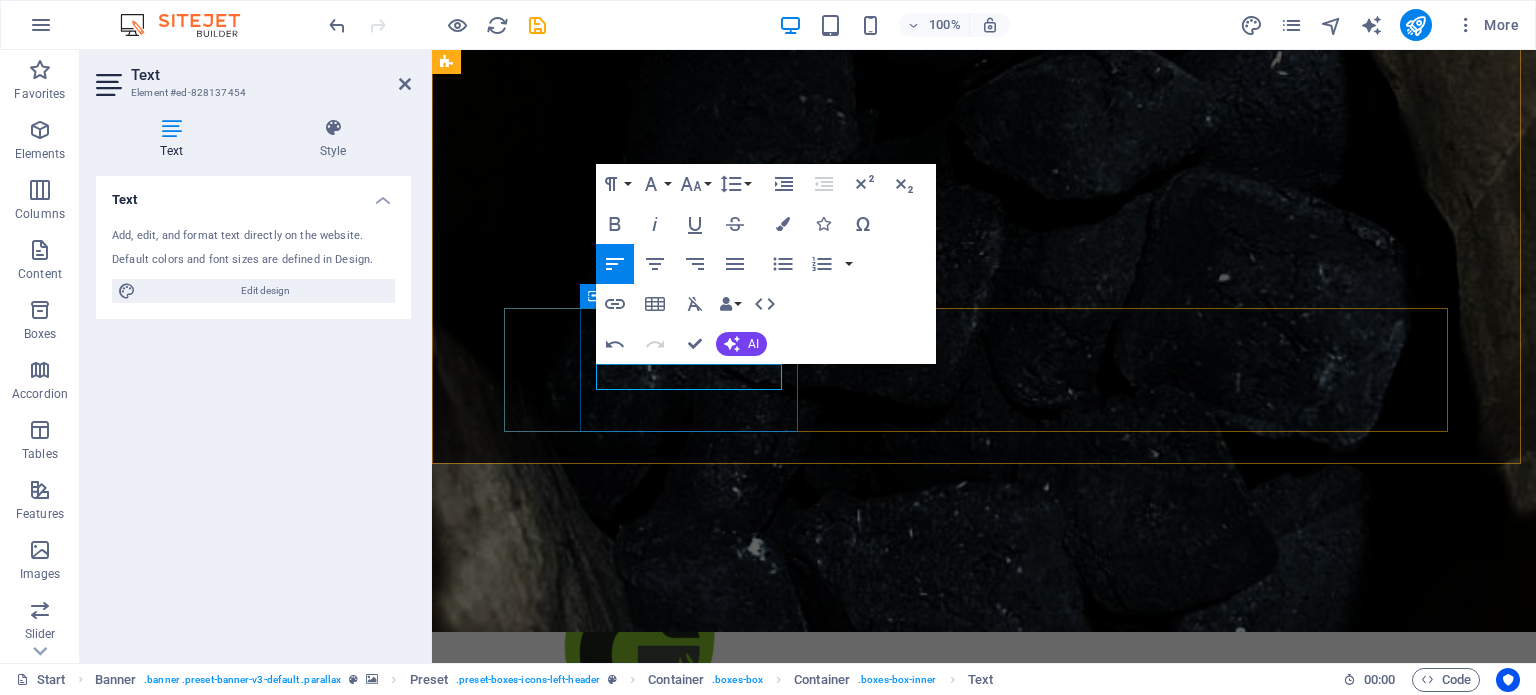 scroll, scrollTop: 192, scrollLeft: 0, axis: vertical 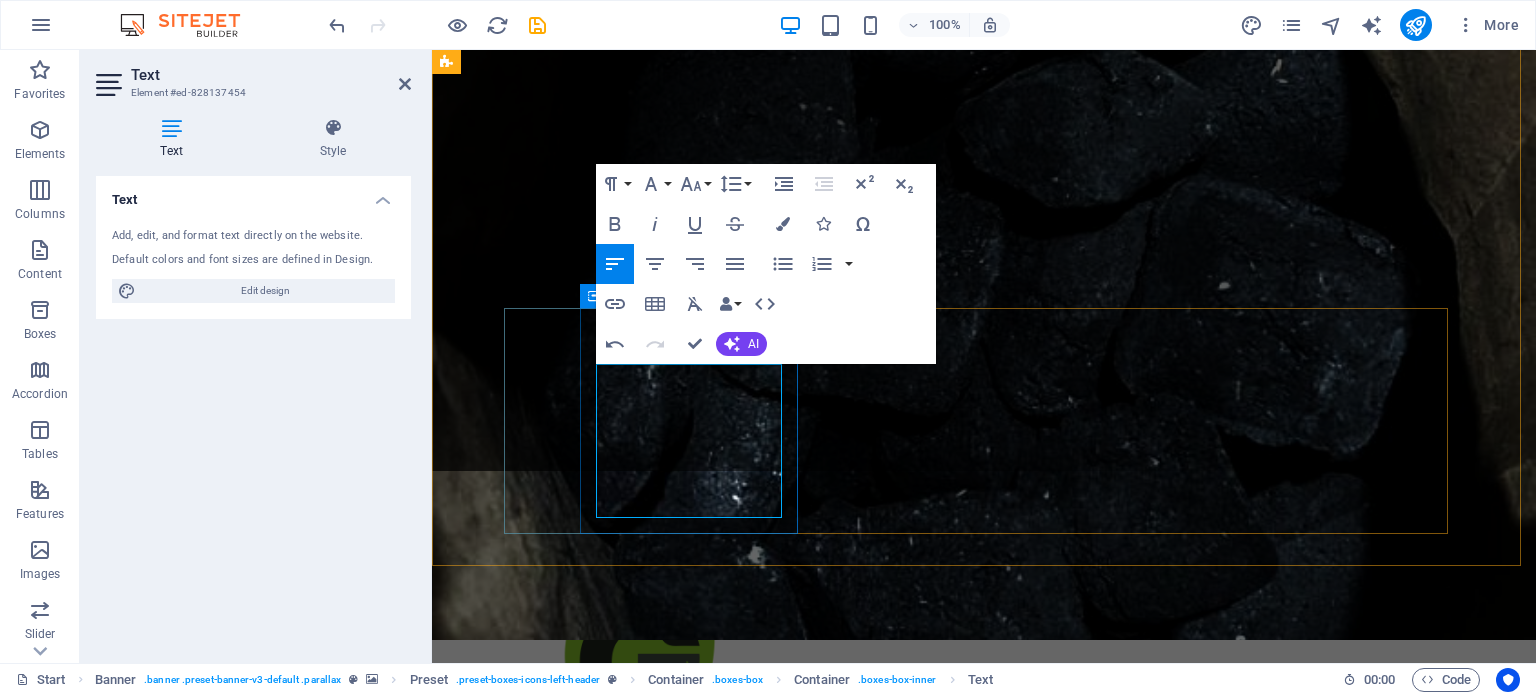 click on "compromiso con el medio ambiente, la transformación de residuos y el uso responsable de recursos sin tala de árboles" at bounding box center (984, 1192) 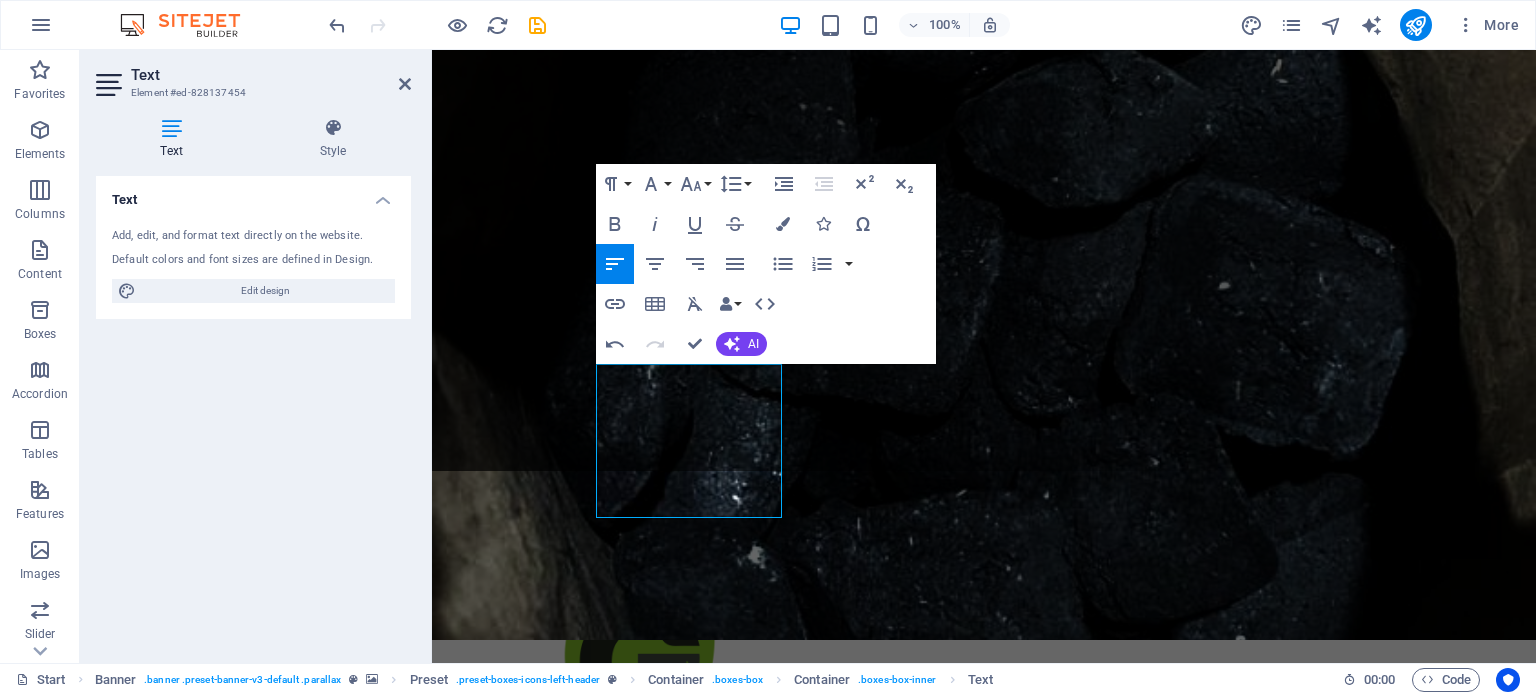 click at bounding box center (984, 321) 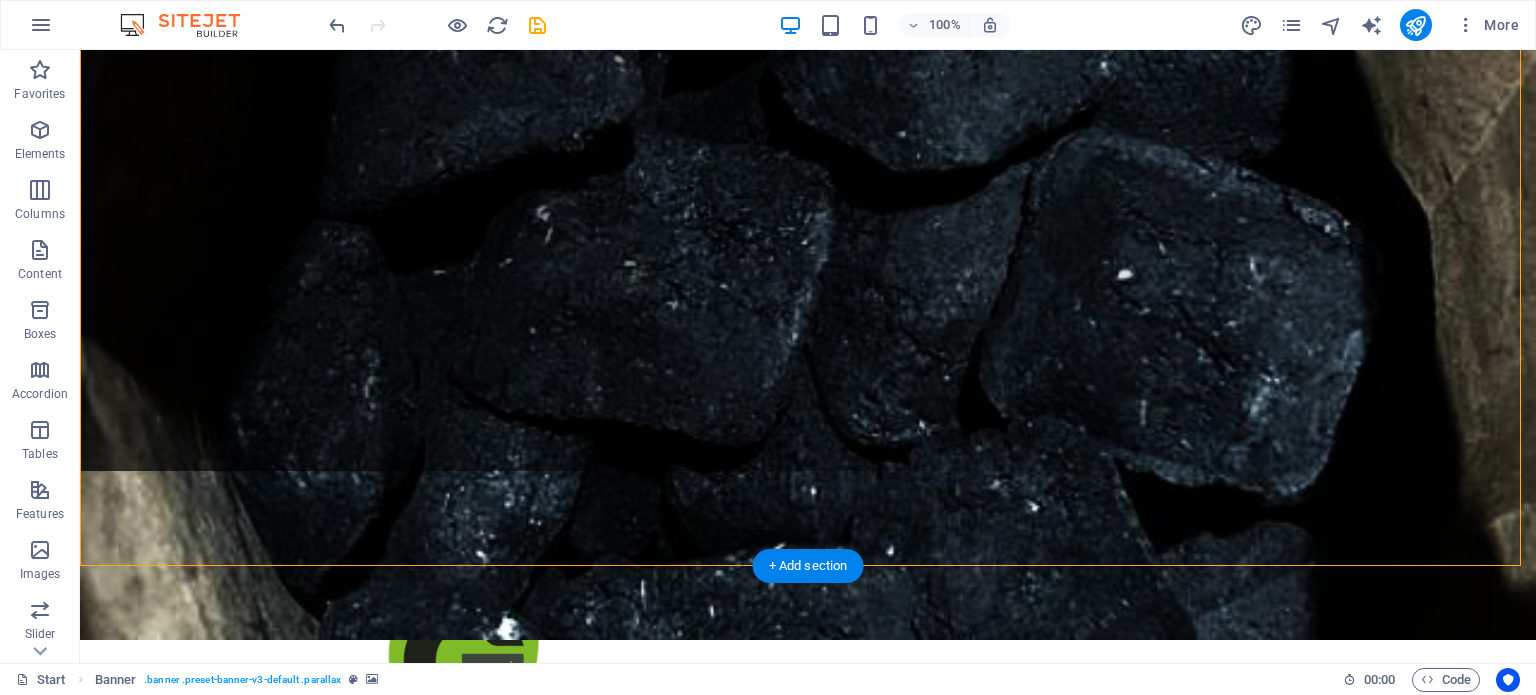 click at bounding box center (808, 321) 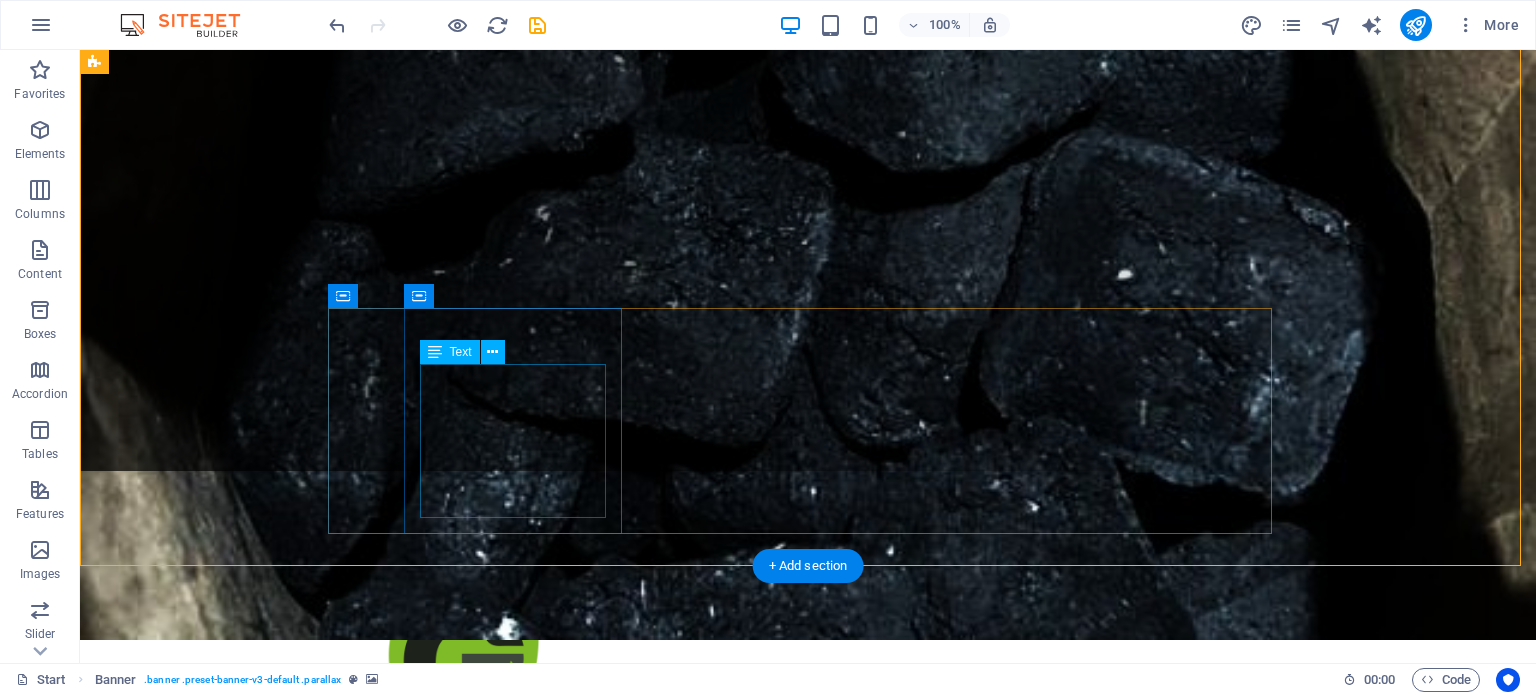 click on "Tenemos un compromiso con el medio ambiente, la transformación de residuos y el uso responsable de los recursos naturales." at bounding box center [808, 1192] 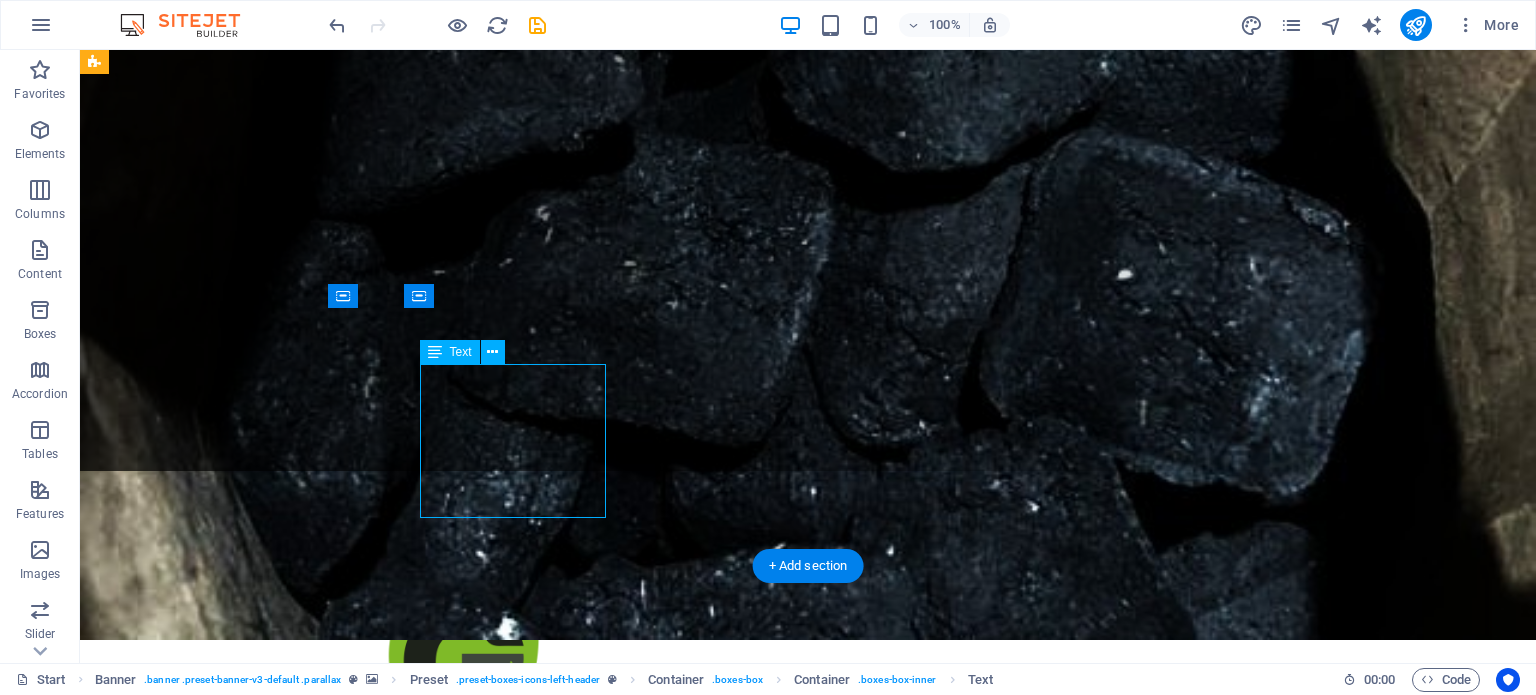 click on "Tenemos un compromiso con el medio ambiente, la transformación de residuos y el uso responsable de los recursos naturales." at bounding box center (808, 1192) 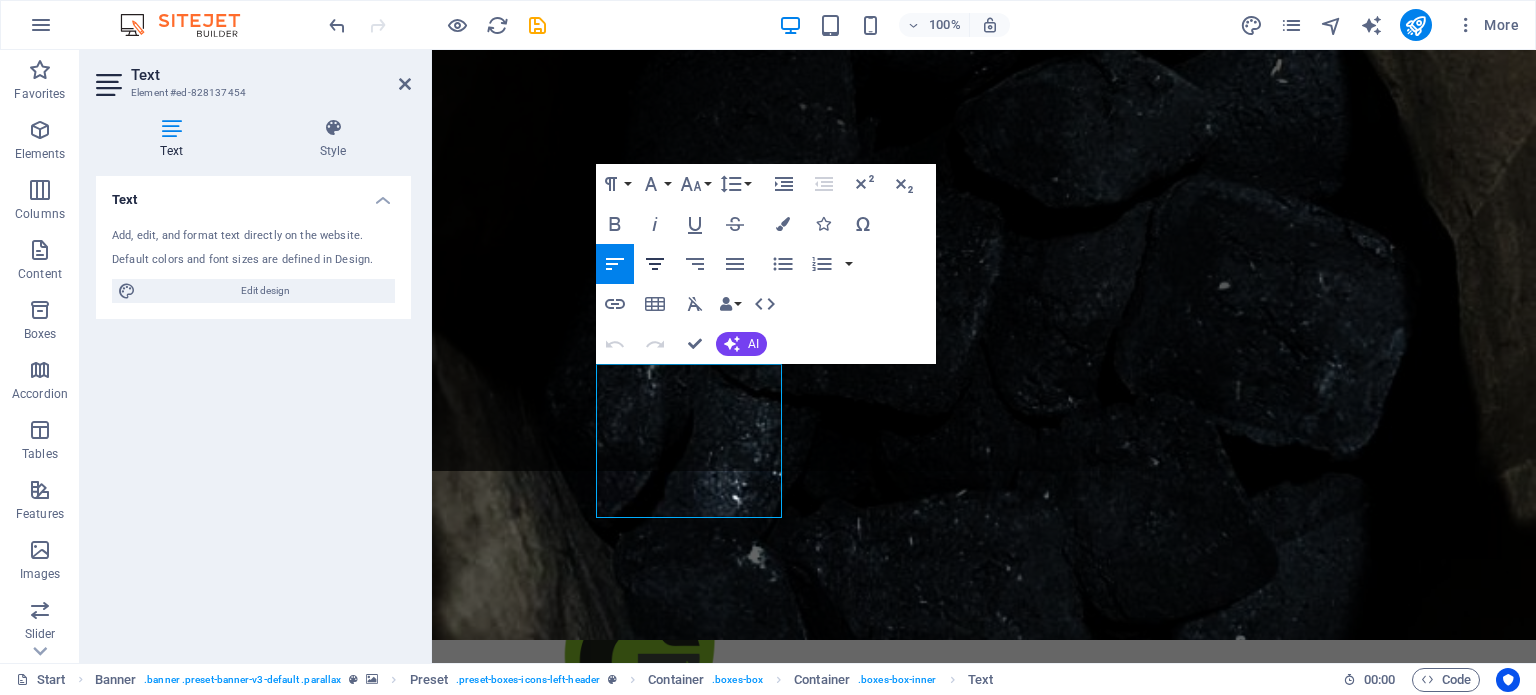 click 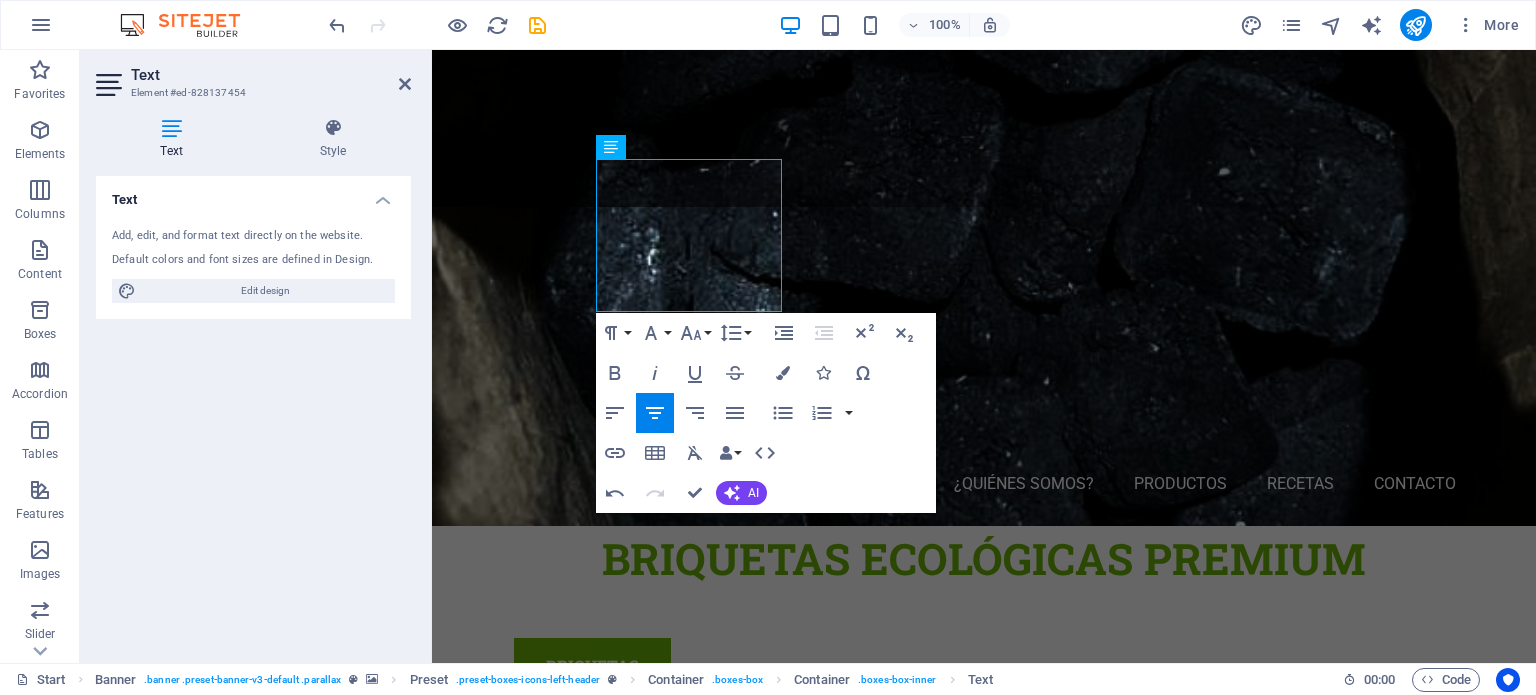 scroll, scrollTop: 492, scrollLeft: 0, axis: vertical 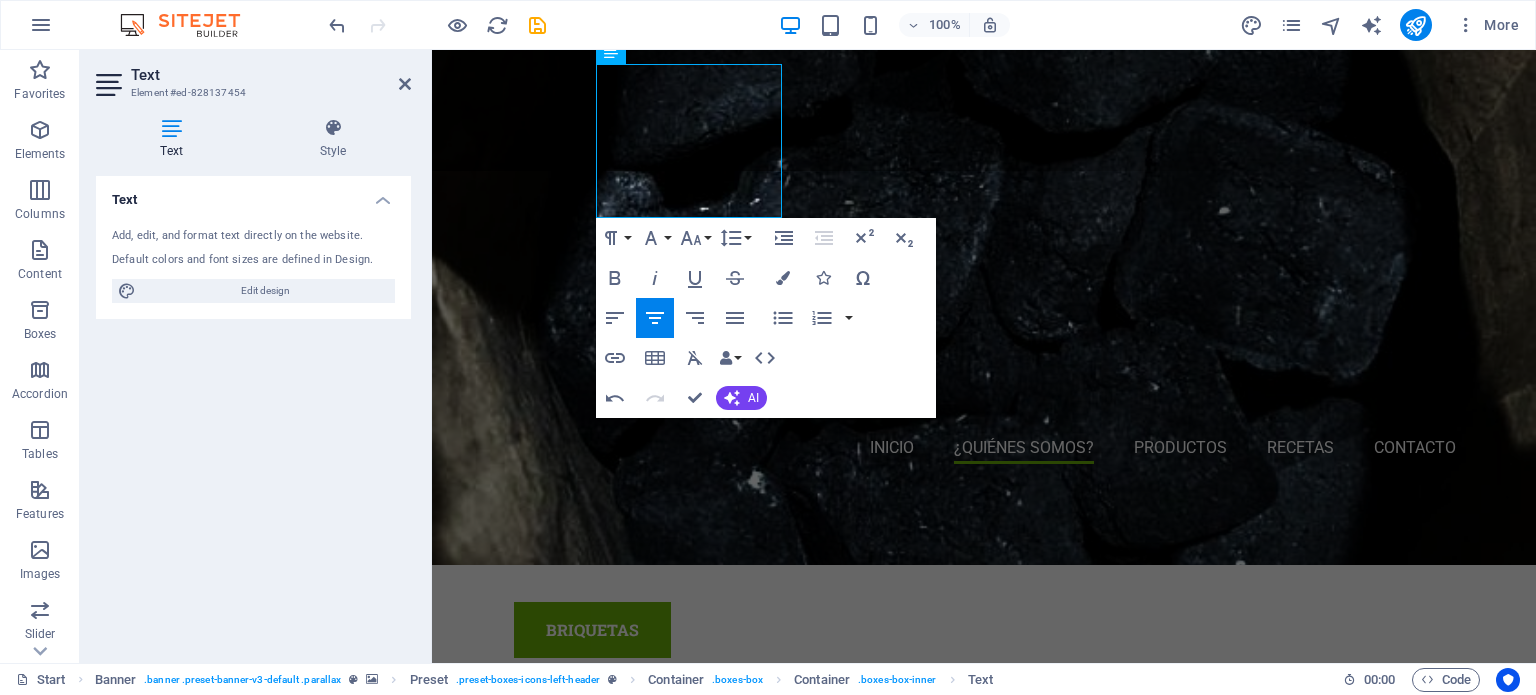 click at bounding box center (984, 246) 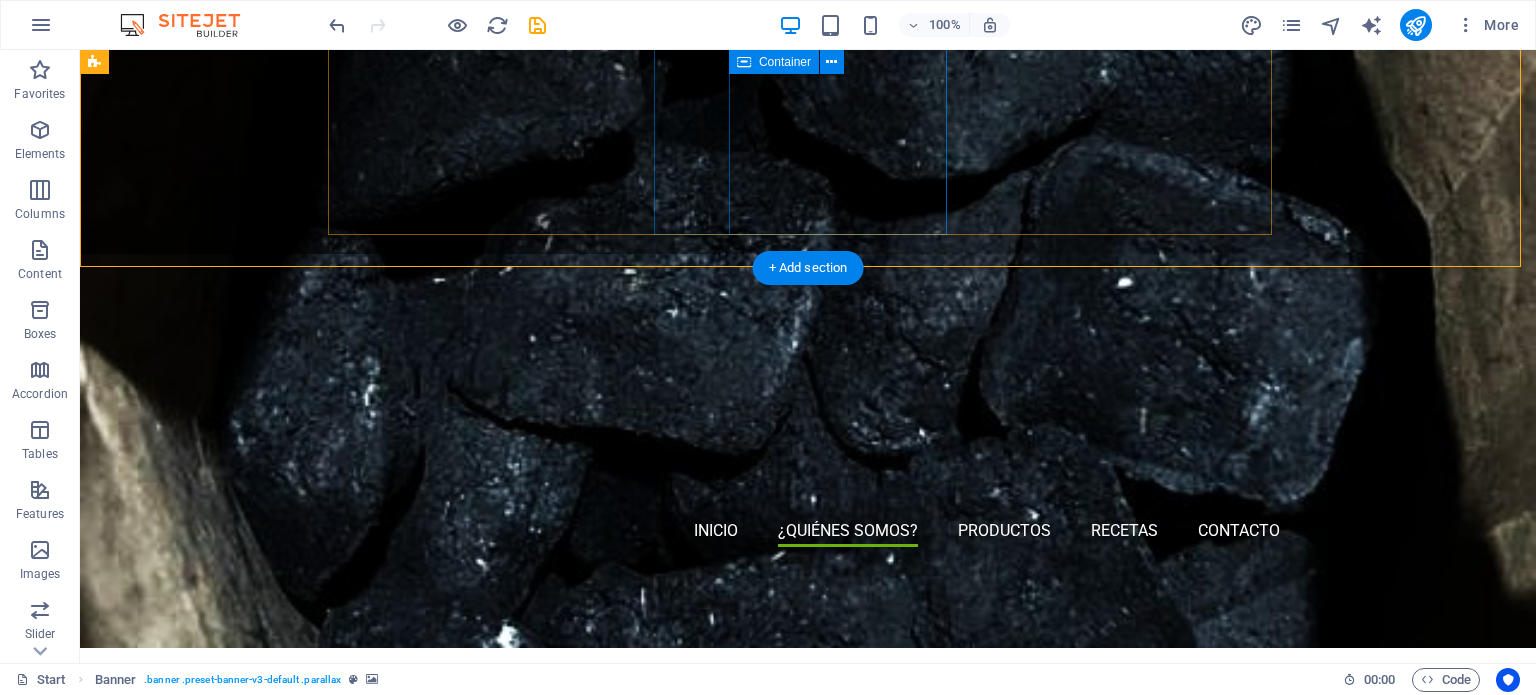 scroll, scrollTop: 292, scrollLeft: 0, axis: vertical 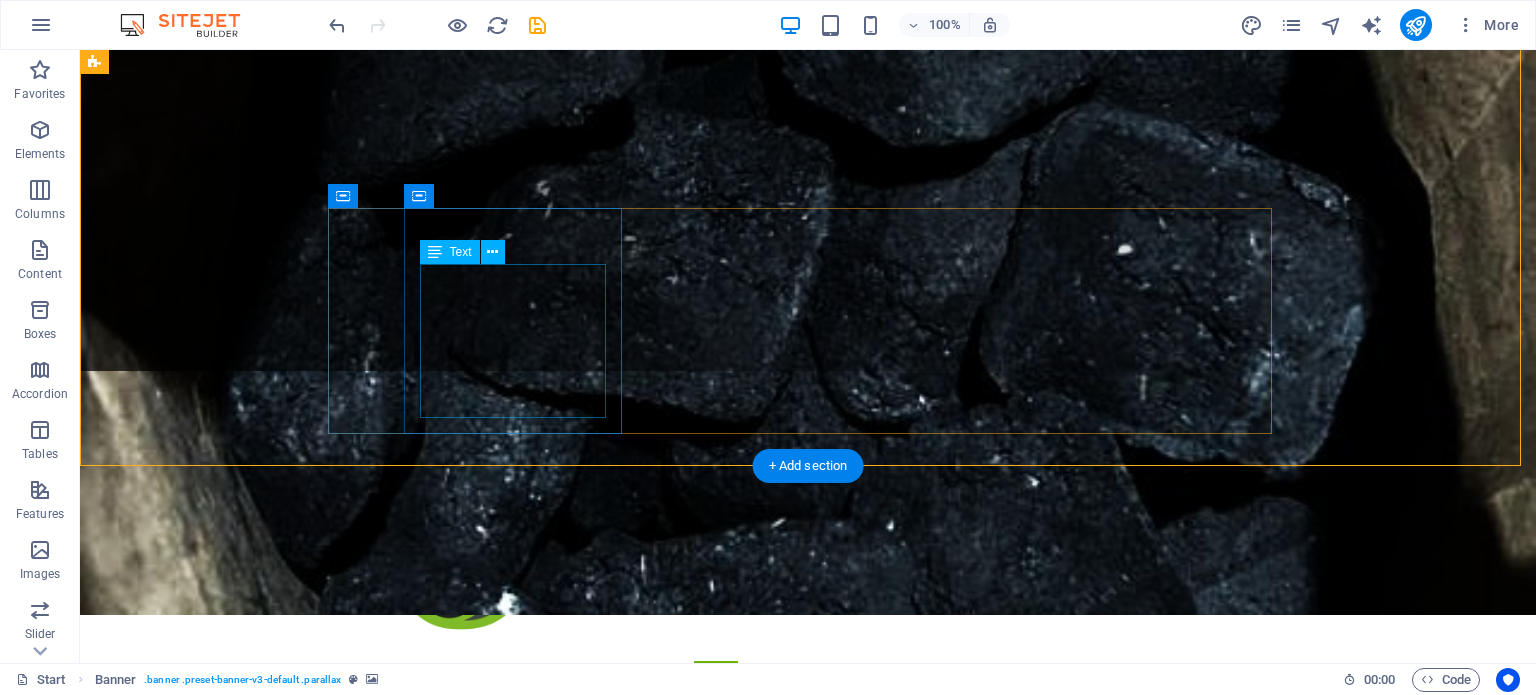 click on "Tenemos un compromiso con el medio ambiente, la transformación de residuos y el uso responsable de los recursos naturales." at bounding box center (808, 1092) 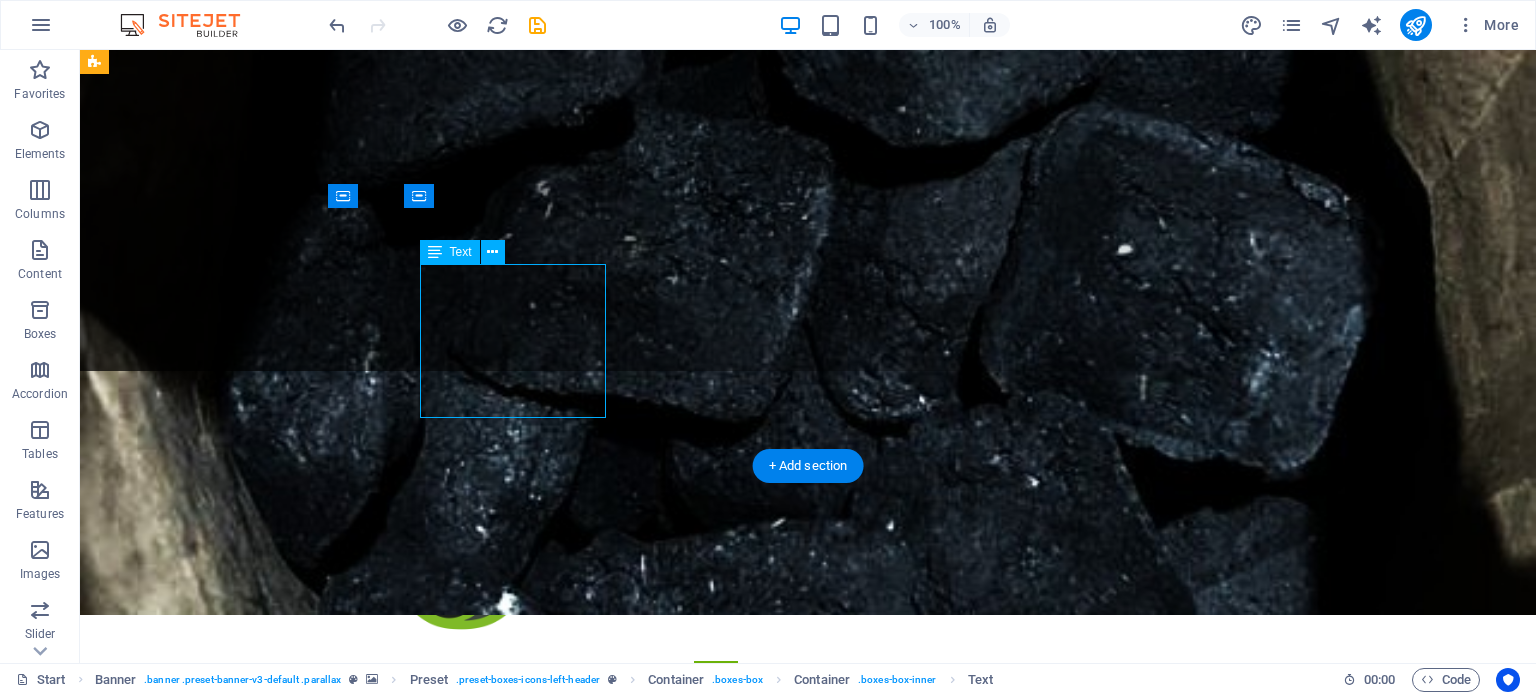 click on "Tenemos un compromiso con el medio ambiente, la transformación de residuos y el uso responsable de los recursos naturales." at bounding box center [808, 1092] 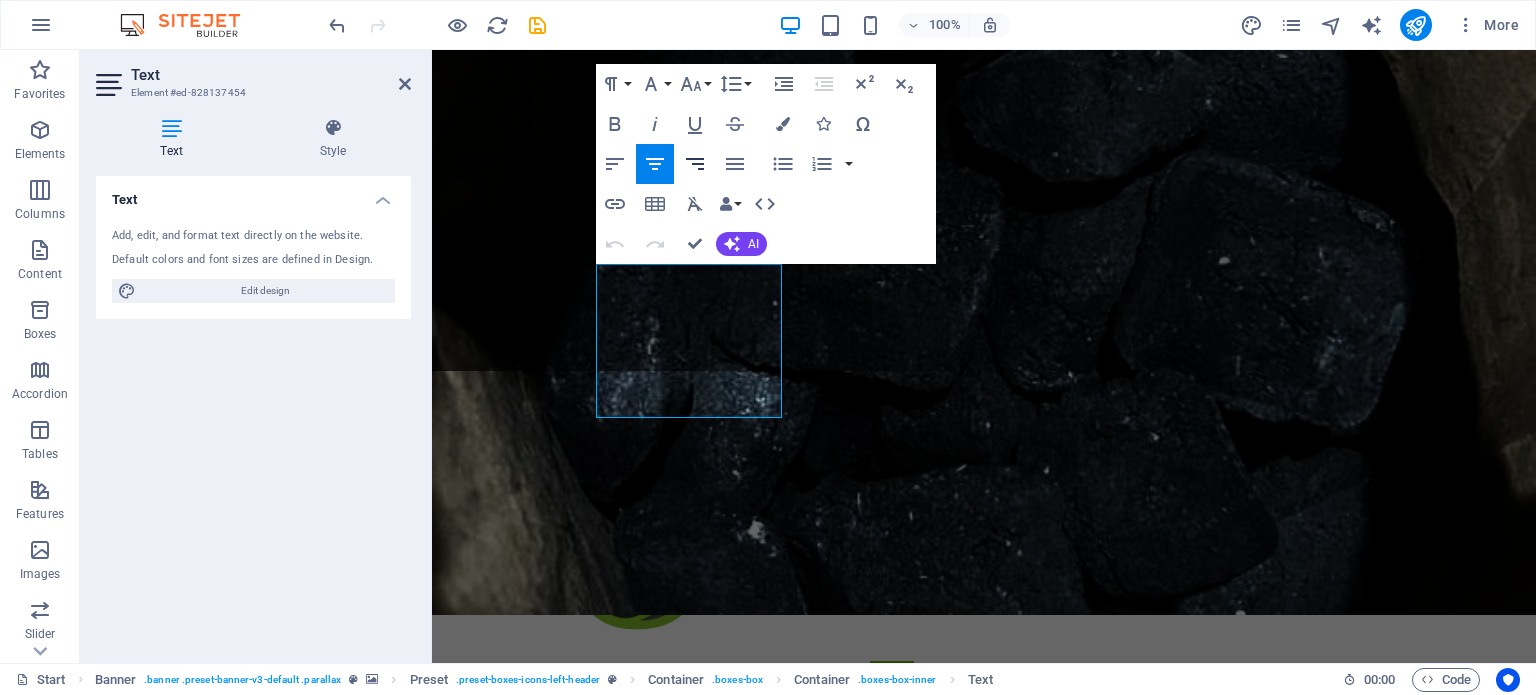 click 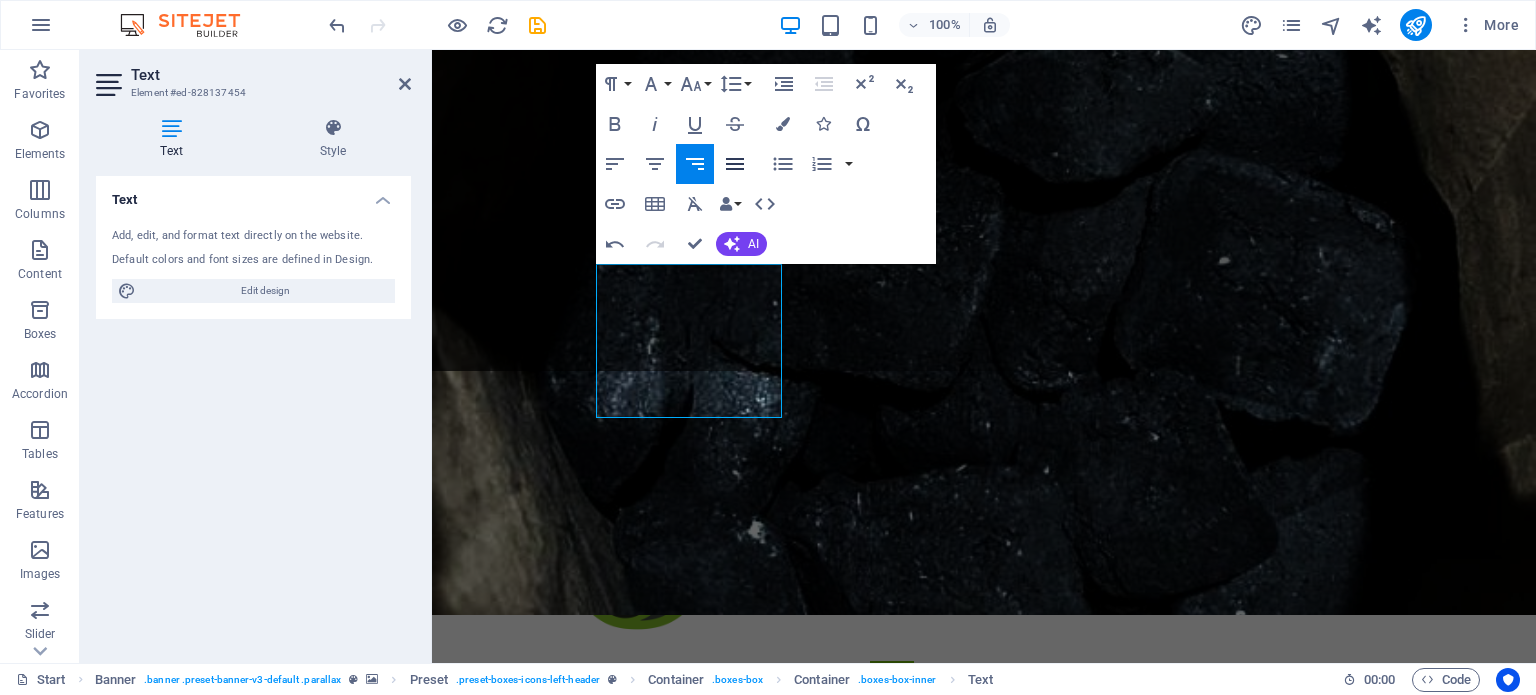click 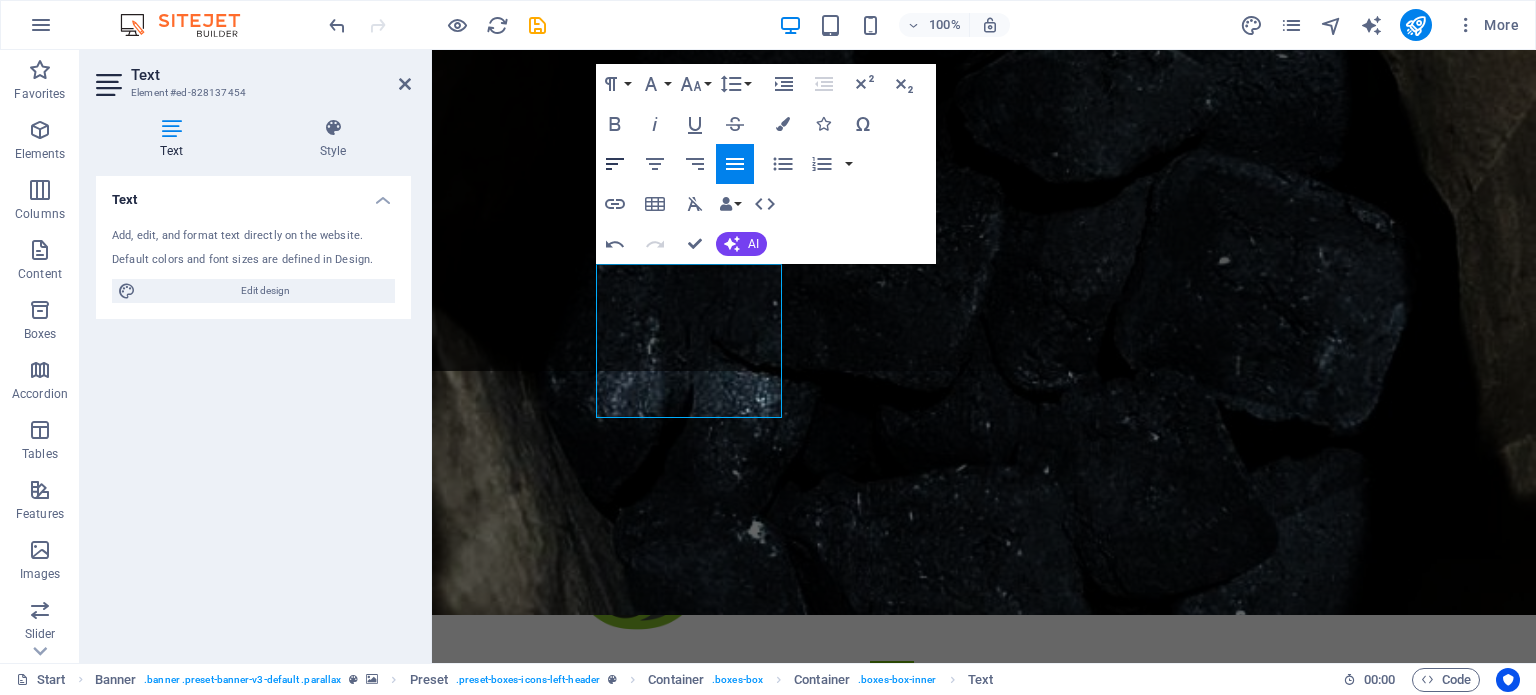 click 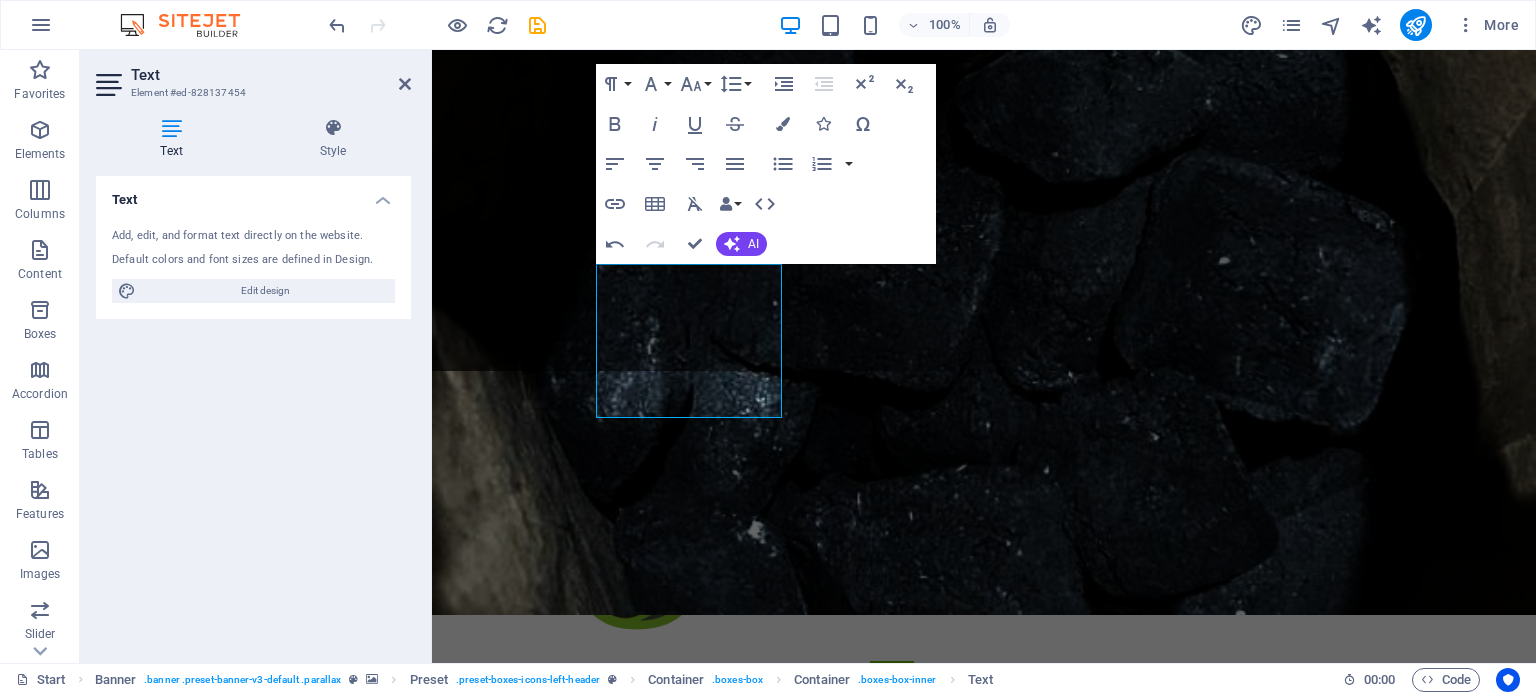 click at bounding box center (984, 296) 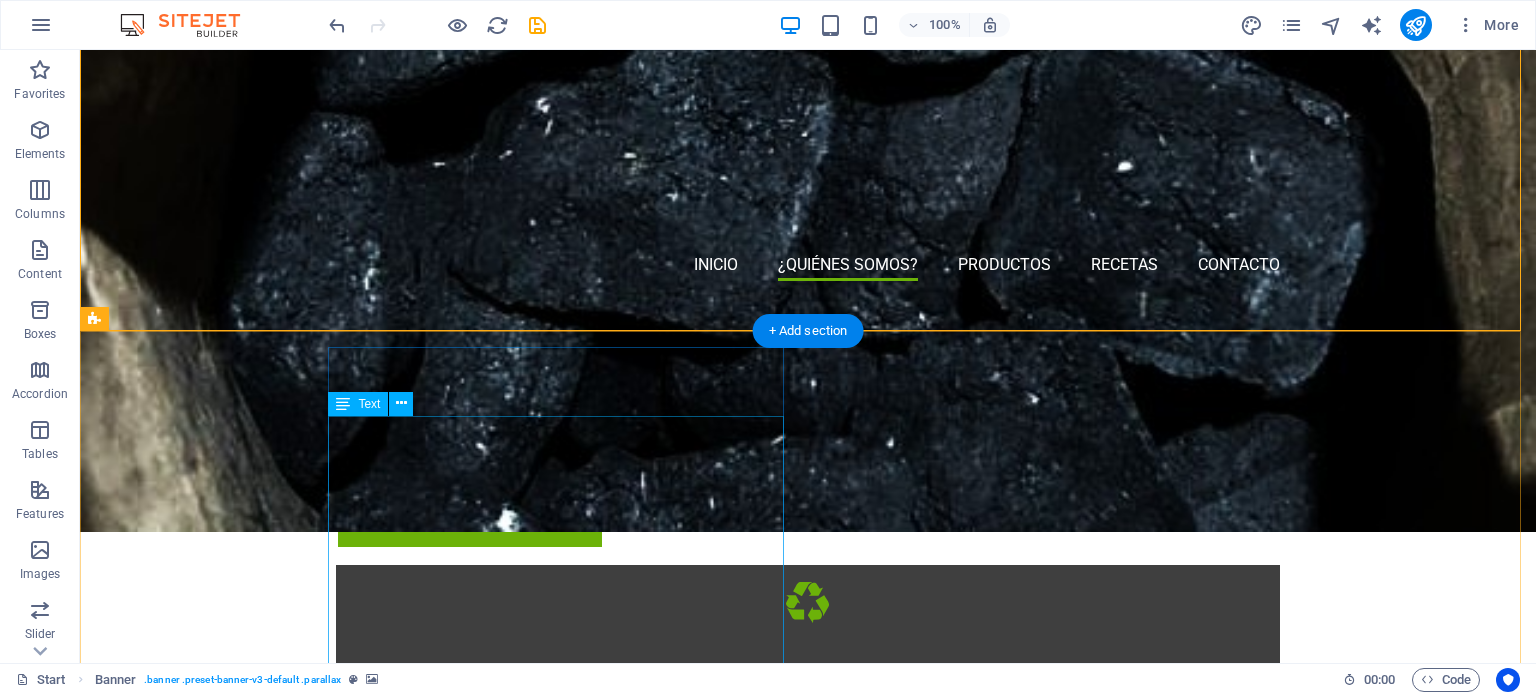 scroll, scrollTop: 692, scrollLeft: 0, axis: vertical 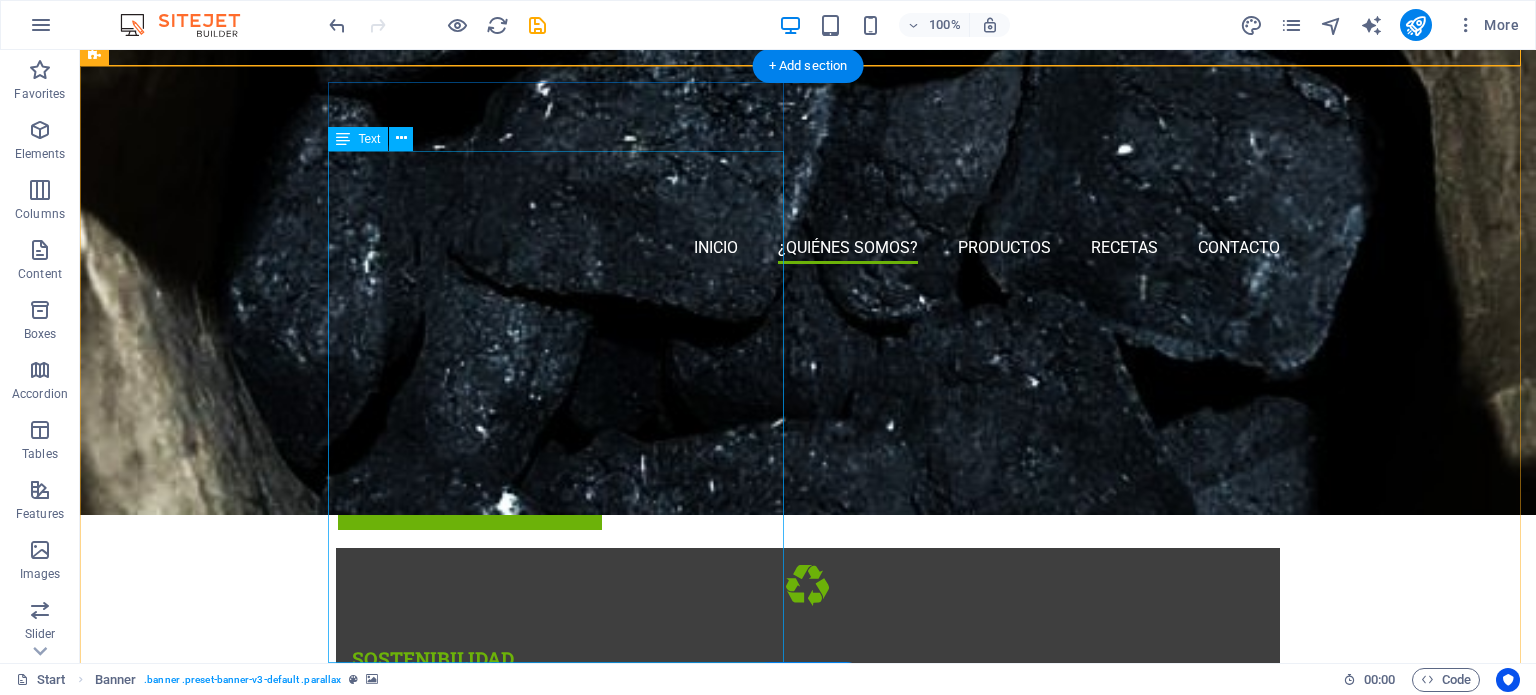 click on "GRACOR es una empresa originaria del sur de [STATE], nacida del amor por el medio ambiente y el compromiso con su conservación. Nuestra misión es clara: transformar residuos en energía limpia y eficiente, sin dañar nuestros bosques. Con nuestras briquetas premium, elaboradas sin talar un solo árbol, puedes cocinar tus alimentos favoritos con tu familia y amigos, calentar tus espacios o encender una buena fogata, mientras disfrutas de momentos agradables, únicos, llenos de sabor y con la tranquilidad de estar haciendo una elección responsable. Cada briqueta forma parte de una experiencia sostenible: encienden fácilmente, duran más tiempo y no generan residuos tóxicos. Además, operamos con todos los permisos y regulaciones gubernamentales, asegurando que todo el proceso —desde la recolección del residuo hasta nuestro producto encendido en casa— sea legal, seguro y comprometido con nuestros valores y el futuro del planeta. ¡Bienvenido a la familia GRACOR!" at bounding box center [568, 1330] 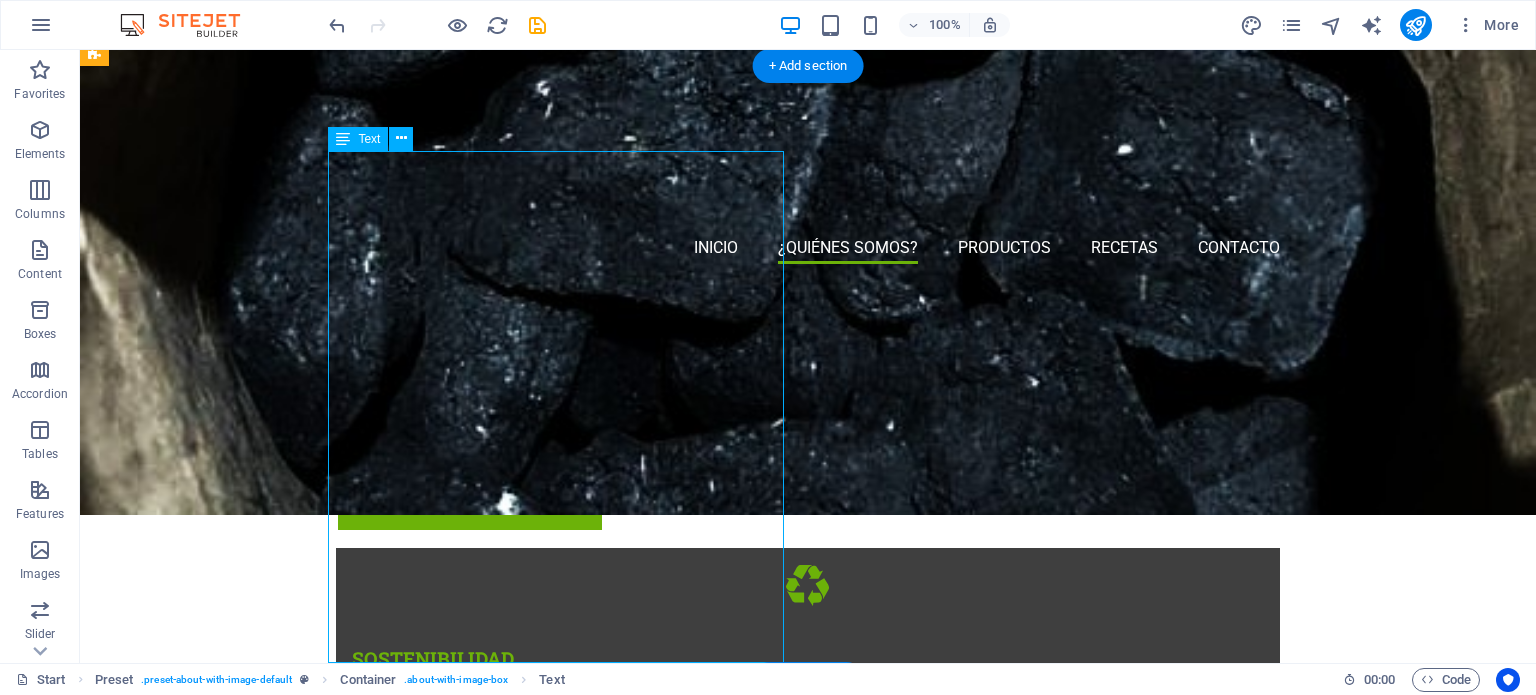 click on "GRACOR es una empresa originaria del sur de [STATE], nacida del amor por el medio ambiente y el compromiso con su conservación. Nuestra misión es clara: transformar residuos en energía limpia y eficiente, sin dañar nuestros bosques. Con nuestras briquetas premium, elaboradas sin talar un solo árbol, puedes cocinar tus alimentos favoritos con tu familia y amigos, calentar tus espacios o encender una buena fogata, mientras disfrutas de momentos agradables, únicos, llenos de sabor y con la tranquilidad de estar haciendo una elección responsable. Cada briqueta forma parte de una experiencia sostenible: encienden fácilmente, duran más tiempo y no generan residuos tóxicos. Además, operamos con todos los permisos y regulaciones gubernamentales, asegurando que todo el proceso —desde la recolección del residuo hasta nuestro producto encendido en casa— sea legal, seguro y comprometido con nuestros valores y el futuro del planeta. ¡Bienvenido a la familia GRACOR!" at bounding box center [568, 1330] 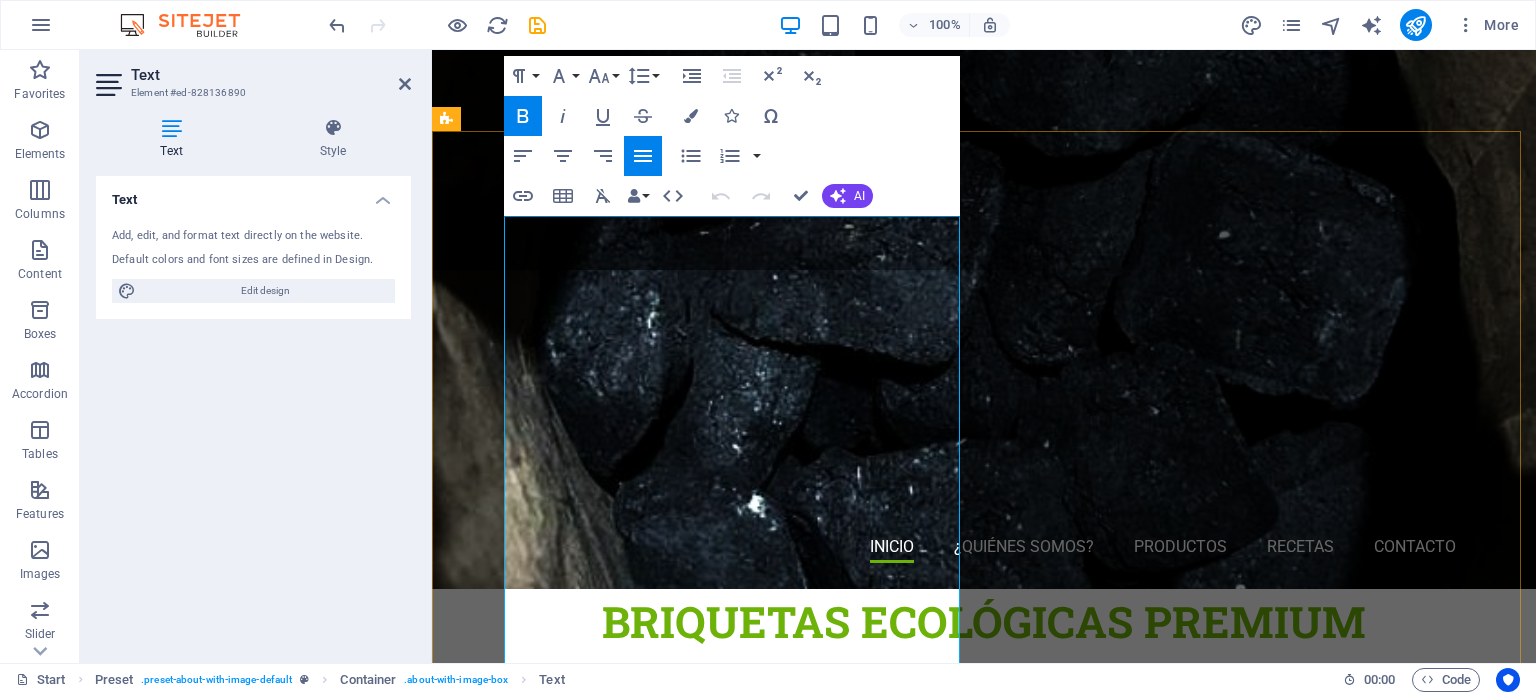 scroll, scrollTop: 392, scrollLeft: 0, axis: vertical 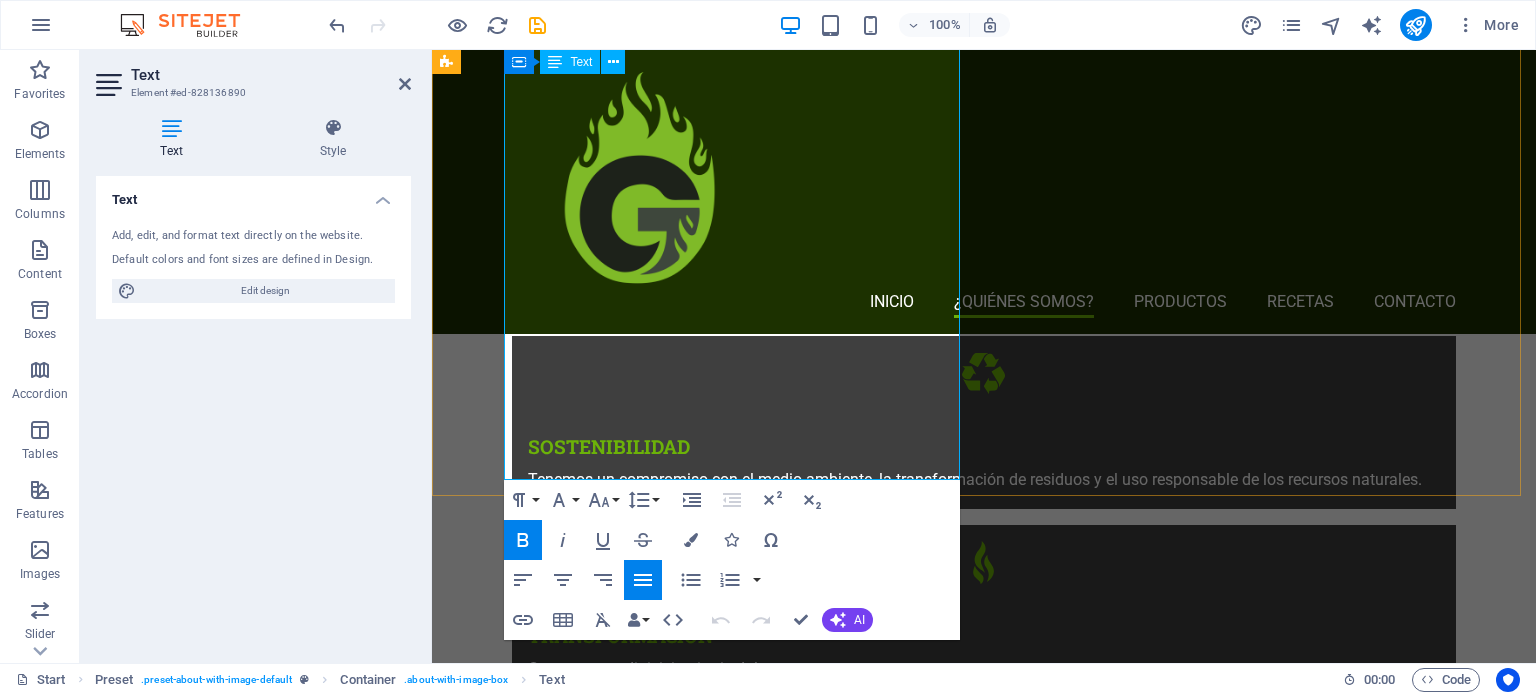 drag, startPoint x: 508, startPoint y: 463, endPoint x: 755, endPoint y: 463, distance: 247 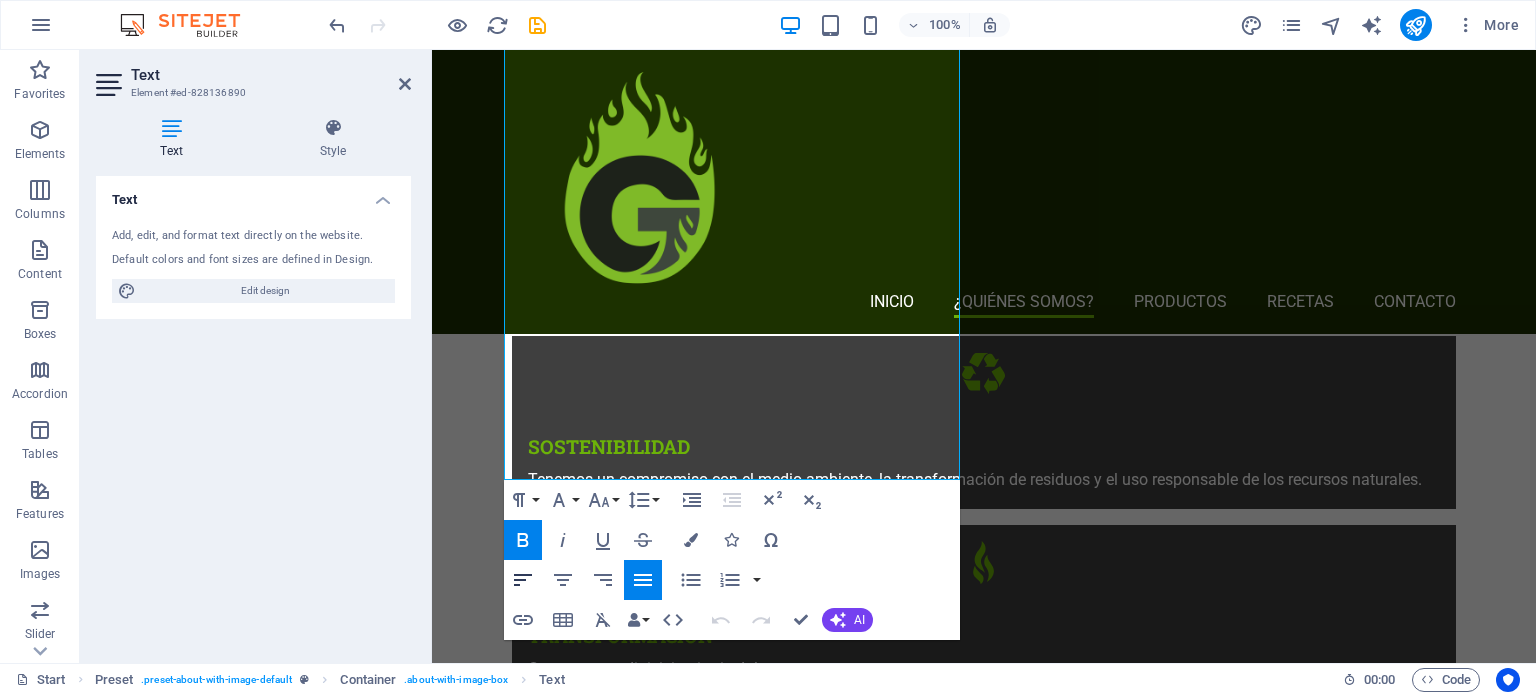 click 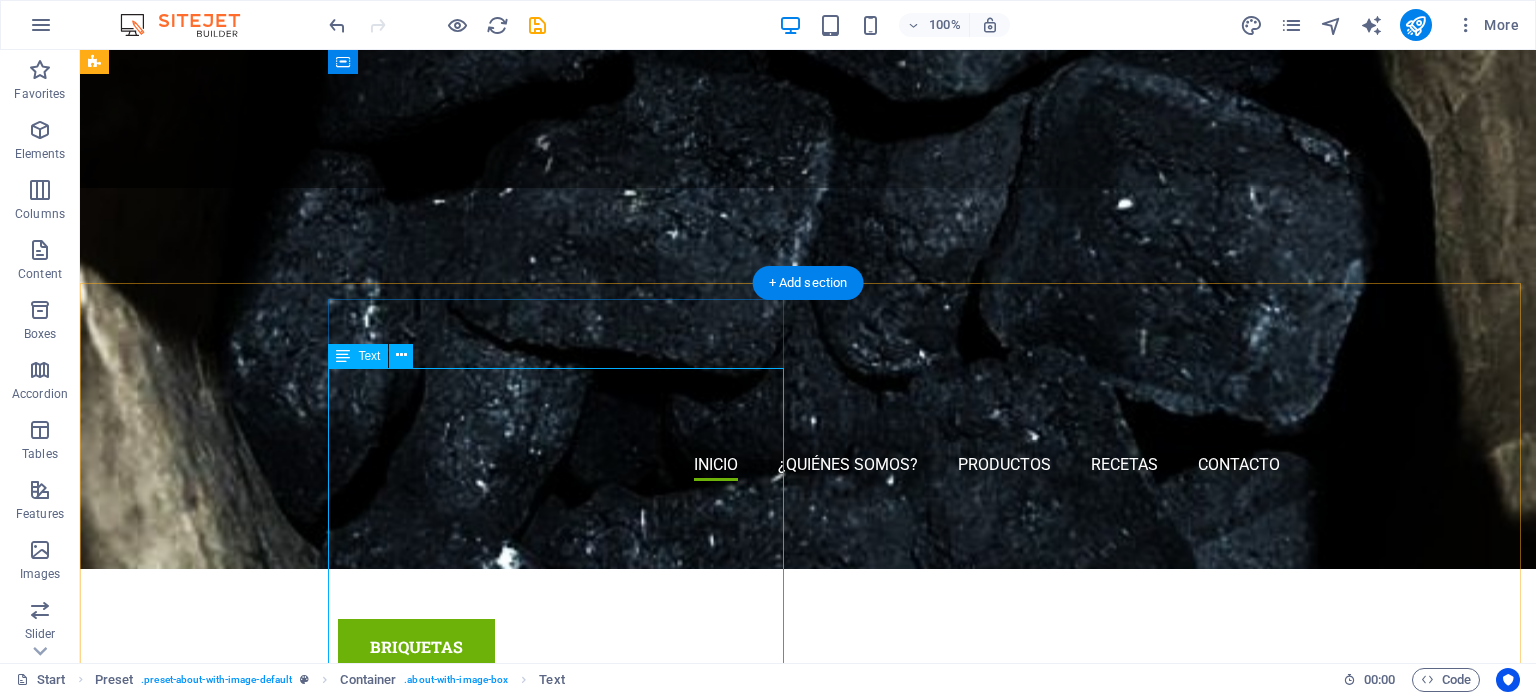 scroll, scrollTop: 275, scrollLeft: 0, axis: vertical 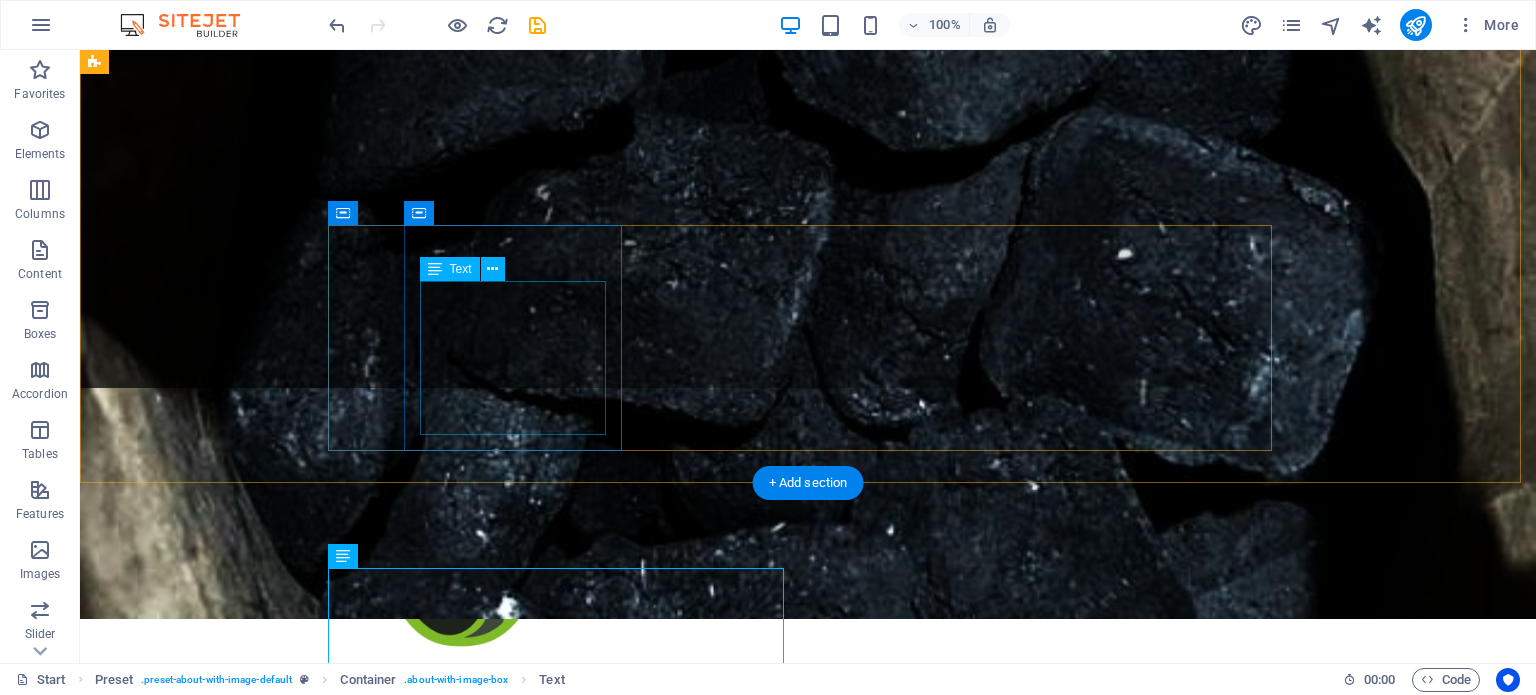 click on "Tenemos un compromiso con el medio ambiente, la transformación de residuos y el uso responsable de los recursos naturales." at bounding box center (808, 1109) 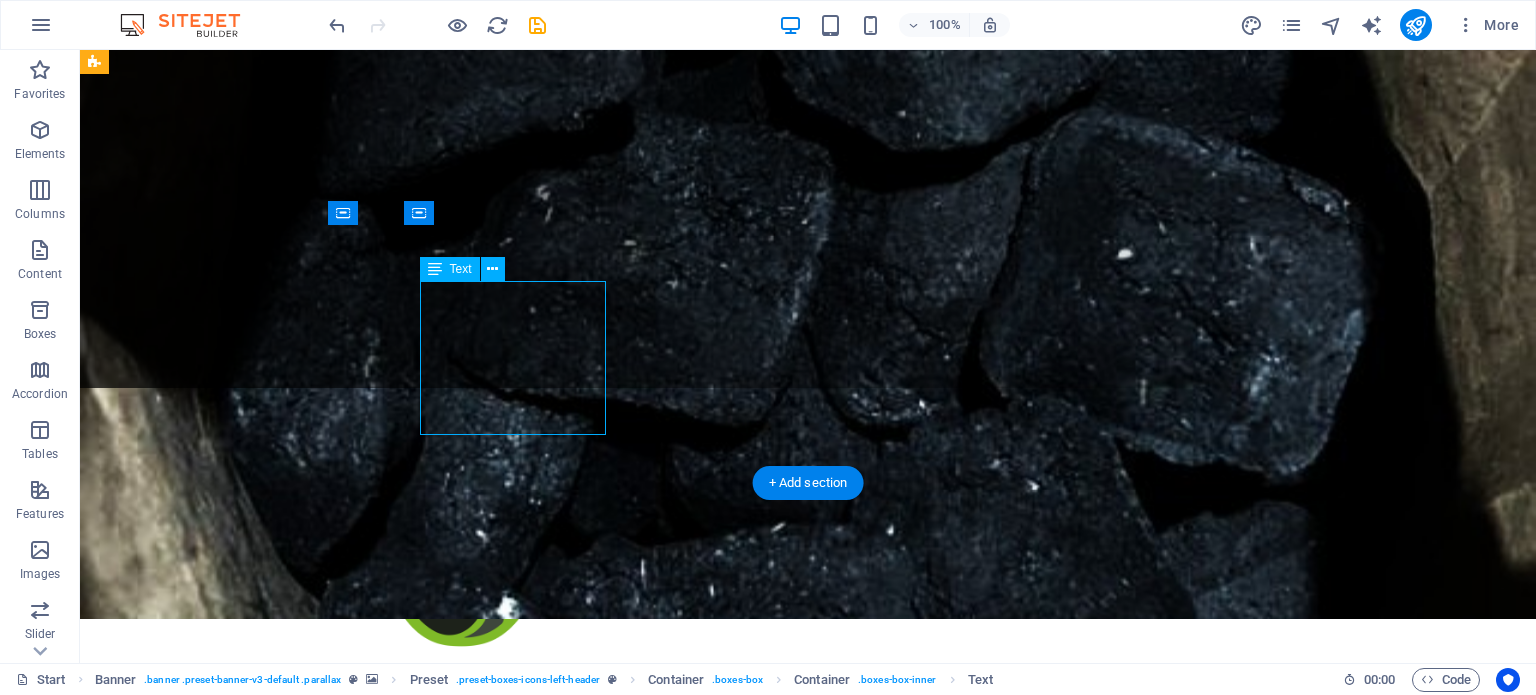 click on "Tenemos un compromiso con el medio ambiente, la transformación de residuos y el uso responsable de los recursos naturales." at bounding box center (808, 1109) 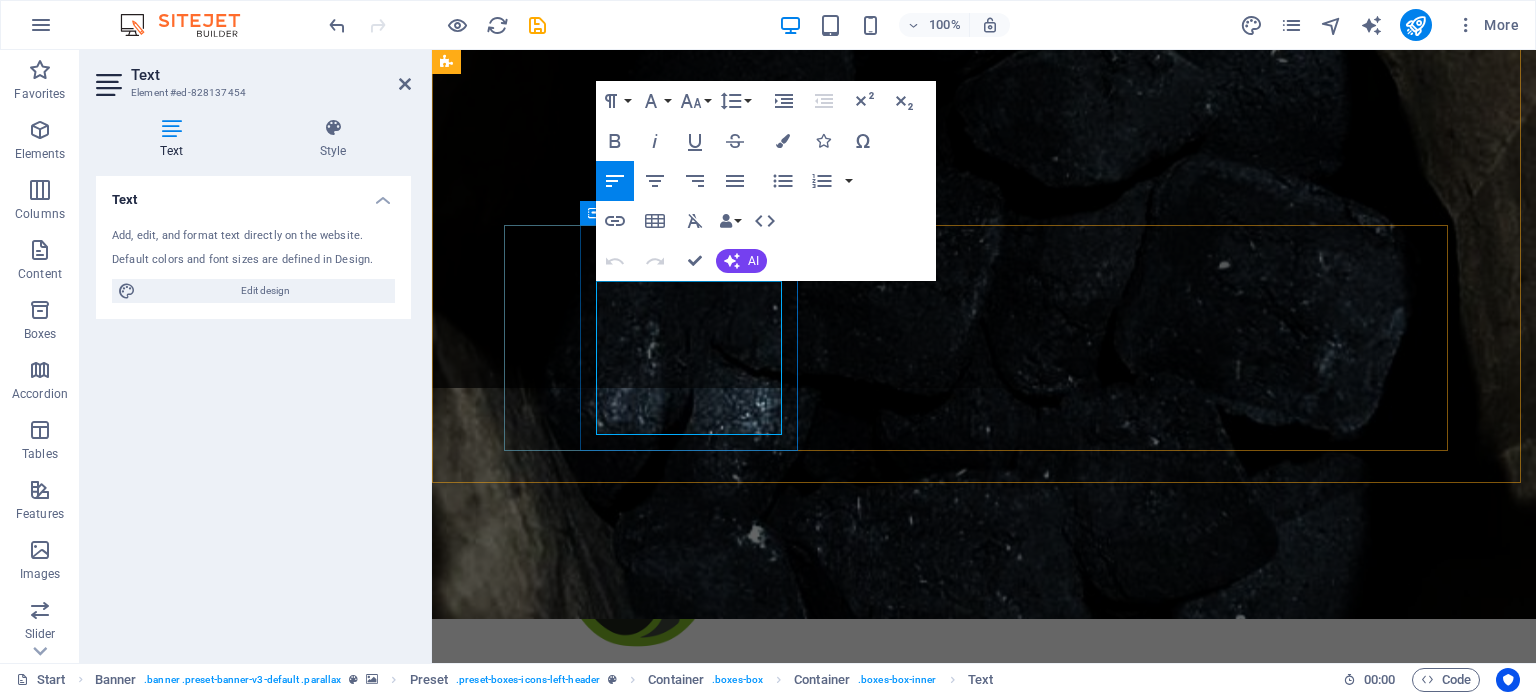 drag, startPoint x: 736, startPoint y: 422, endPoint x: 595, endPoint y: 289, distance: 193.82982 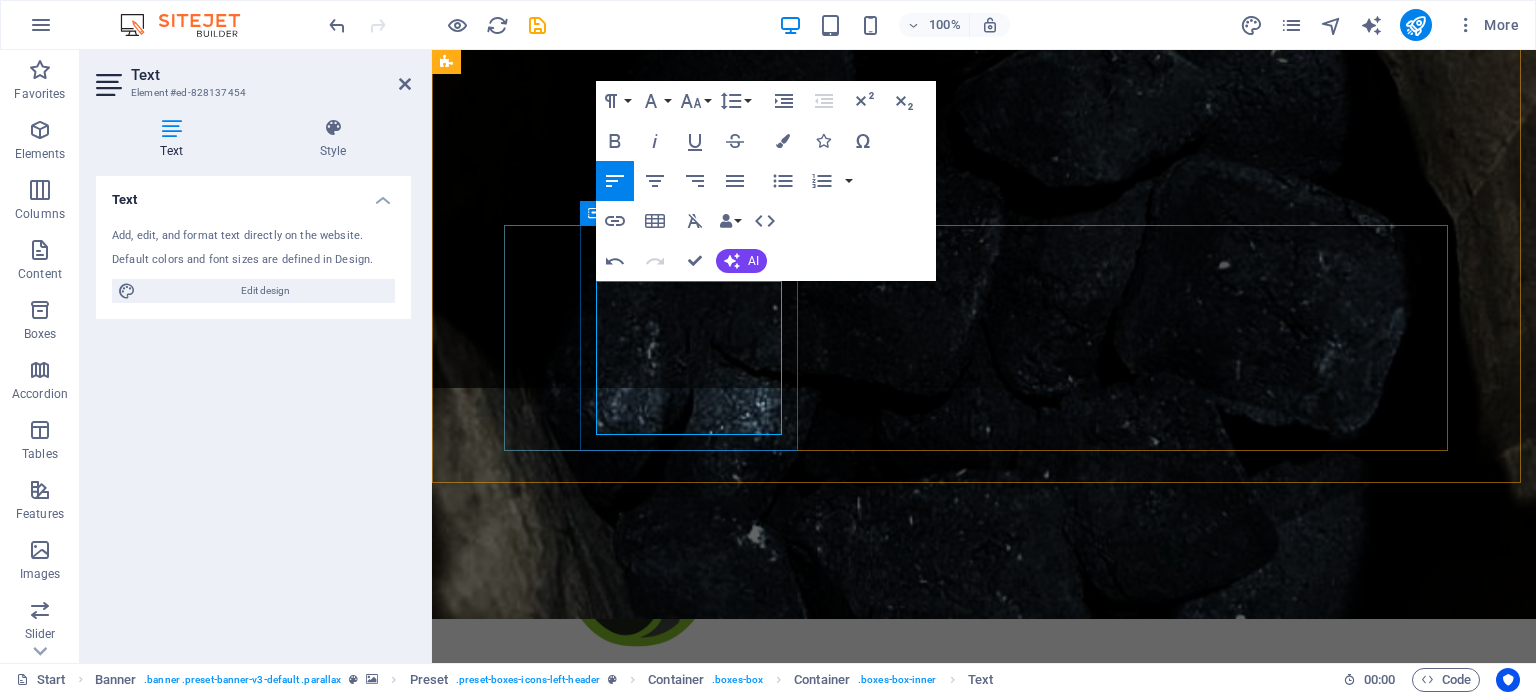 type 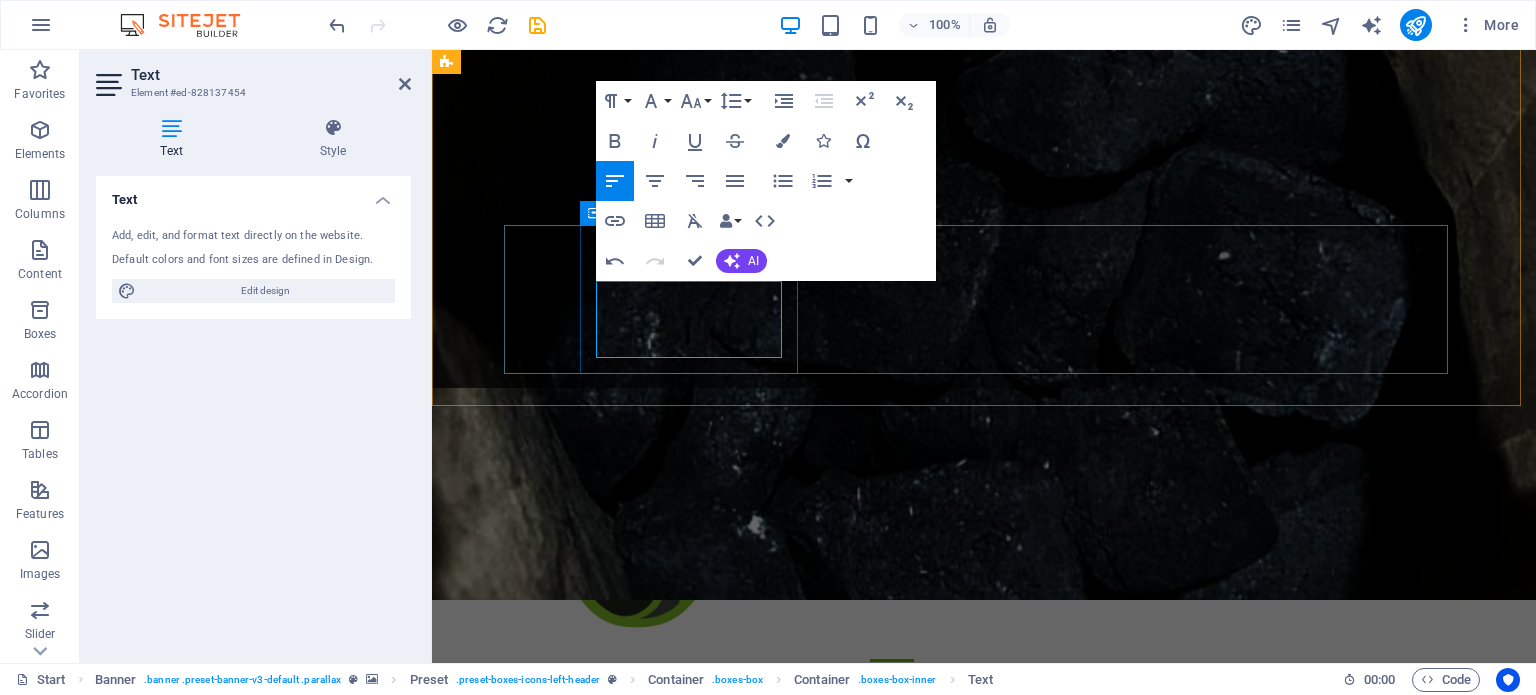 scroll, scrollTop: 283, scrollLeft: 0, axis: vertical 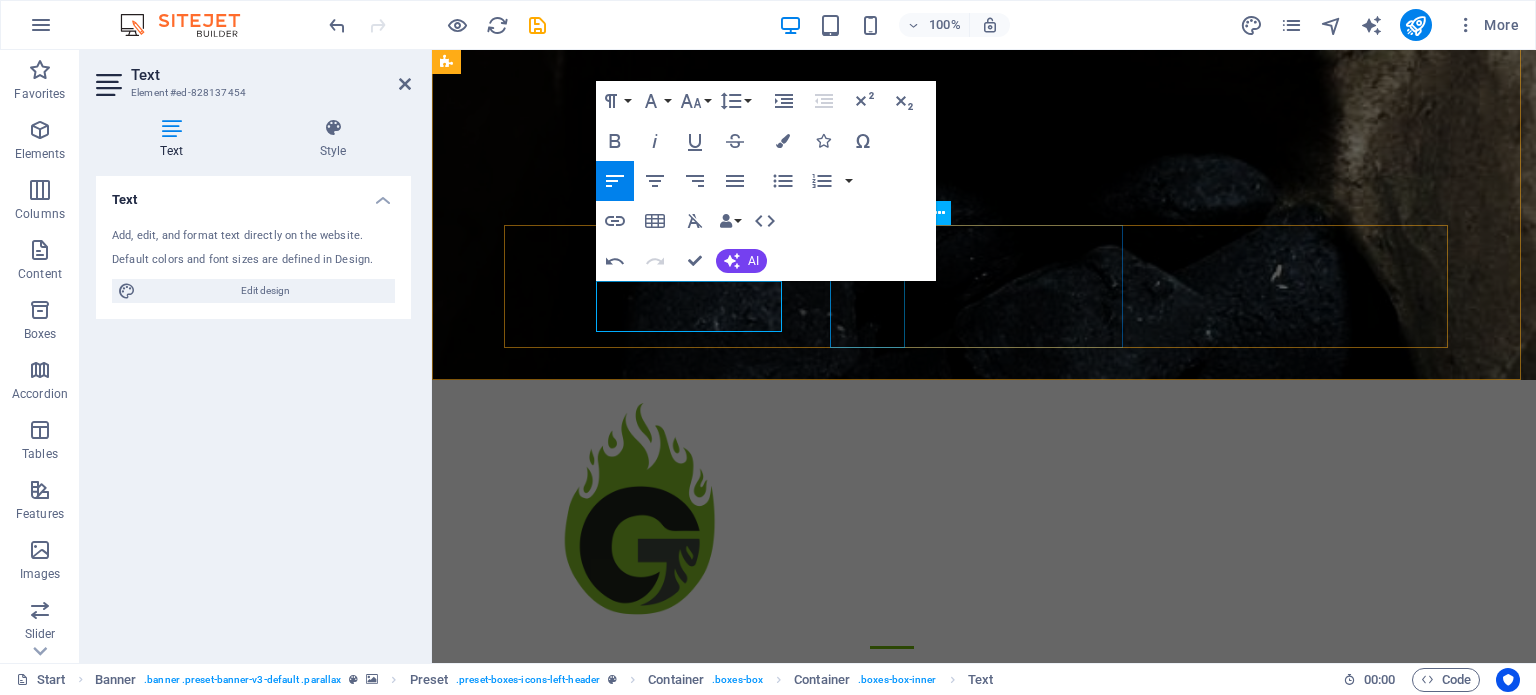 click at bounding box center (984, 1159) 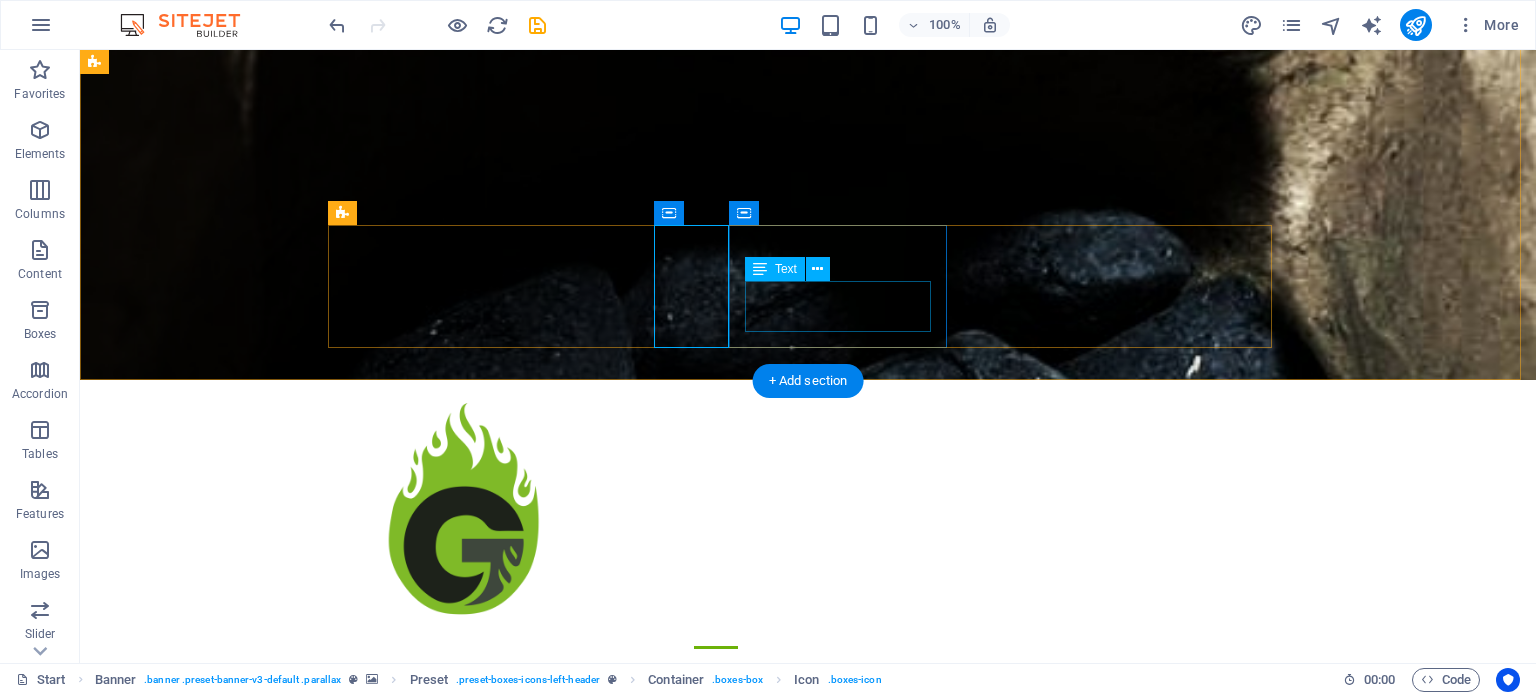click on "Consectetur adipisicing itatis dolorem." at bounding box center [808, 1266] 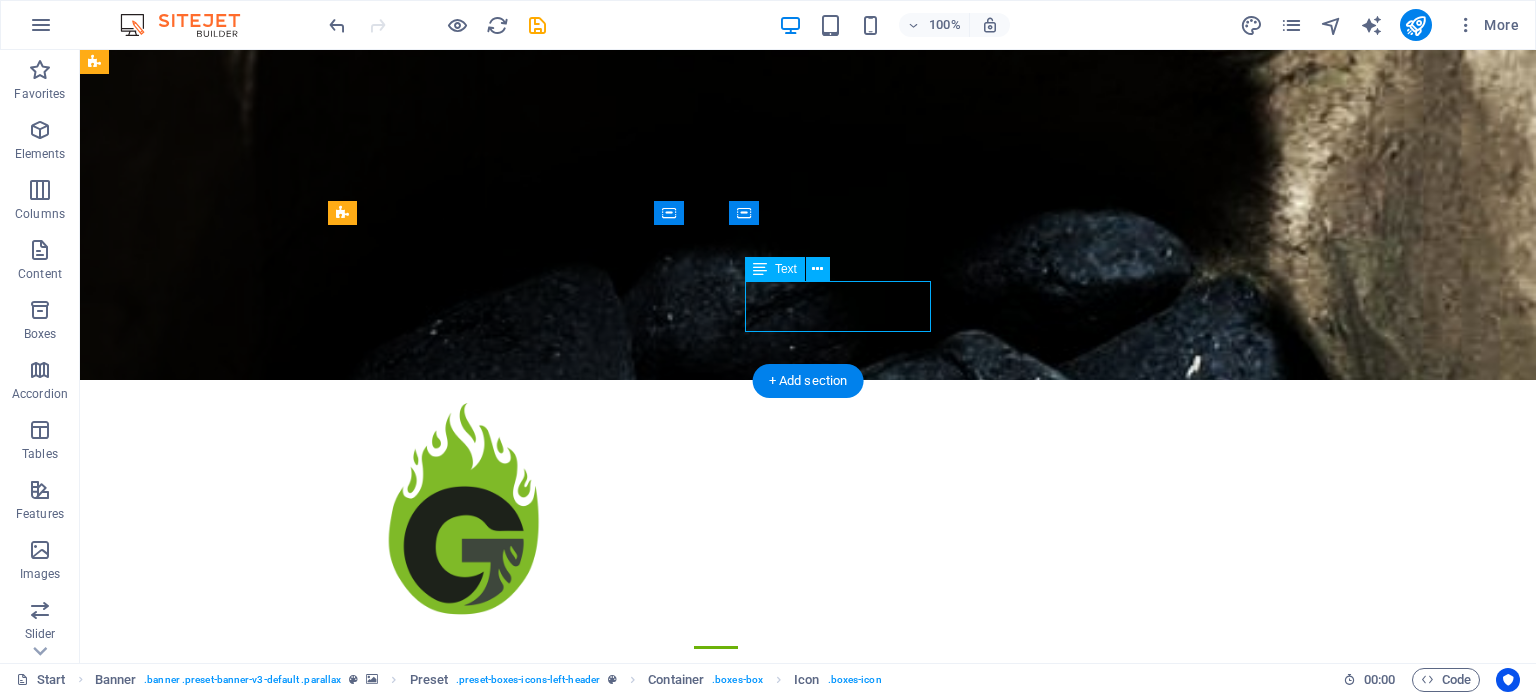 click on "Consectetur adipisicing itatis dolorem." at bounding box center (808, 1266) 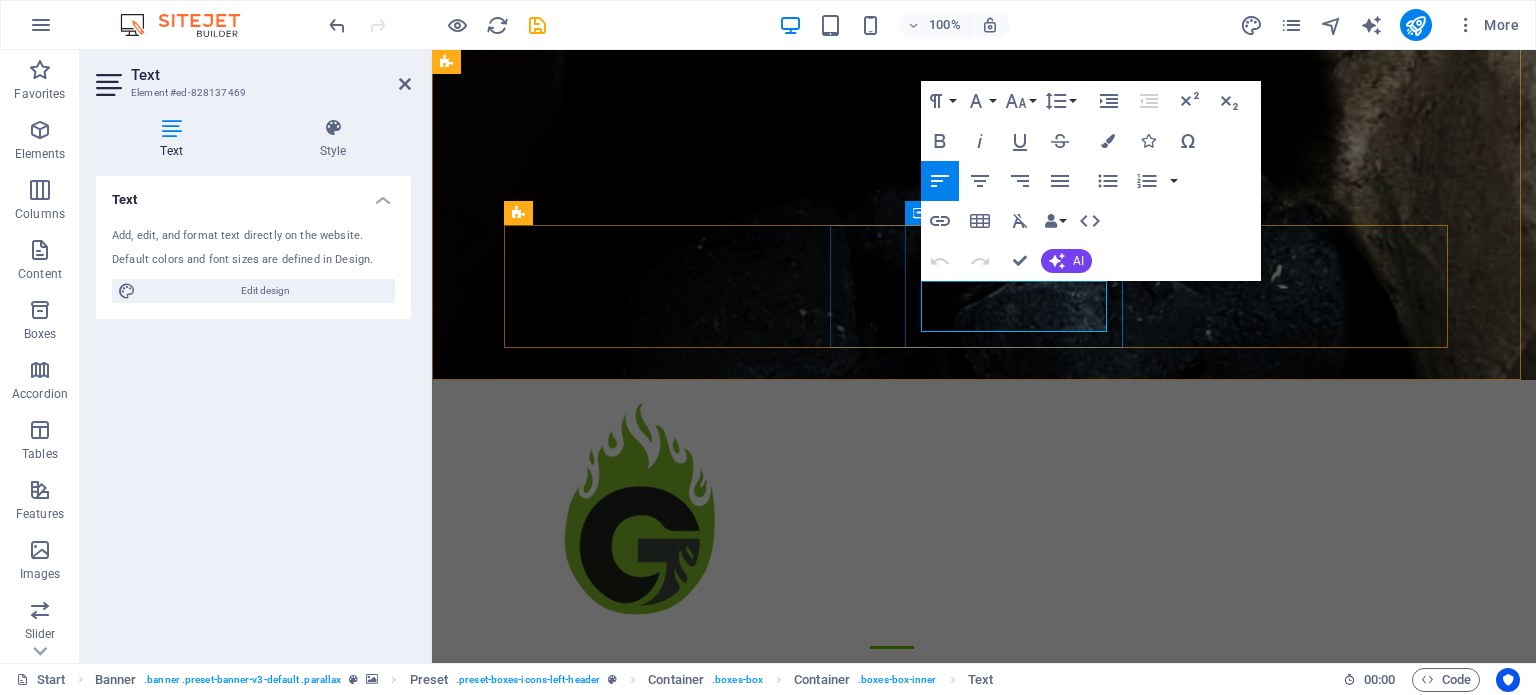 click on "Consectetur adipisicing itatis dolorem." at bounding box center (984, 1266) 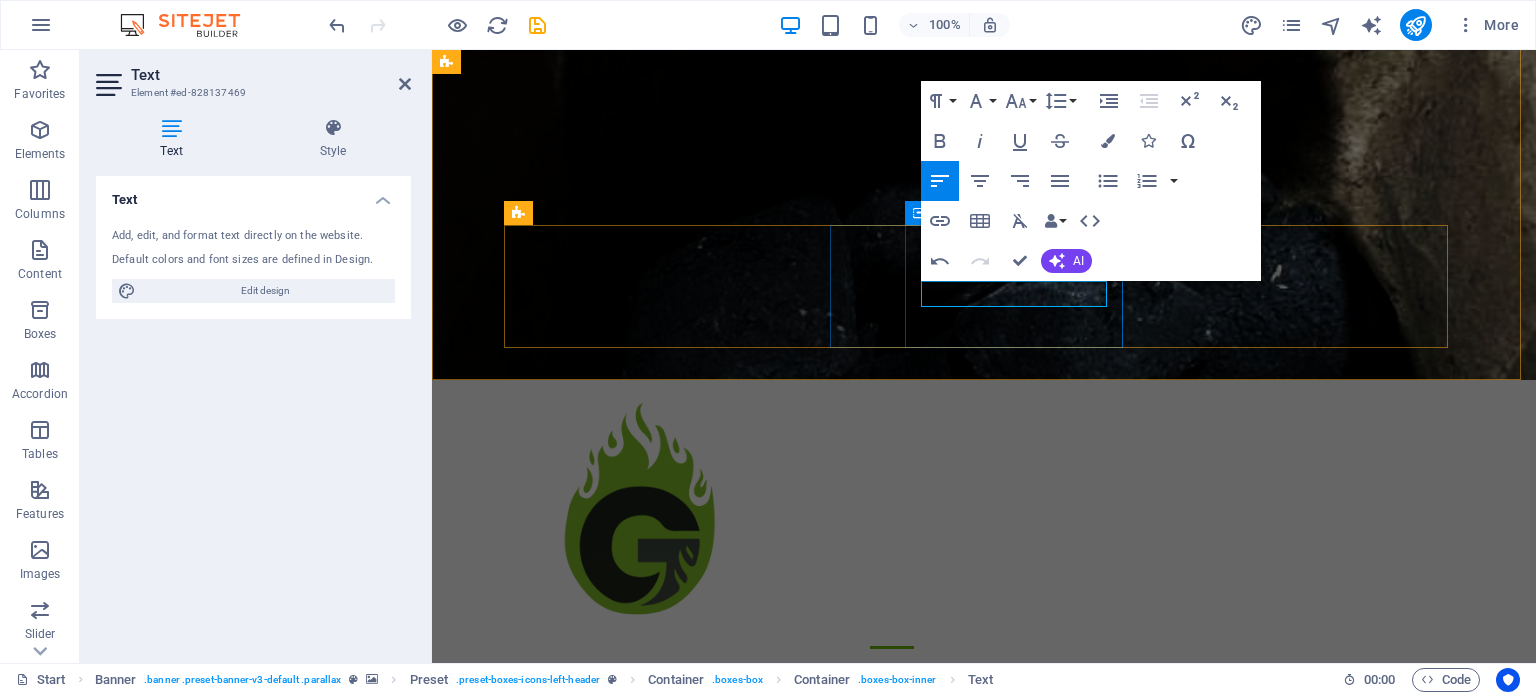 type 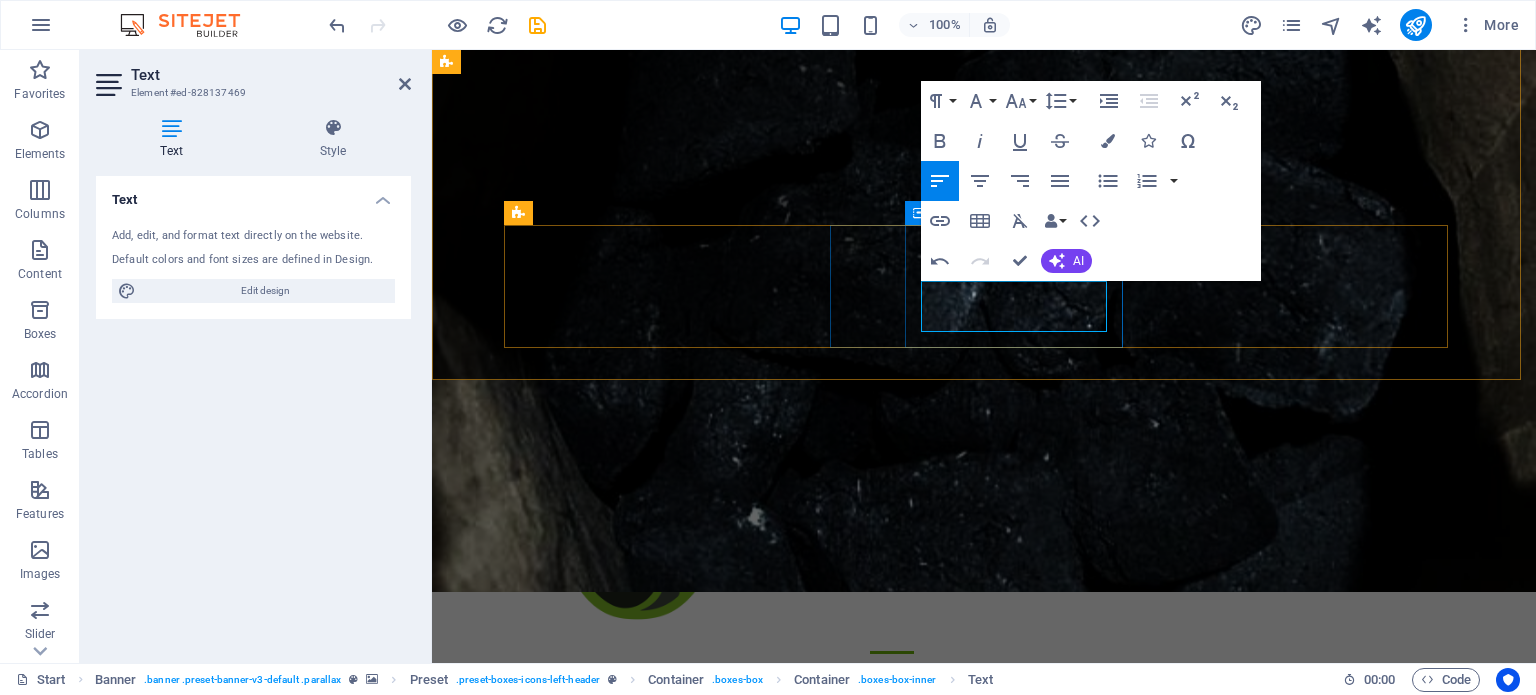 scroll, scrollTop: 275, scrollLeft: 0, axis: vertical 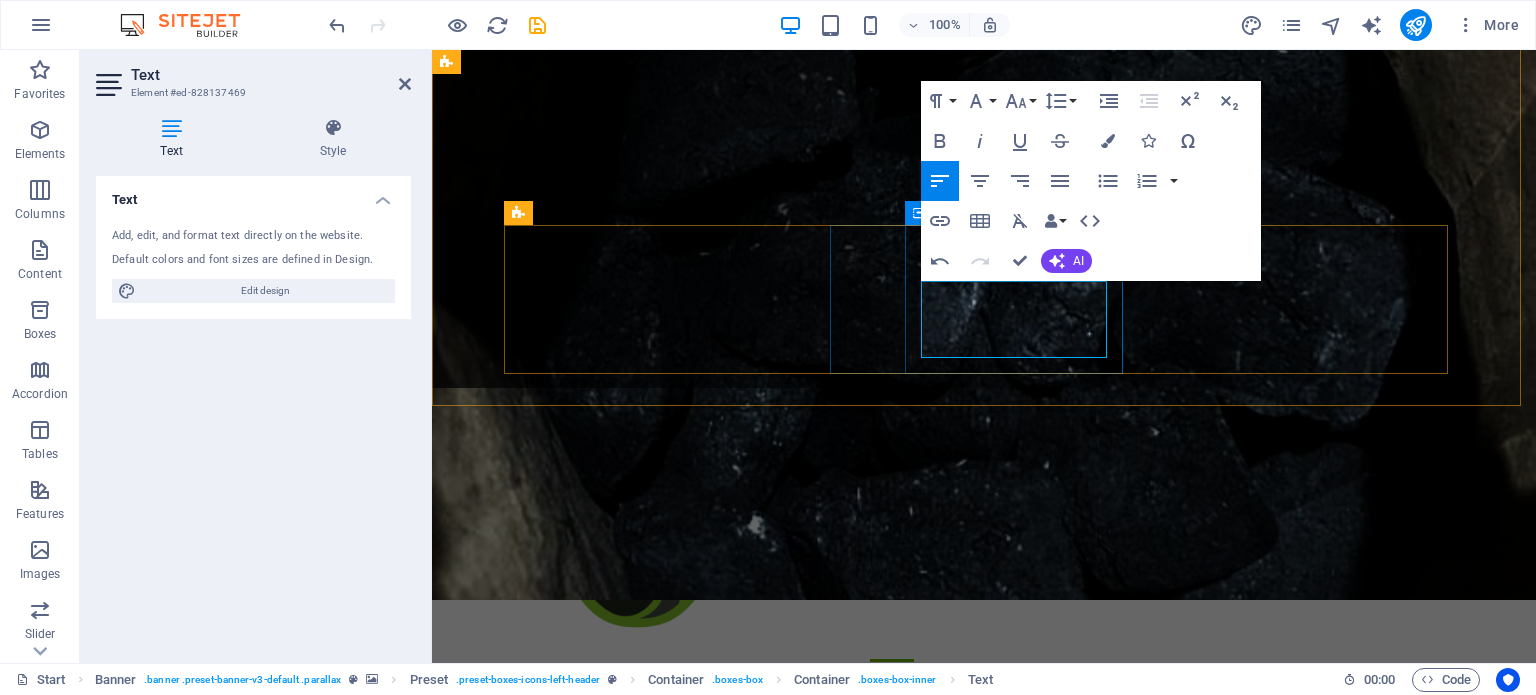 click on "​Transformamos residuos en energía energía limpia, eficiente y responsable" at bounding box center [984, 1279] 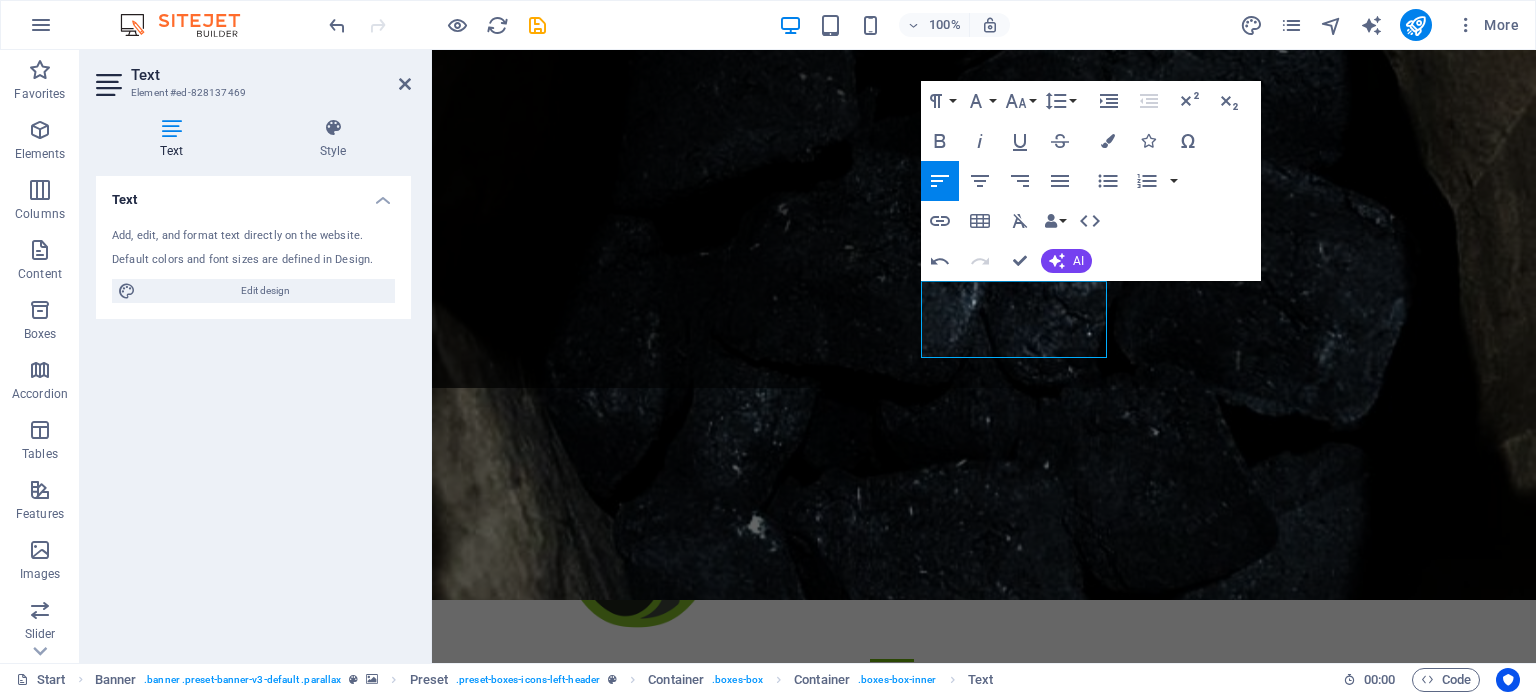 click at bounding box center (984, 290) 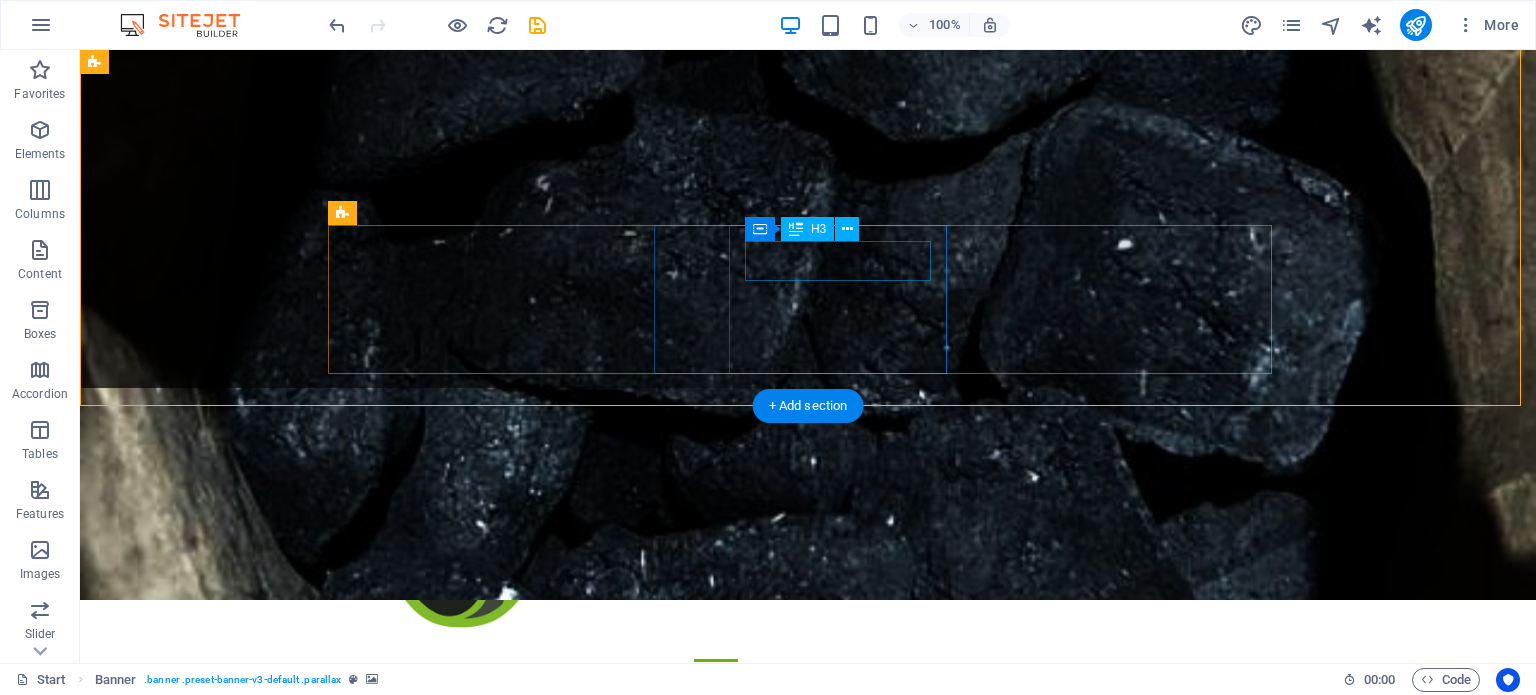 click on "transformación" at bounding box center [808, 1246] 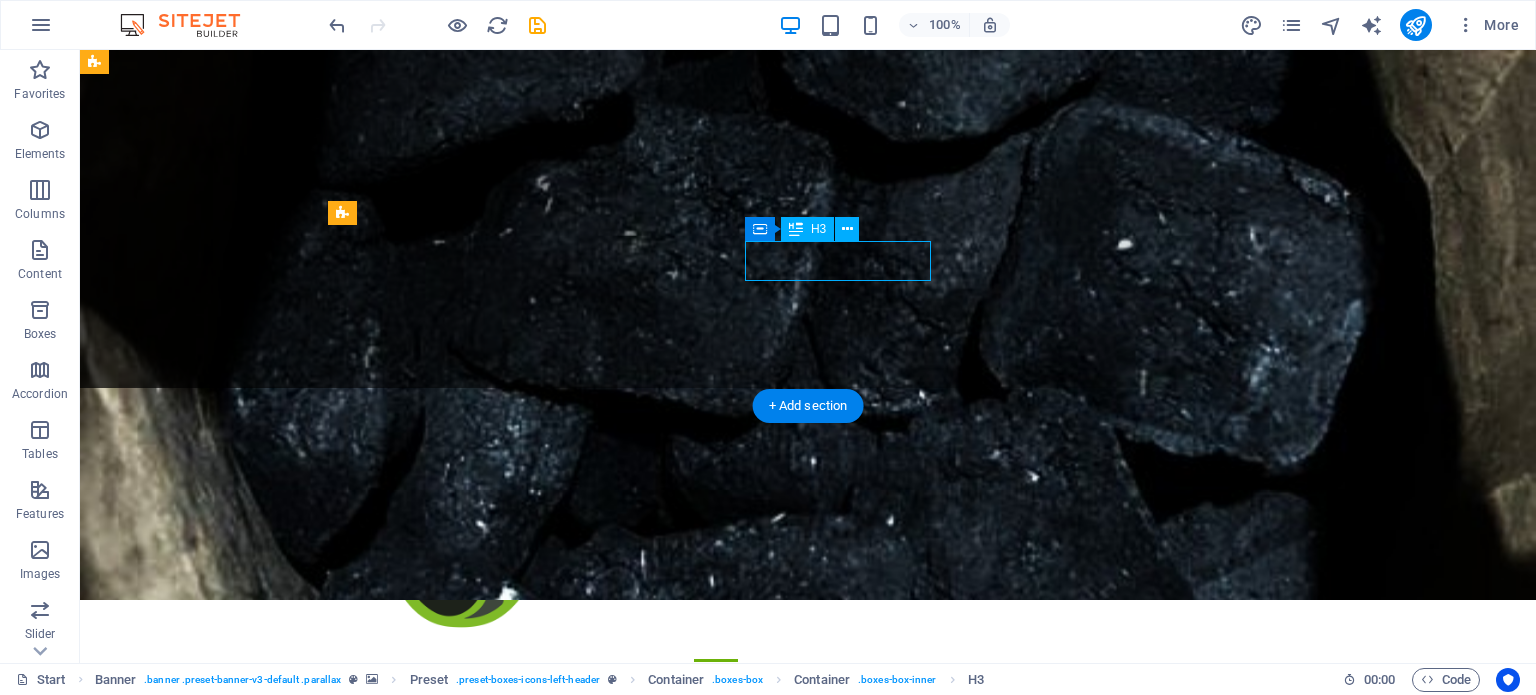 click on "transformación" at bounding box center (808, 1246) 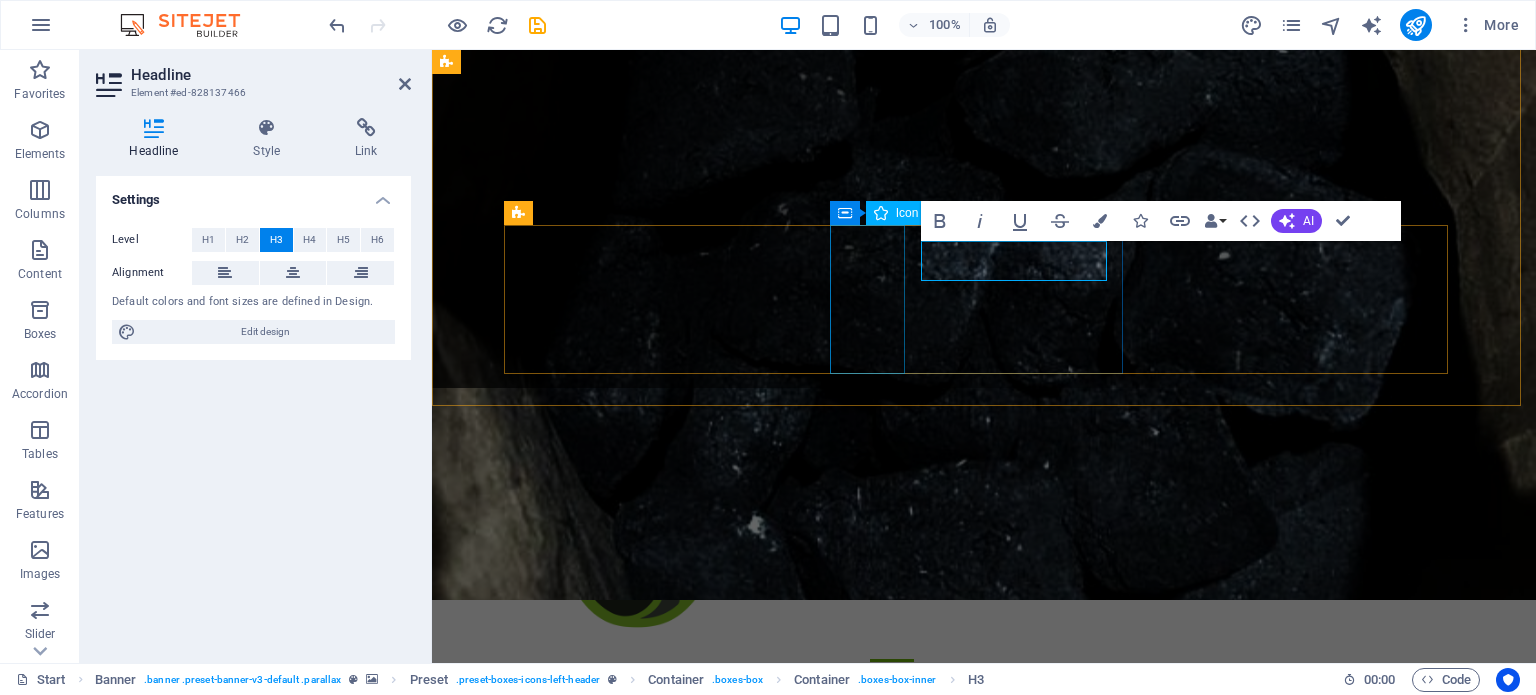 type 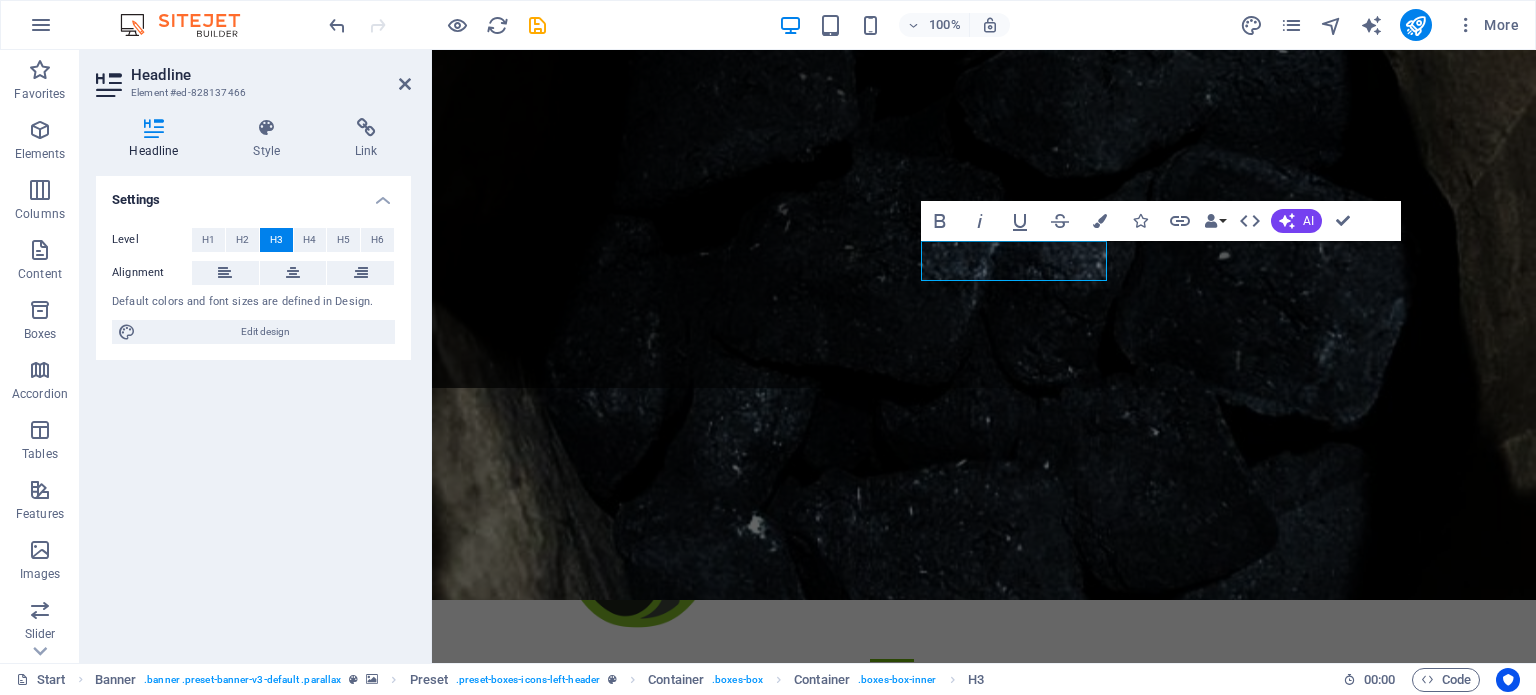 click at bounding box center (984, 290) 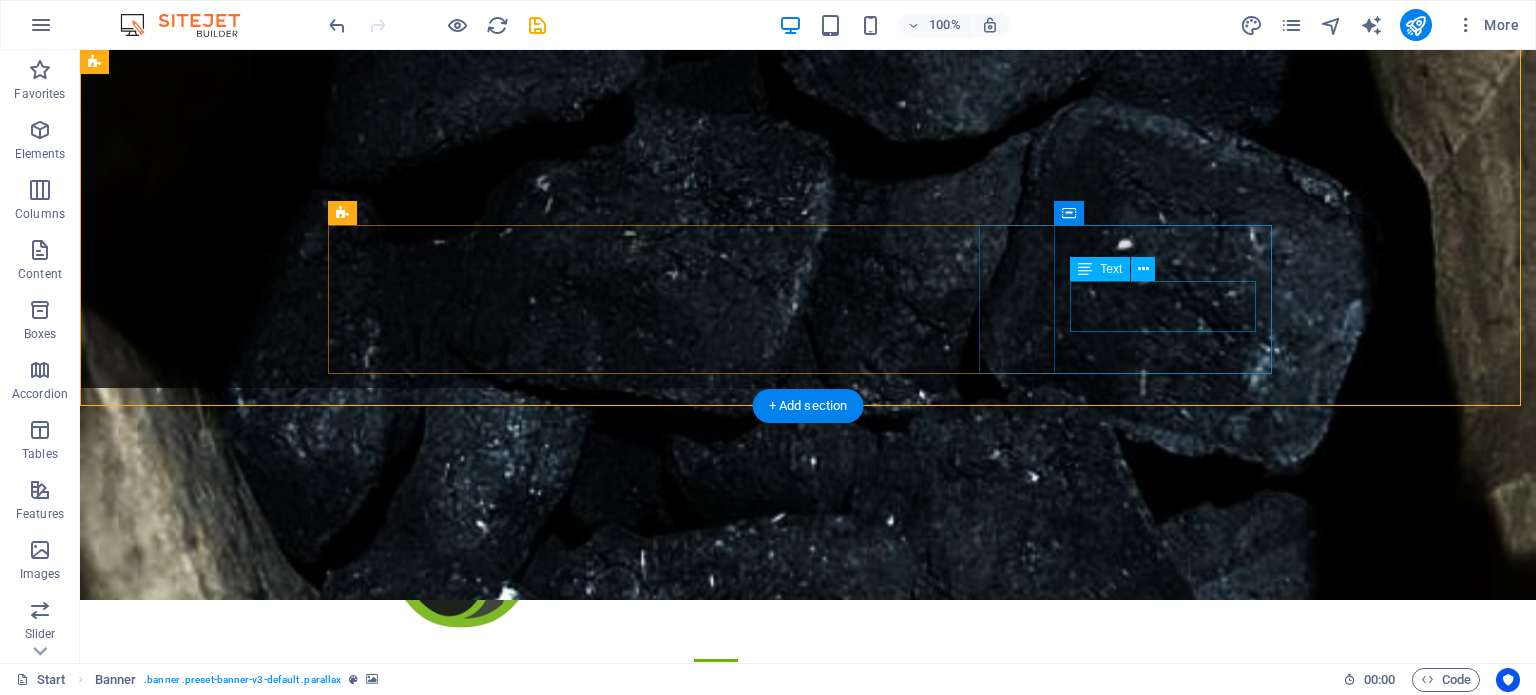 click on "Adipisicing elit veritatis amet elm dolorem." at bounding box center [808, 1468] 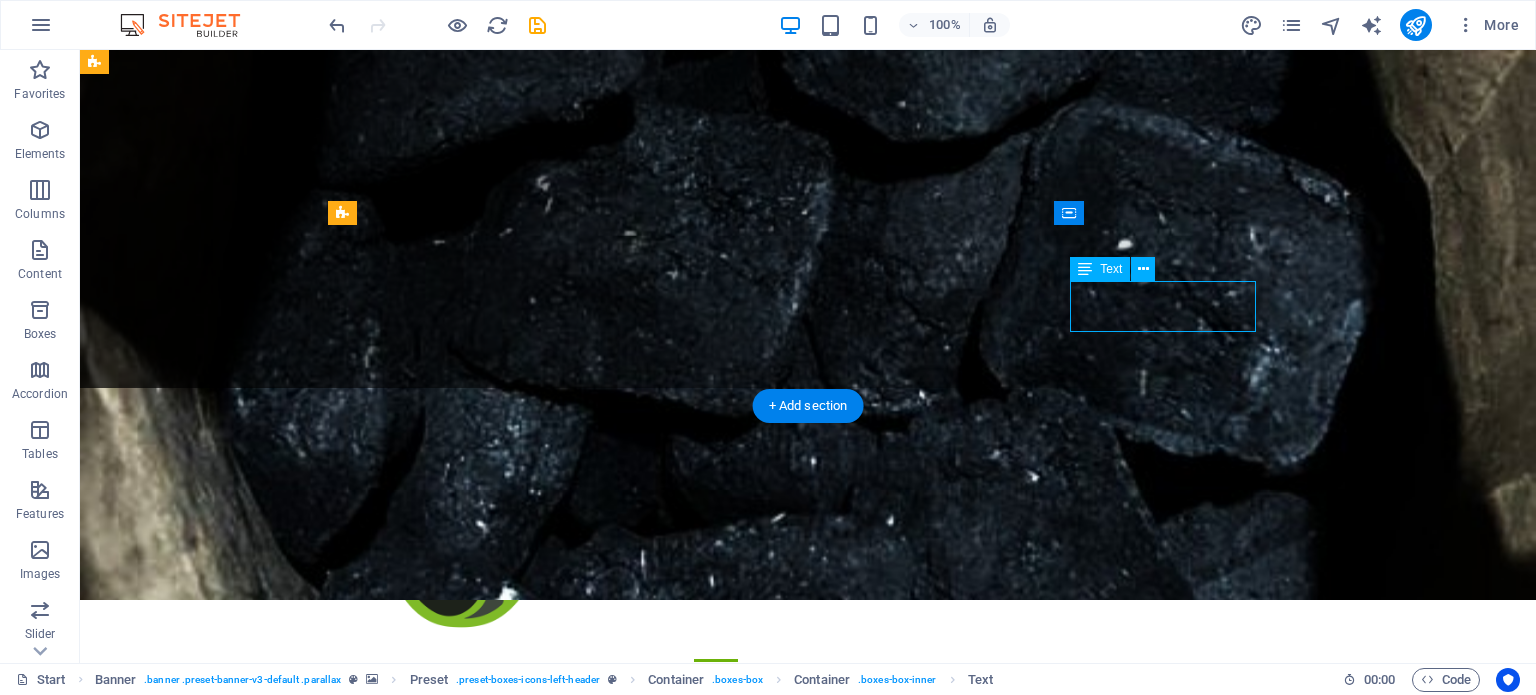 click on "Adipisicing elit veritatis amet elm dolorem." at bounding box center (808, 1468) 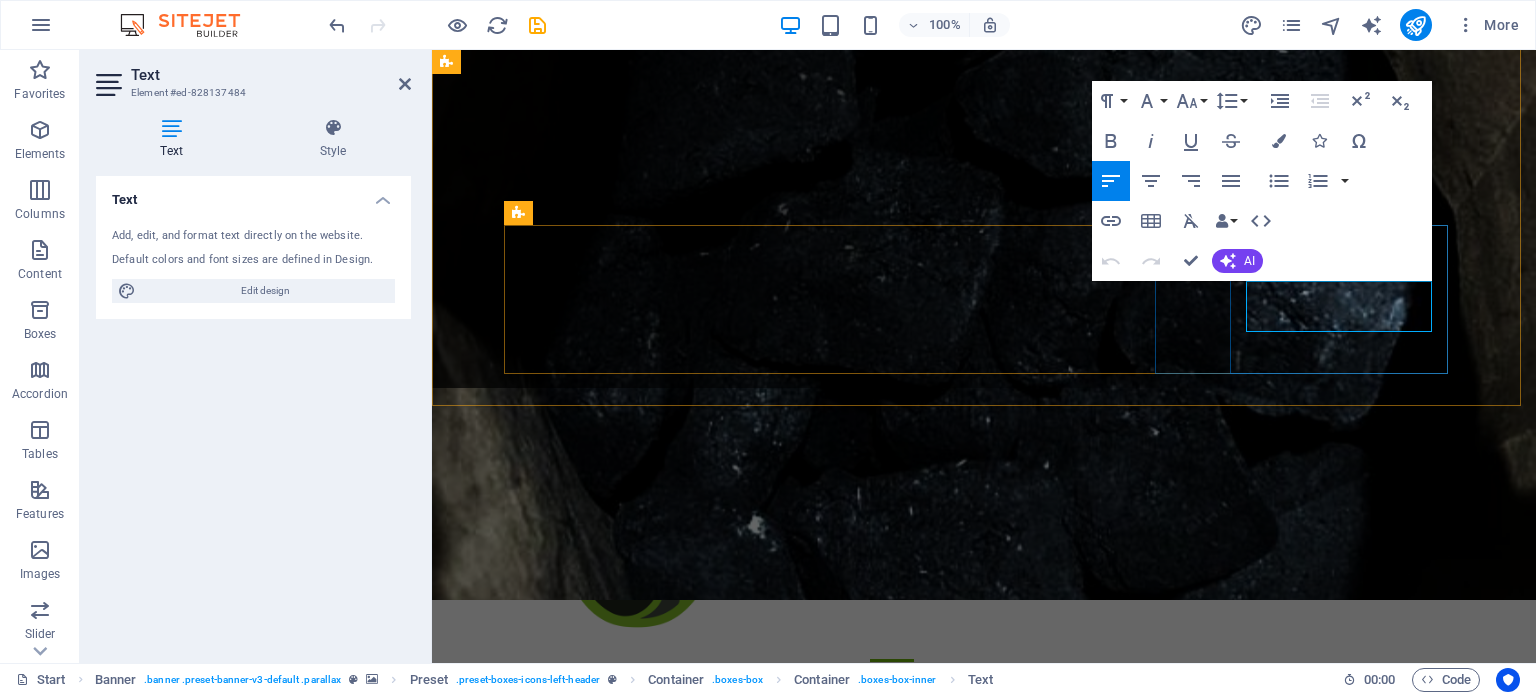 click on "Adipisicing elit veritatis amet elm dolorem." at bounding box center [984, 1468] 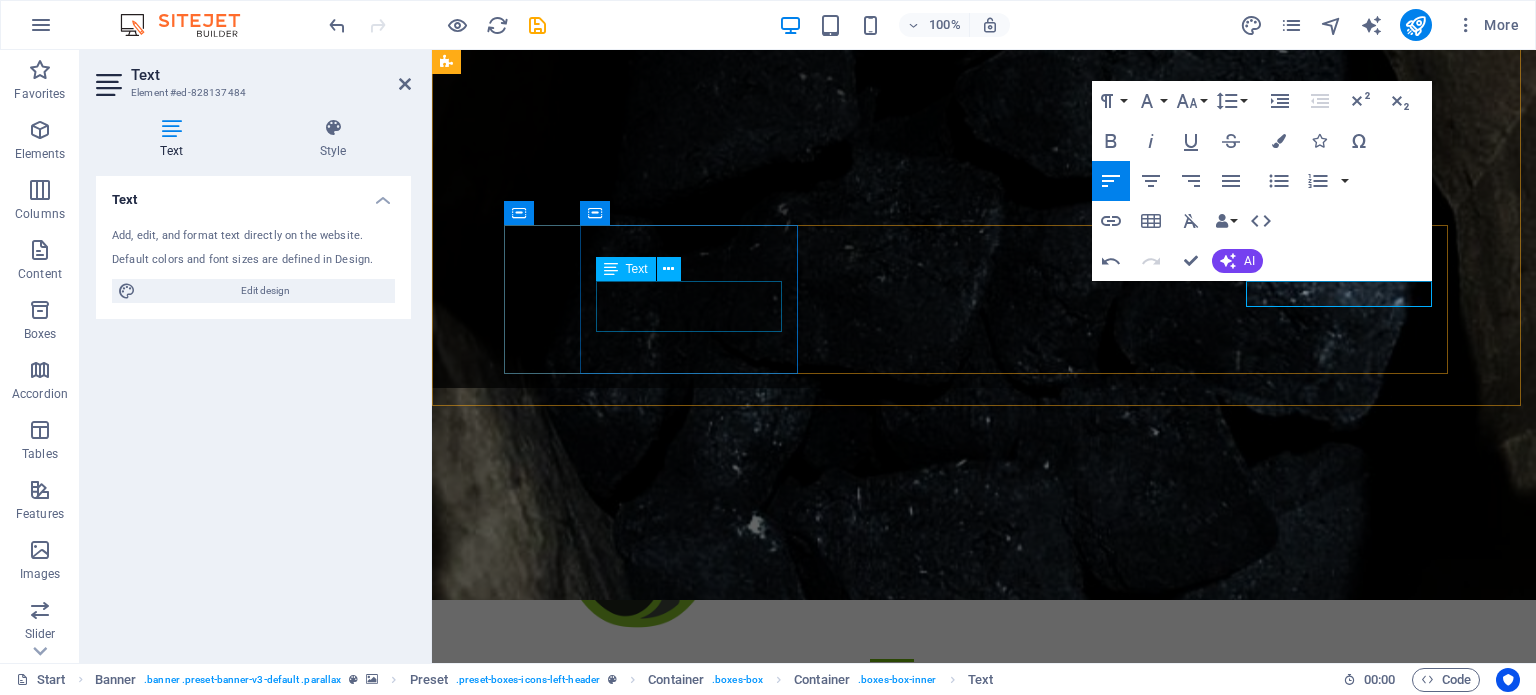 click on "Uso responsable de los recursos naturales." at bounding box center (984, 1090) 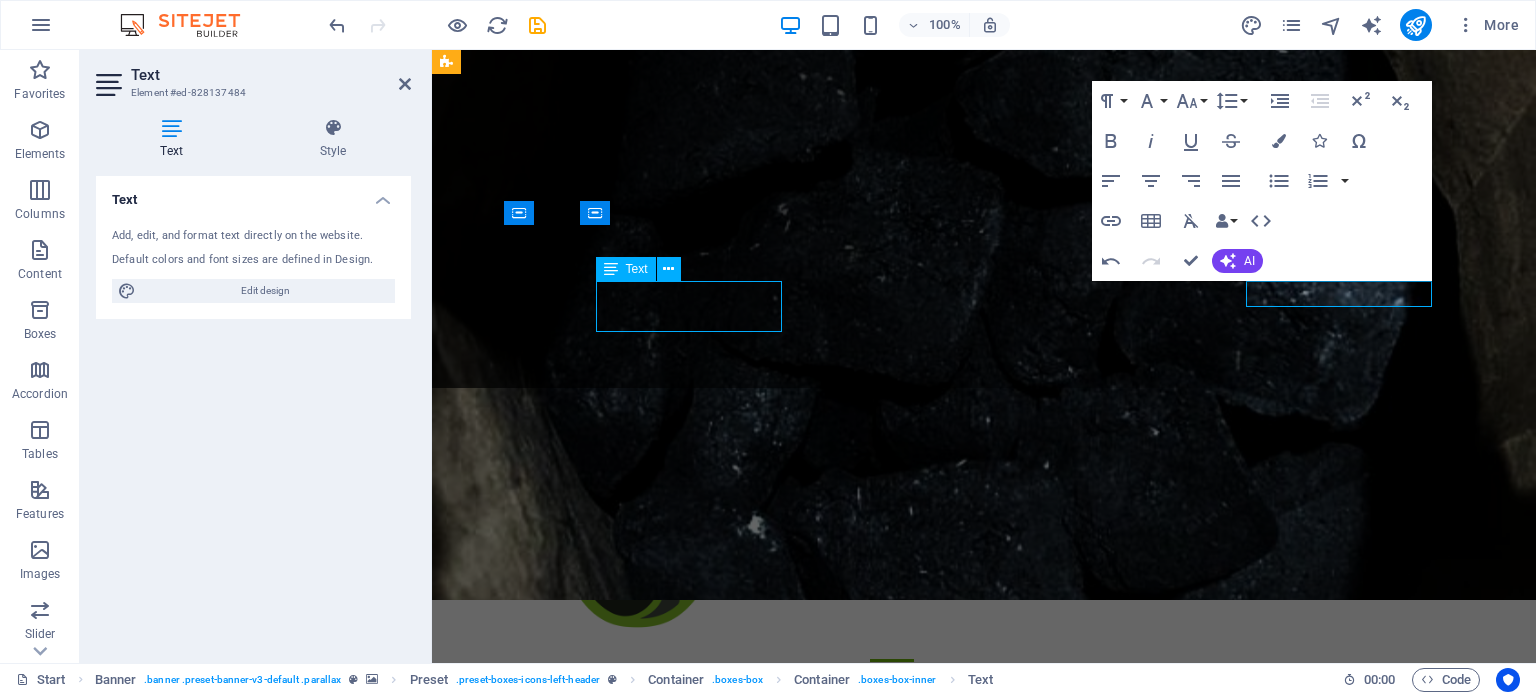 click on "Uso responsable de los recursos naturales." at bounding box center [984, 1090] 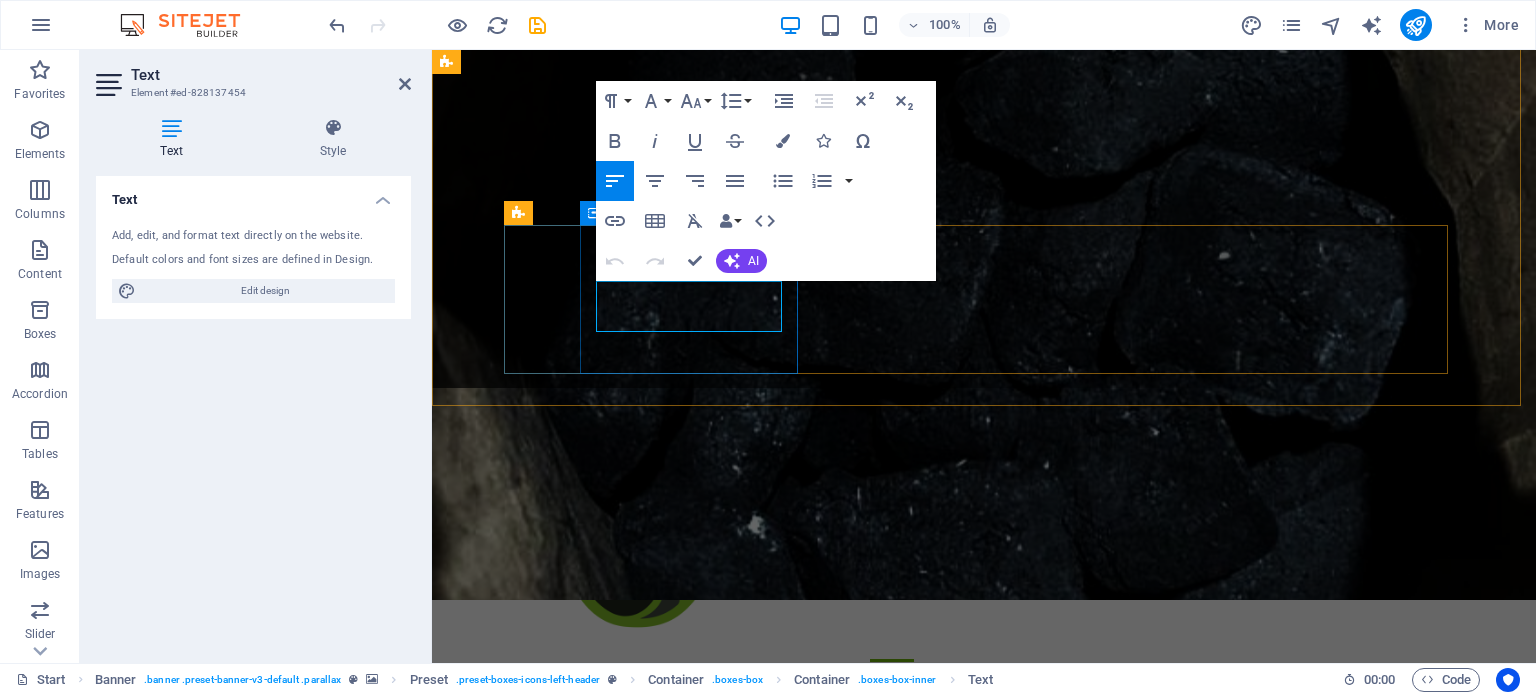 click on "Uso responsable de los recursos naturales." at bounding box center (984, 1090) 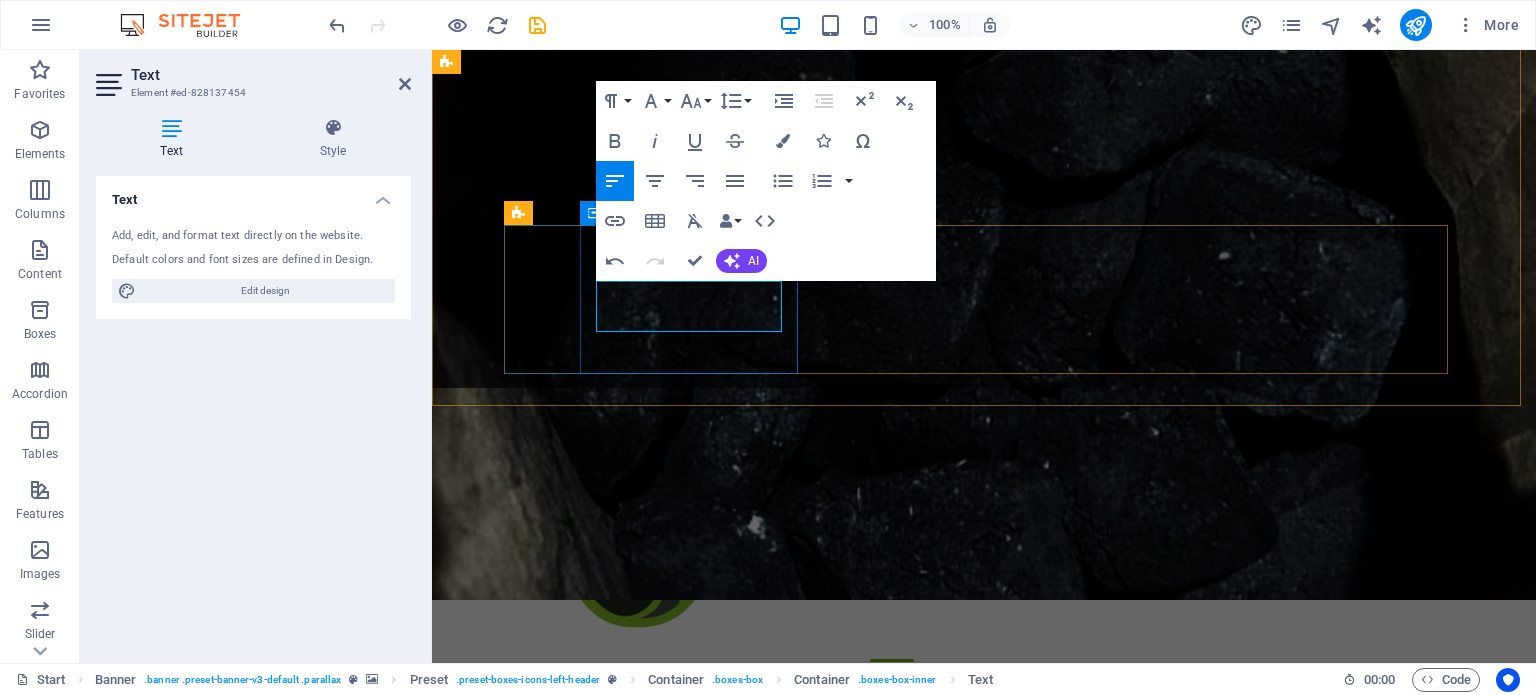 type 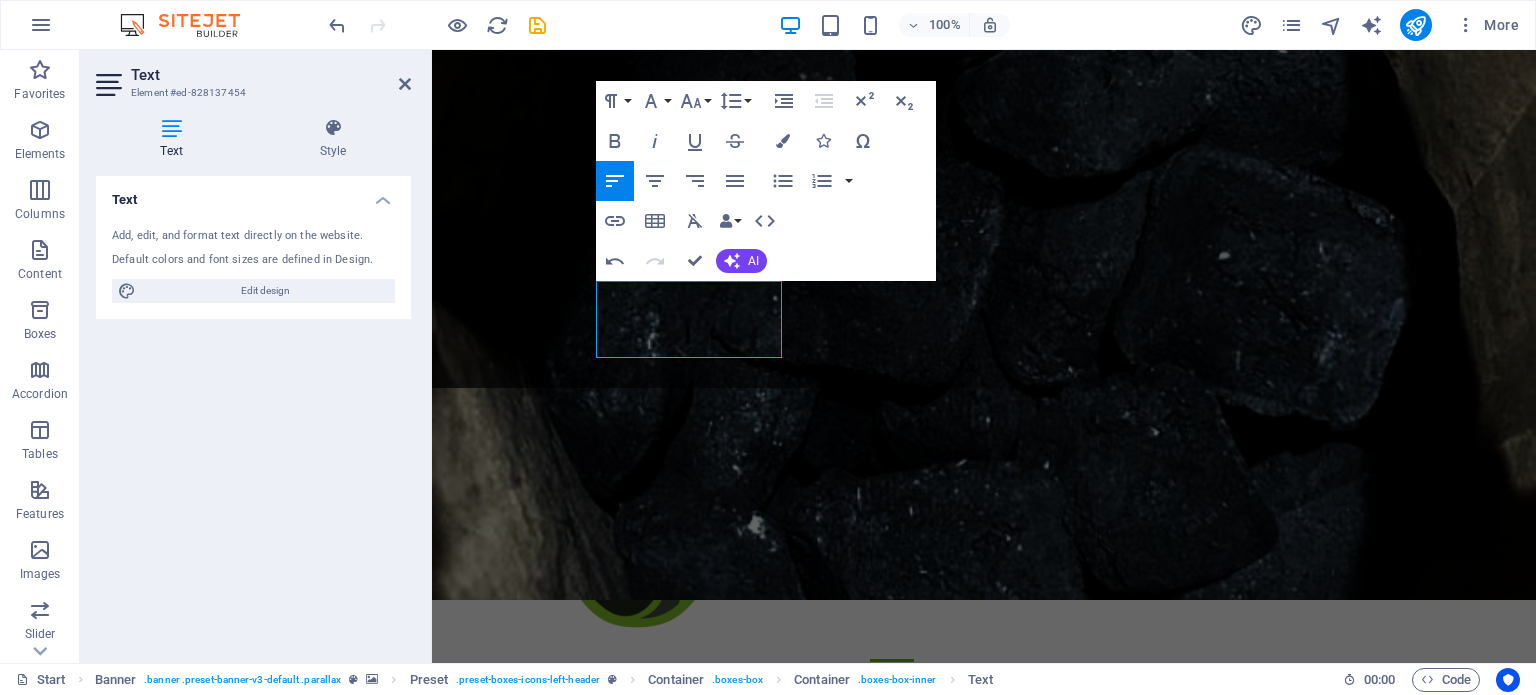 click at bounding box center (984, 290) 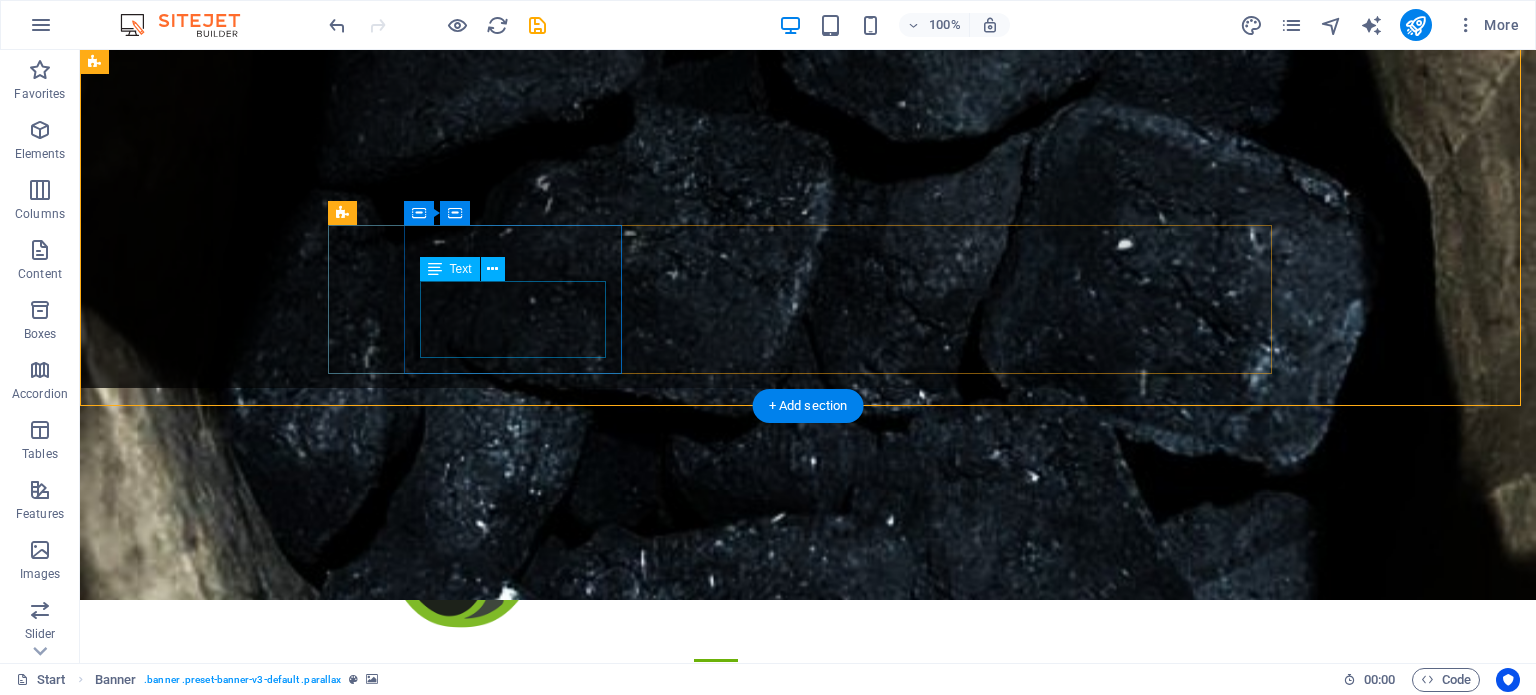 click on "Hacemos uso responsable de los recursos naturales." at bounding box center (808, 1090) 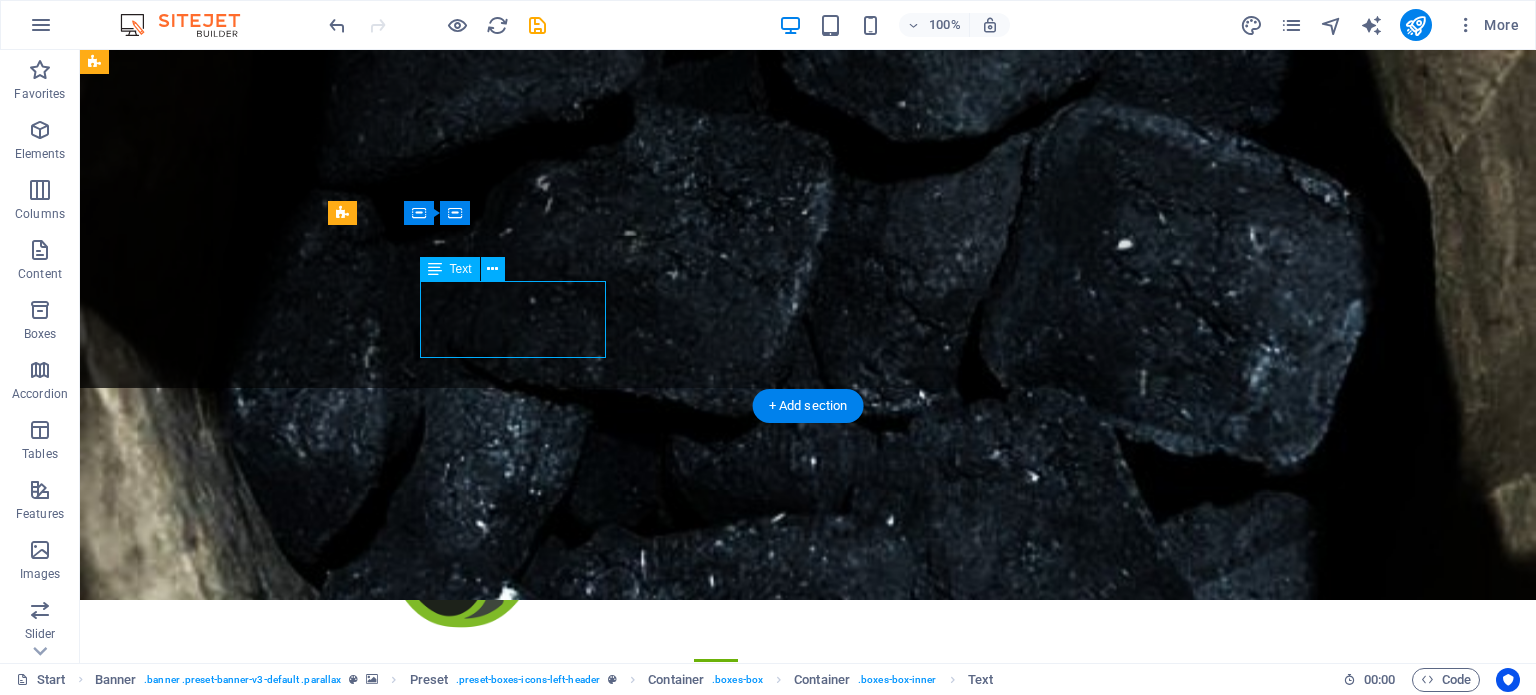 click on "Hacemos uso responsable de los recursos naturales." at bounding box center (808, 1090) 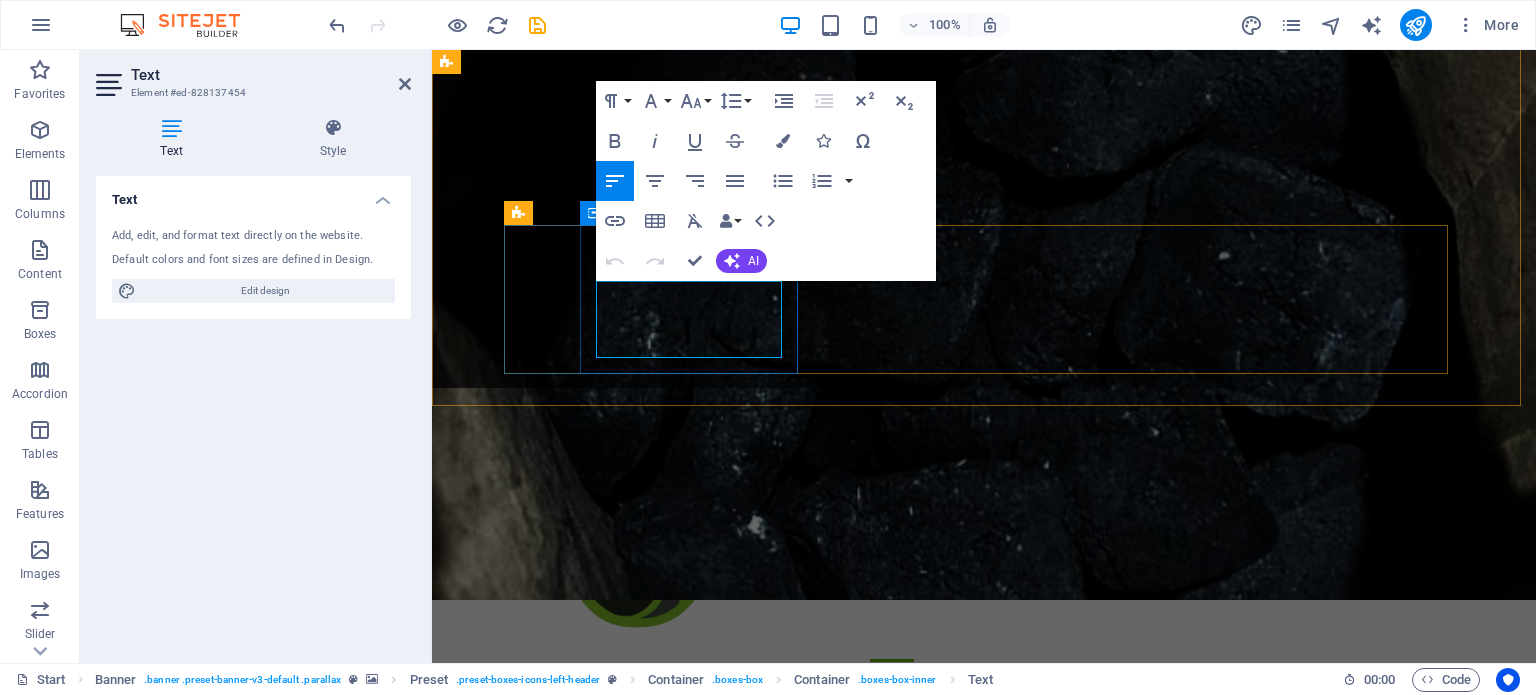 click on "Hacemos uso responsable de los recursos naturales." at bounding box center (984, 1090) 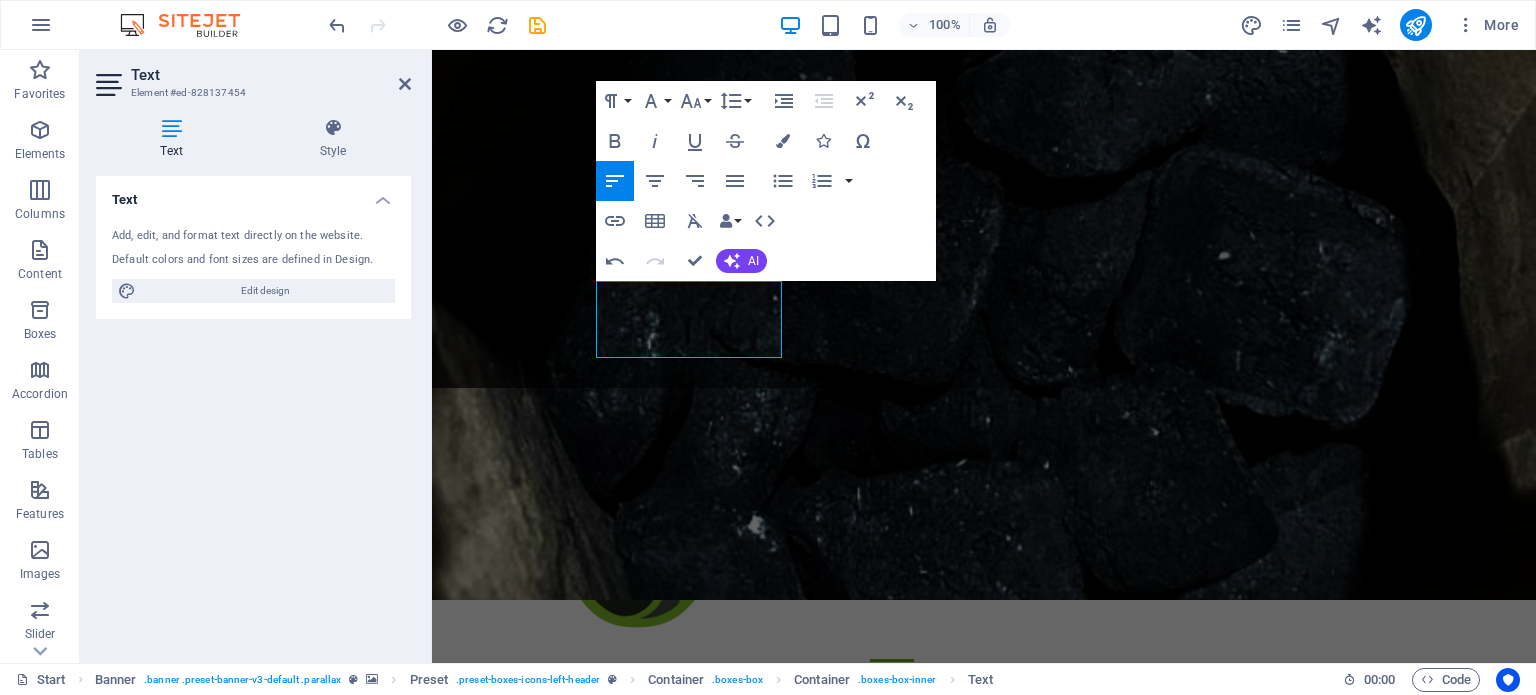 click at bounding box center [984, 290] 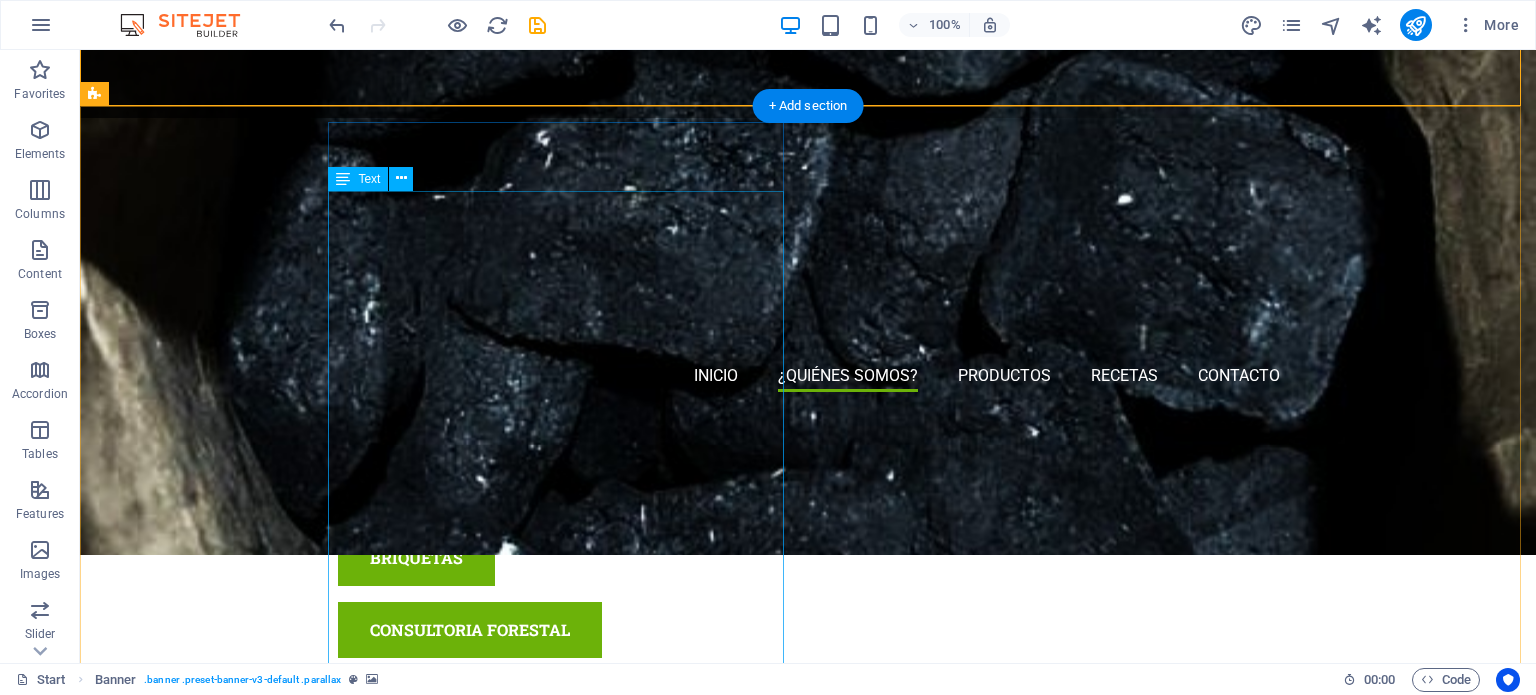 scroll, scrollTop: 575, scrollLeft: 0, axis: vertical 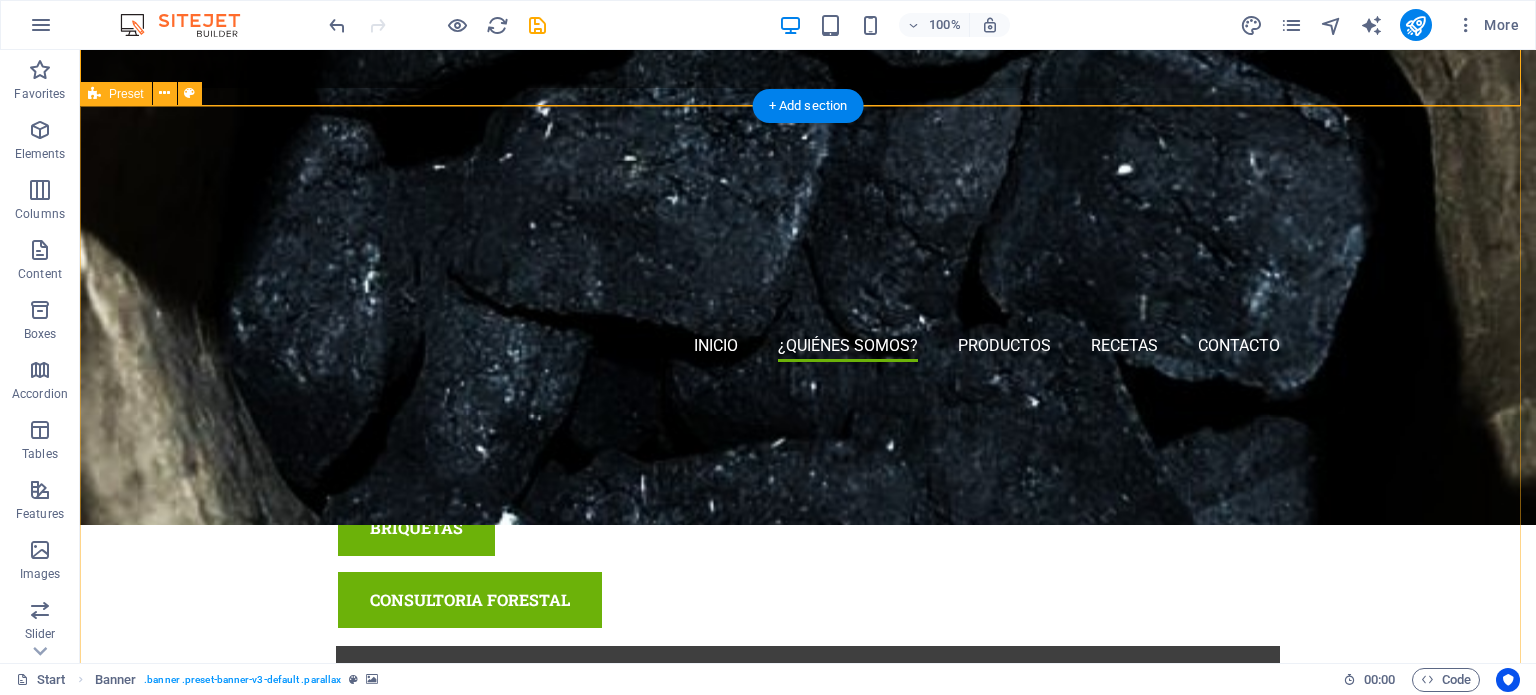 click on "¿Quiénes somos? GRACOR  es una empresa originaria del sur de Jalisco, nacida del amor por el medio ambiente y el compromiso con su conservación. Nuestra misión es clara: transformar residuos en energía limpia y eficiente, sin dañar nuestros bosques. Con nuestras  briquetas premium , elaboradas  sin talar un solo árbol , puedes cocinar tus alimentos favoritos con tu familia y amigos, calentar tus espacios o encender una buena fogata, mientras disfrutas de momentos agradables, únicos, llenos de sabor y con la tranquilidad de estar haciendo una elección responsable. Cada briqueta forma parte de una experiencia sostenible:  encienden fácilmente, duran más tiempo y no generan residuos tóxicos . Además, operamos con todos los  permisos y regulaciones gubernamentales , asegurando que todo el proceso —desde la recolección del residuo hasta nuestro producto encendido en casa— sea  legal, seguro y comprometido  con nuestros valores y el futuro del planeta. ¡Bienvenido a la familia GRACOR!" at bounding box center (808, 1418) 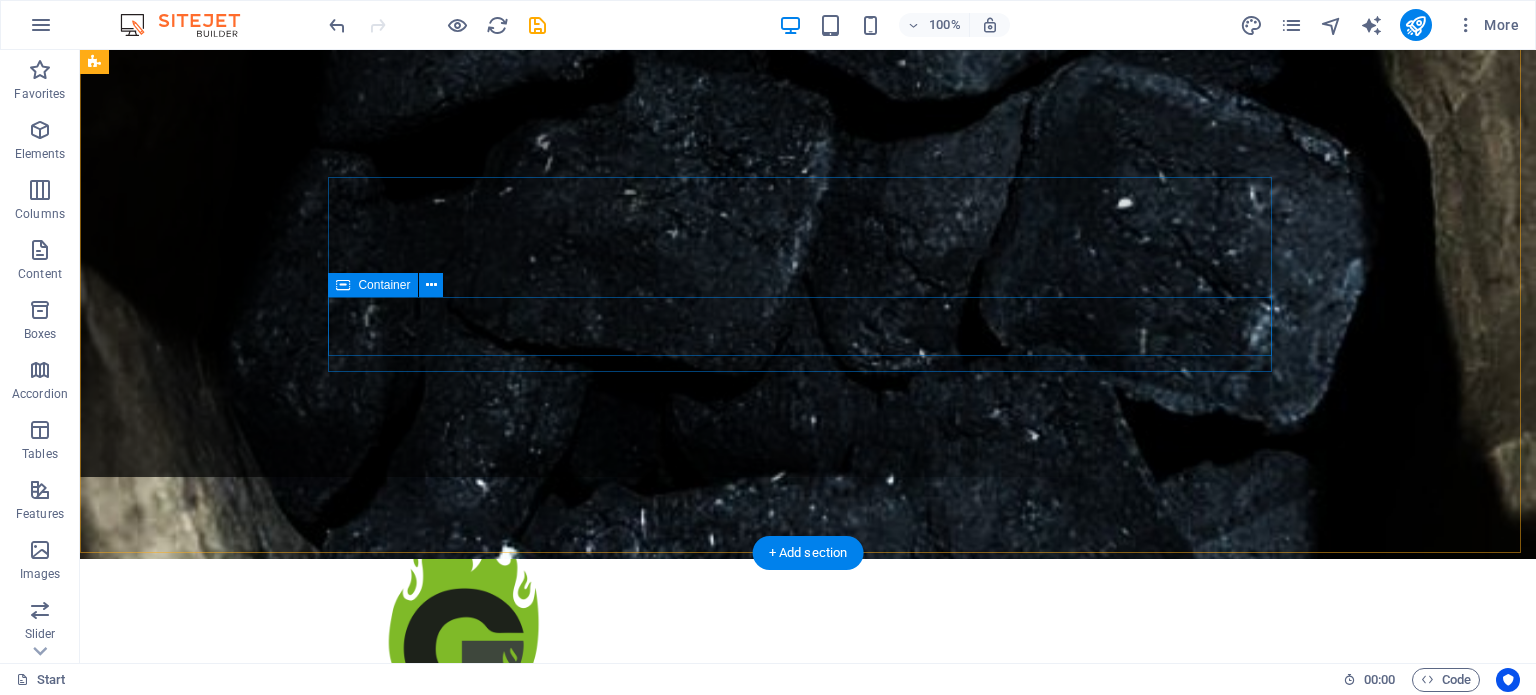 scroll, scrollTop: 300, scrollLeft: 0, axis: vertical 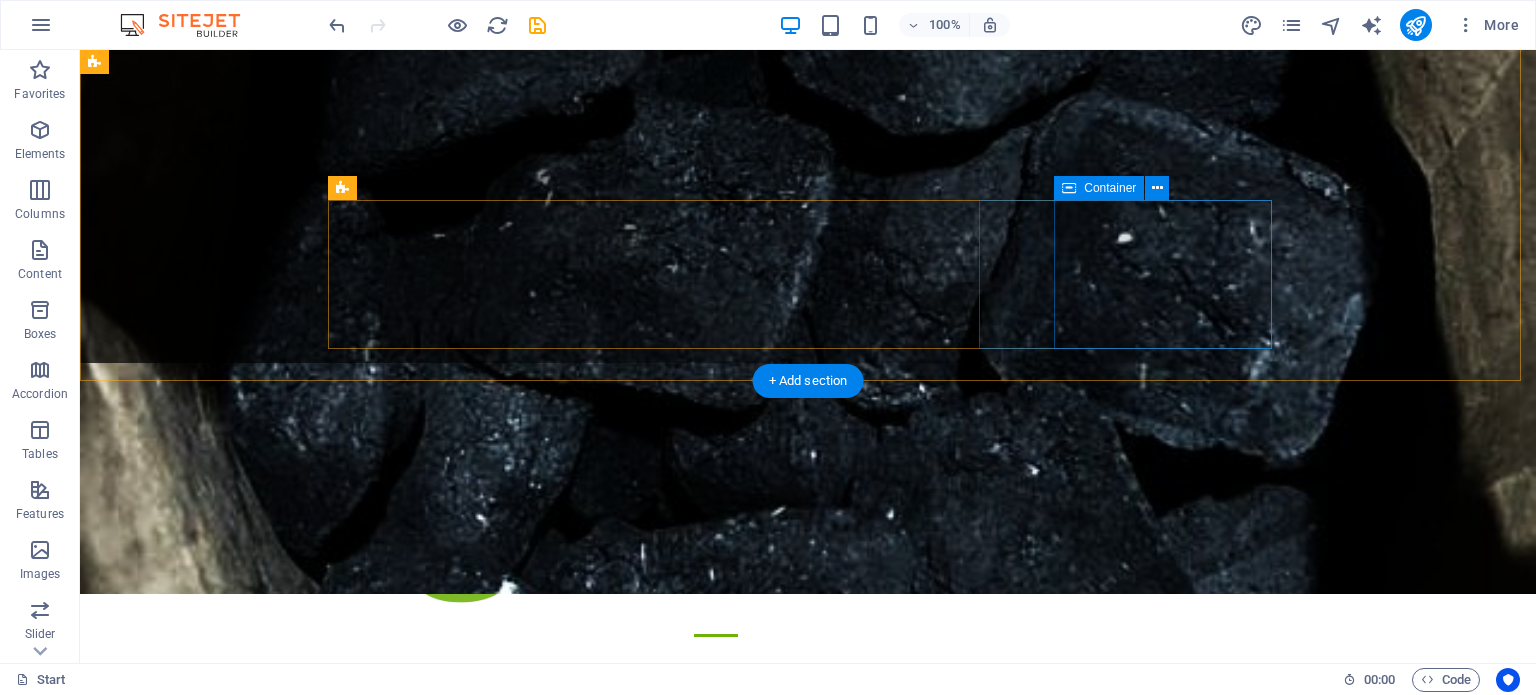 click on "restauraciòn" at bounding box center [808, 1406] 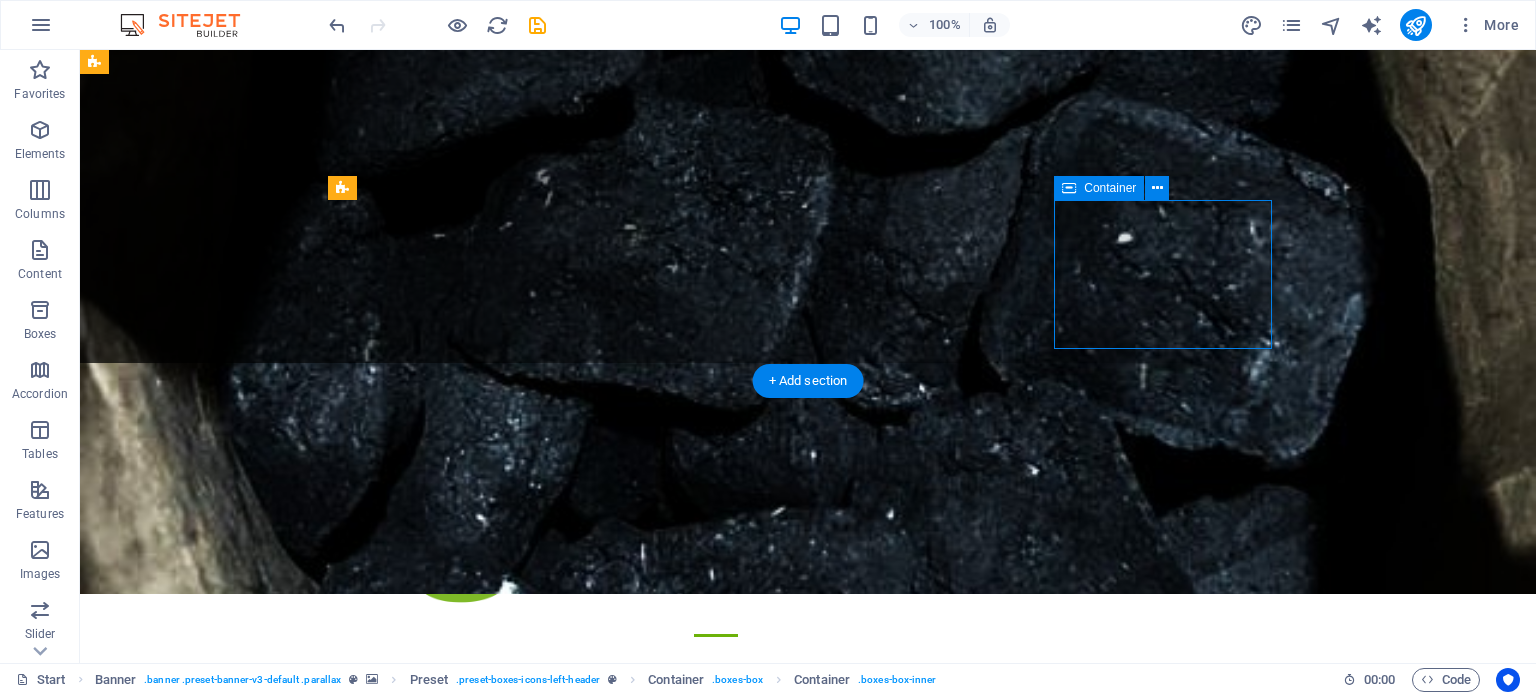 click on "restauraciòn" at bounding box center (808, 1406) 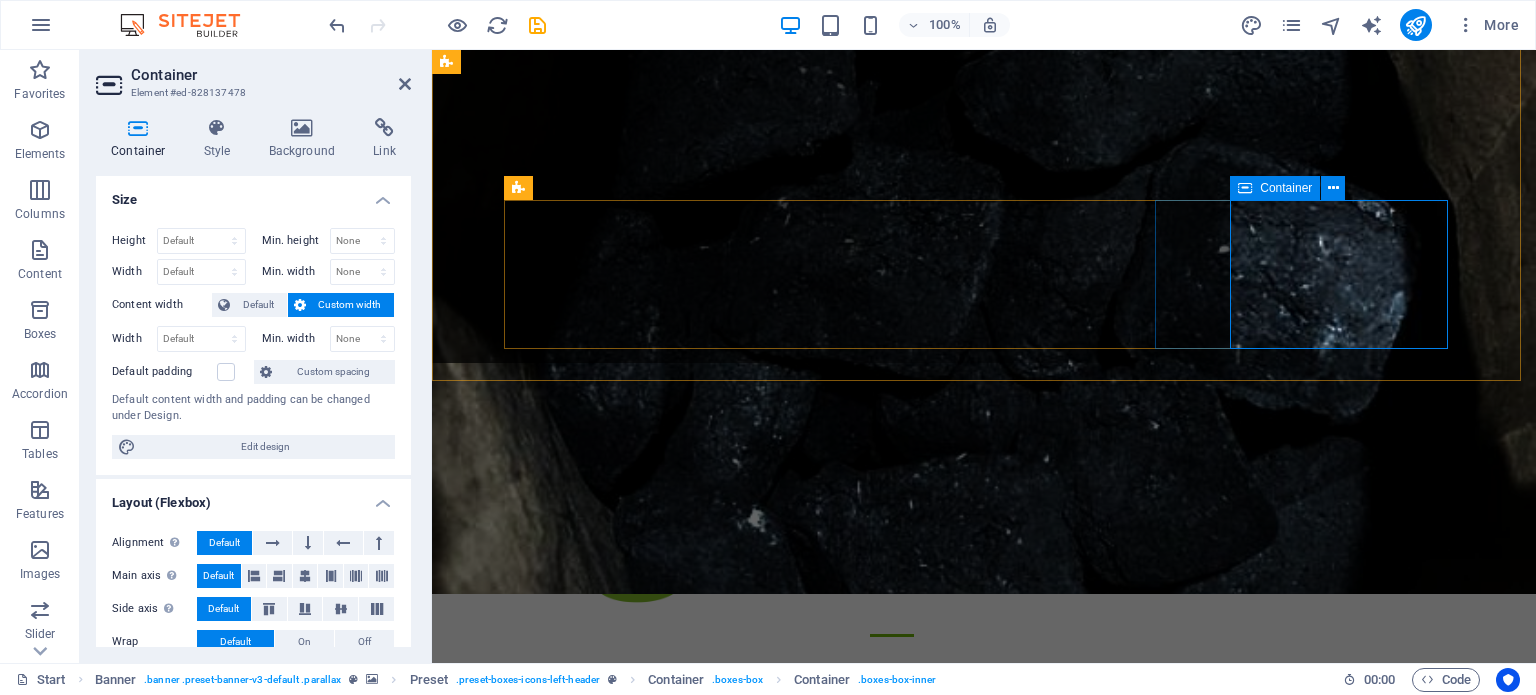click on "restauraciòn" at bounding box center [984, 1406] 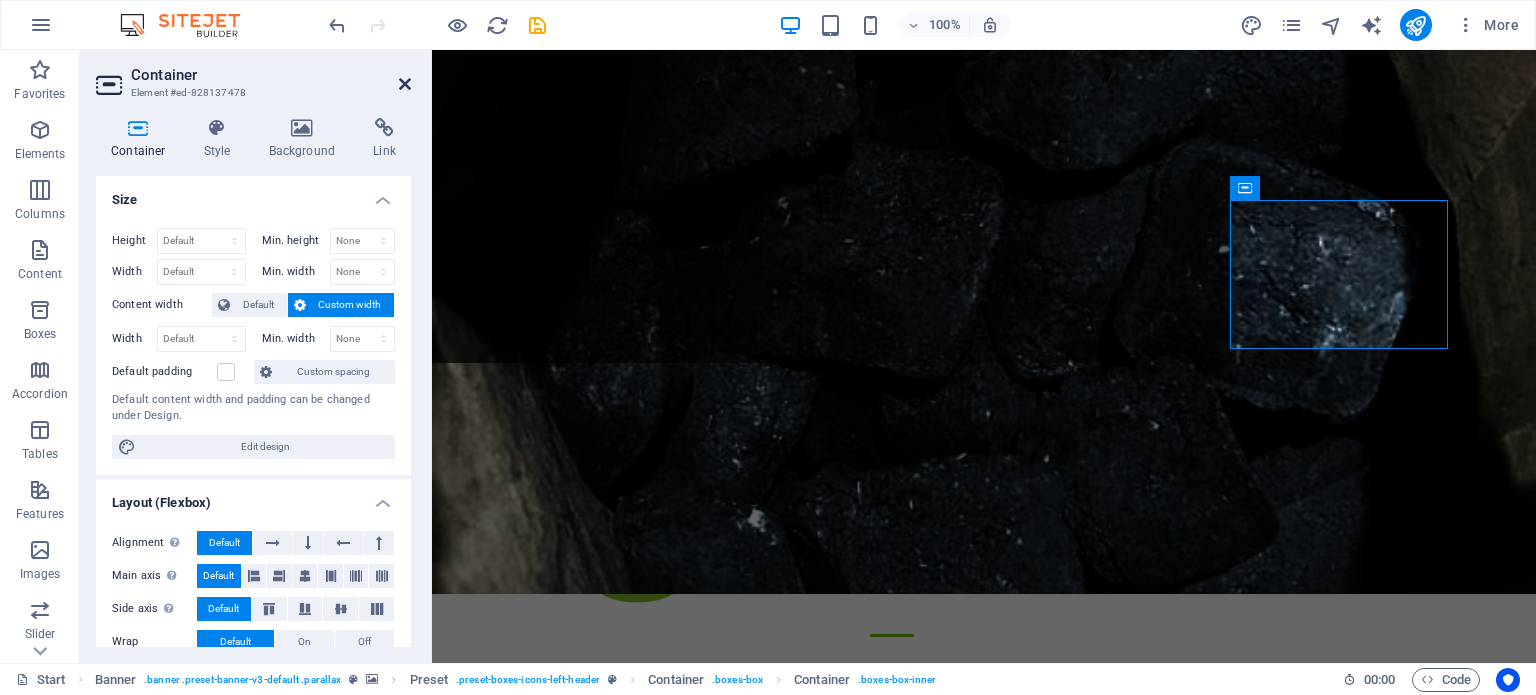 click at bounding box center (405, 84) 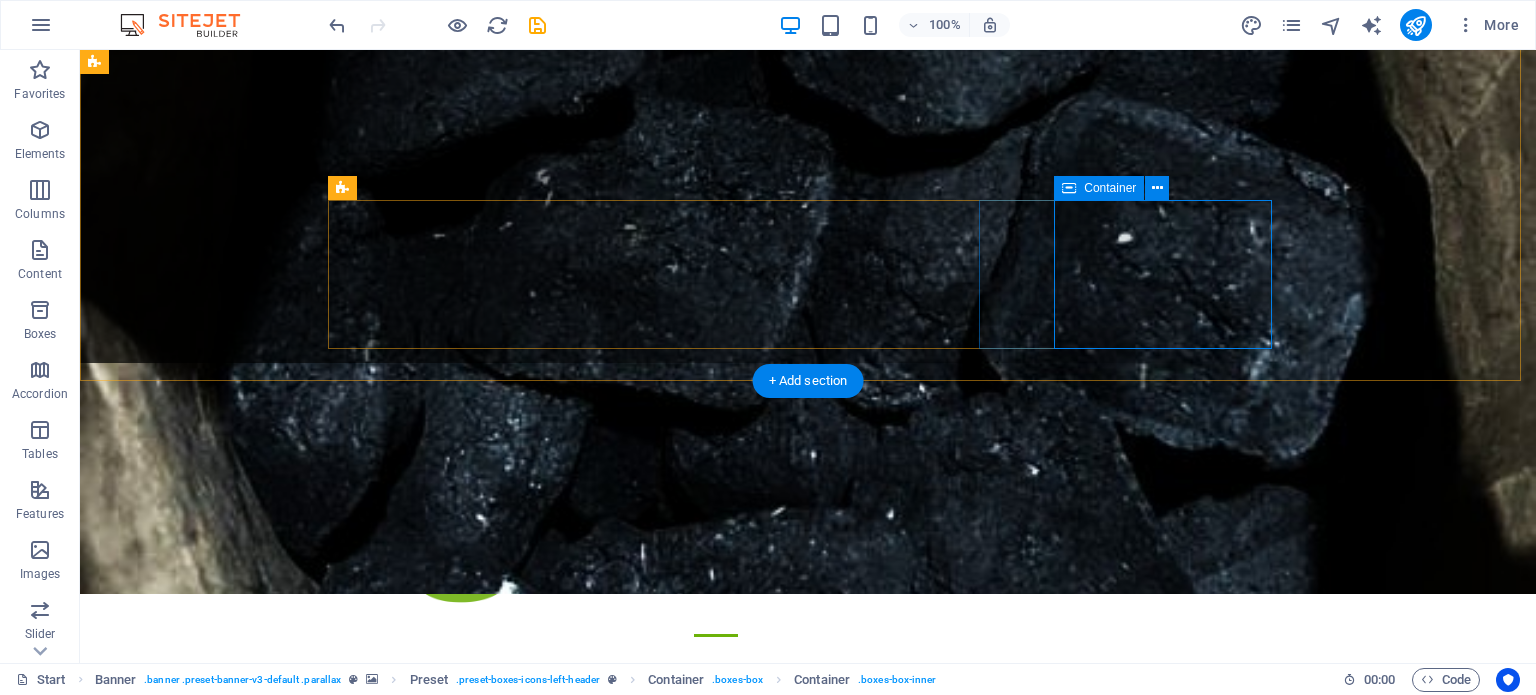 click on "restauraciòn" at bounding box center [808, 1406] 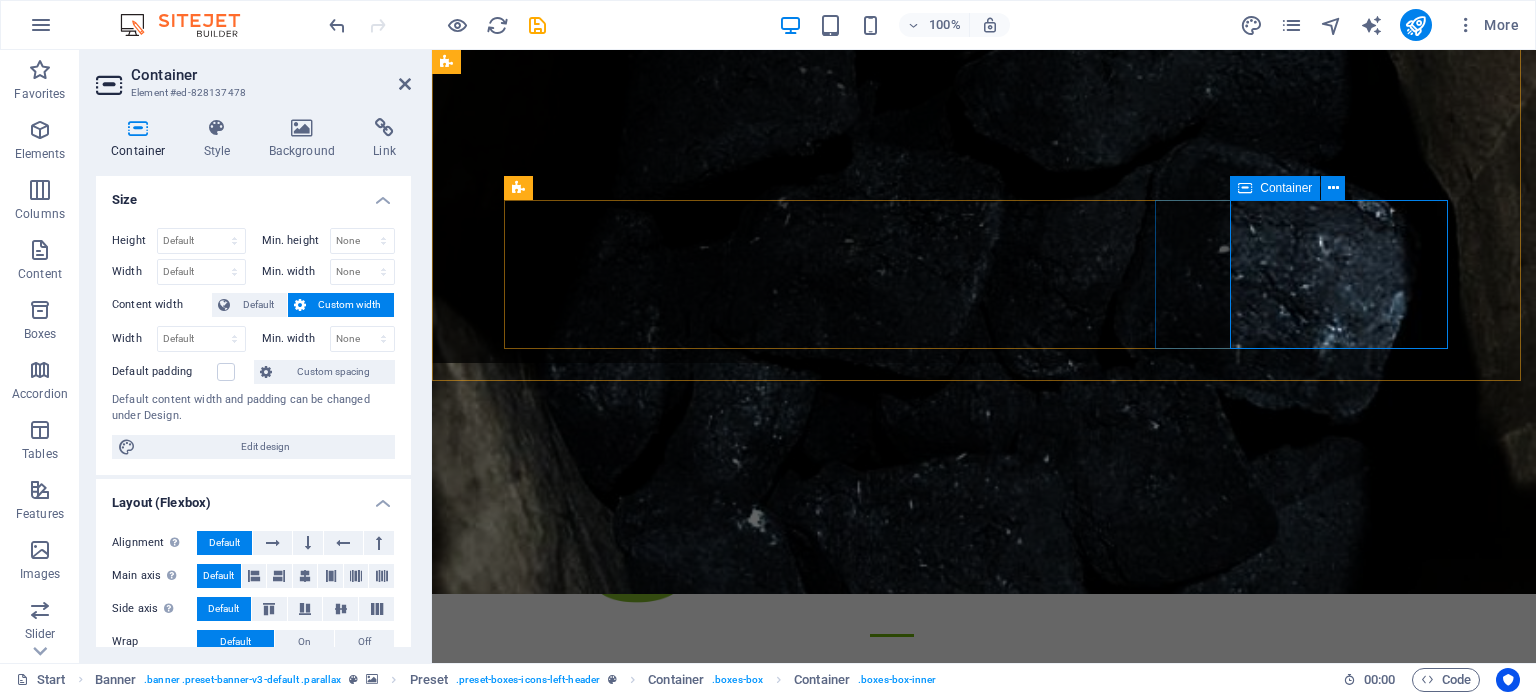 click on "restauraciòn" at bounding box center [984, 1406] 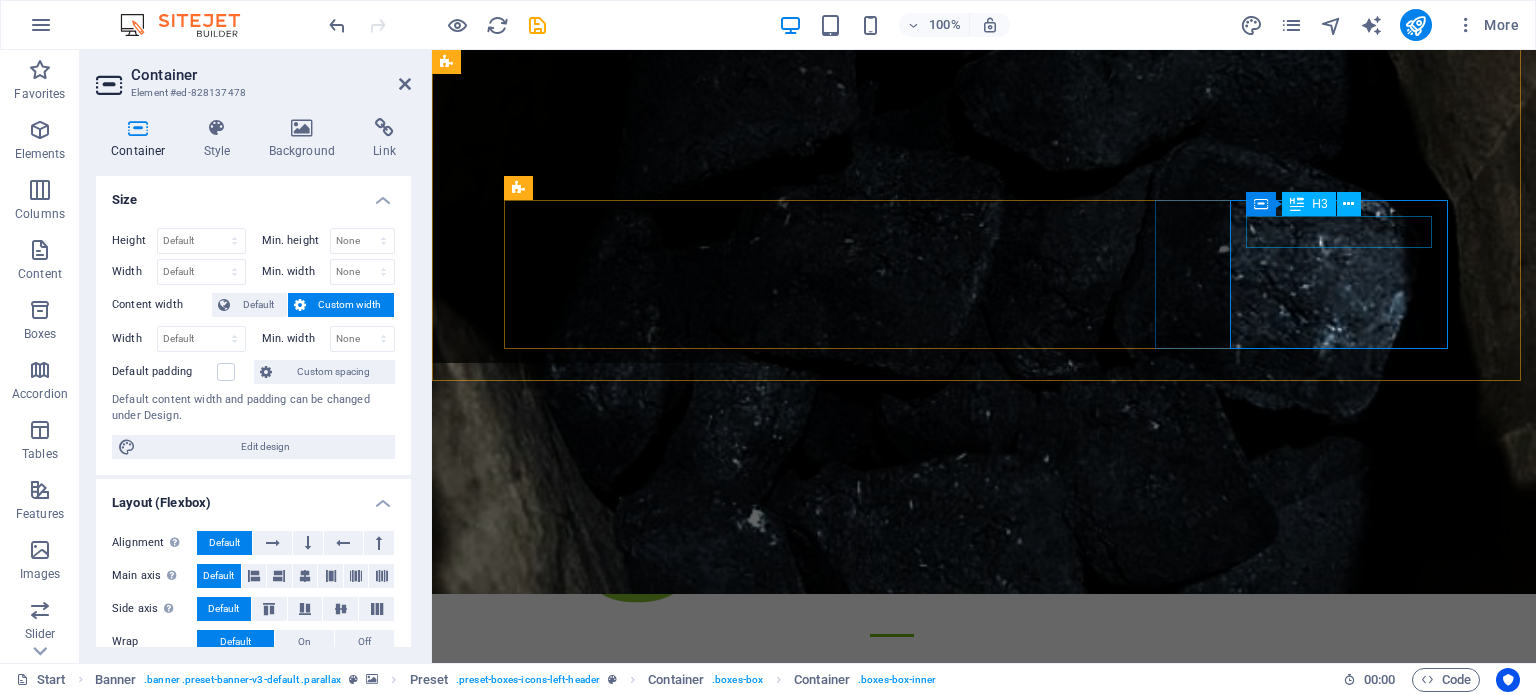 click on "restauraciòn" at bounding box center (984, 1410) 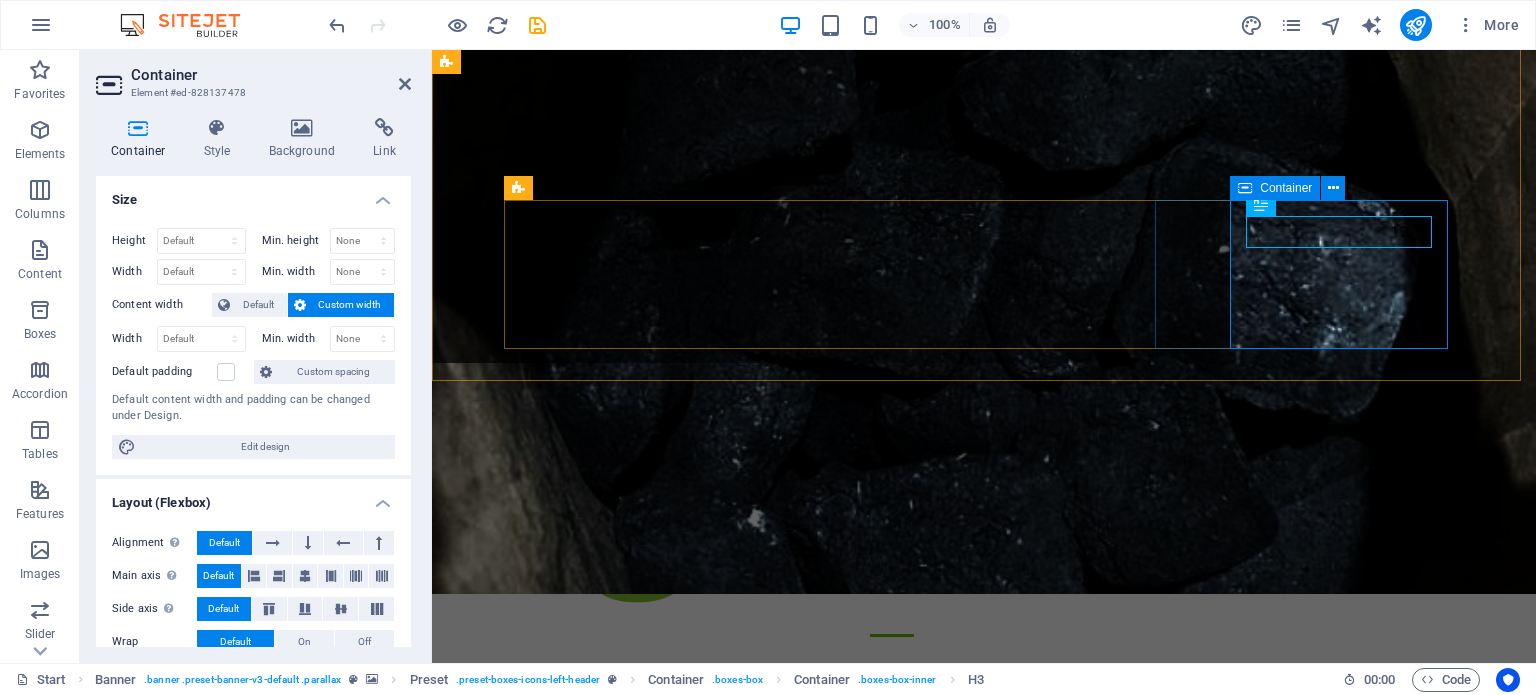 click on "restauraciòn" at bounding box center (984, 1406) 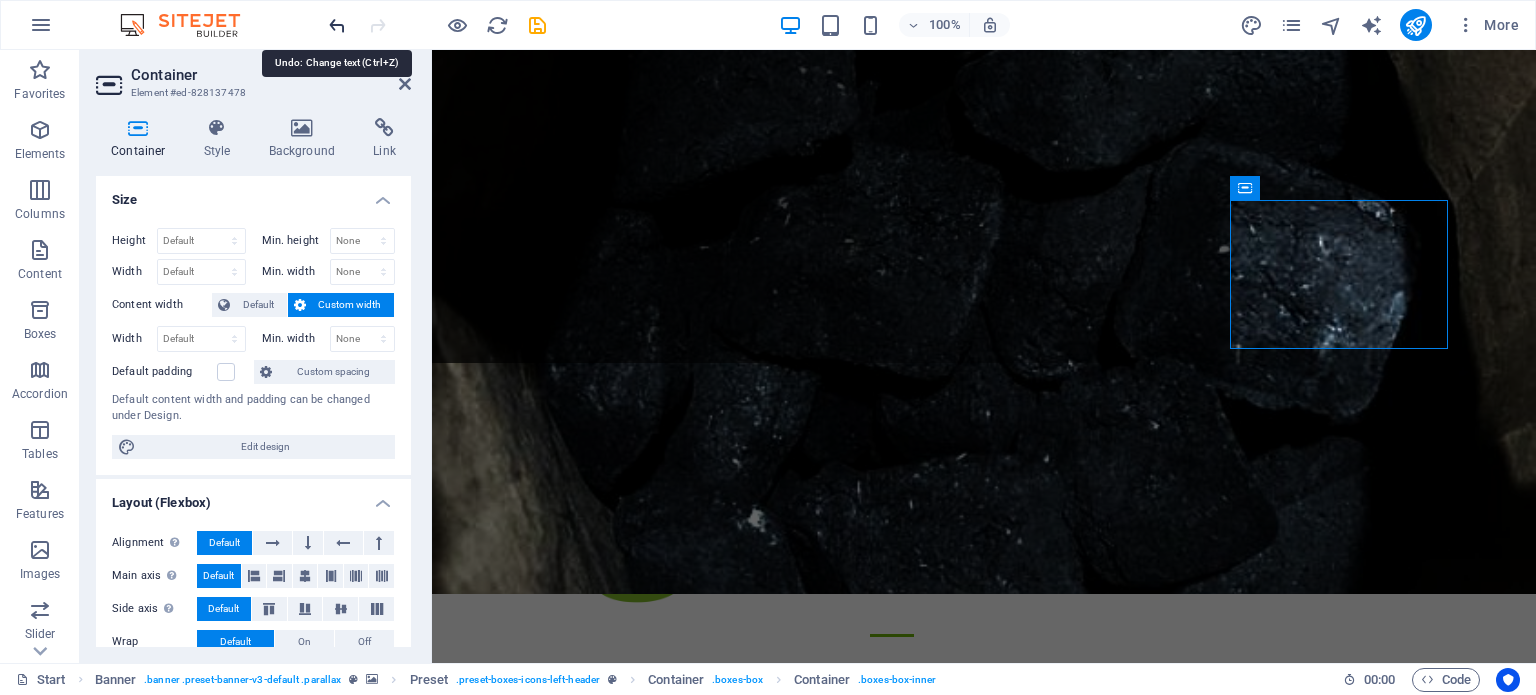 click at bounding box center [337, 25] 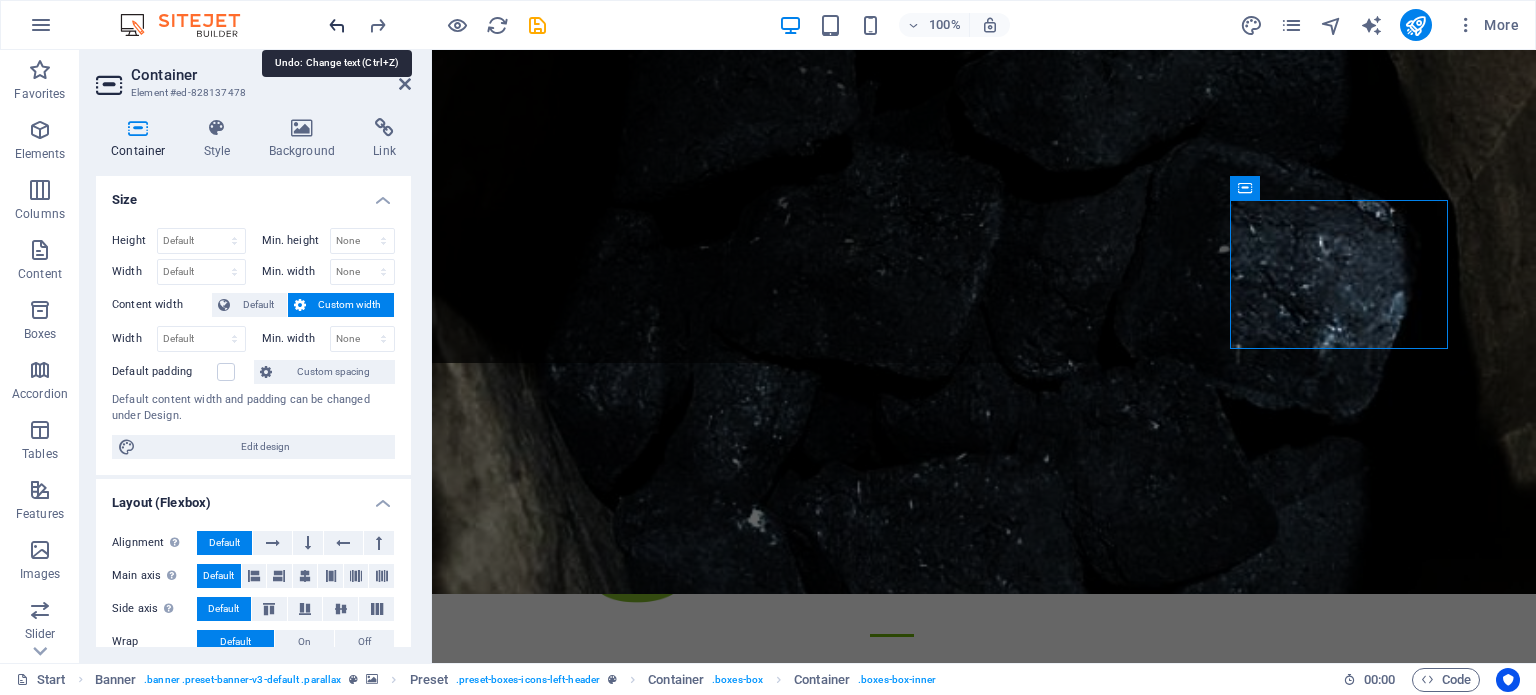 click at bounding box center [337, 25] 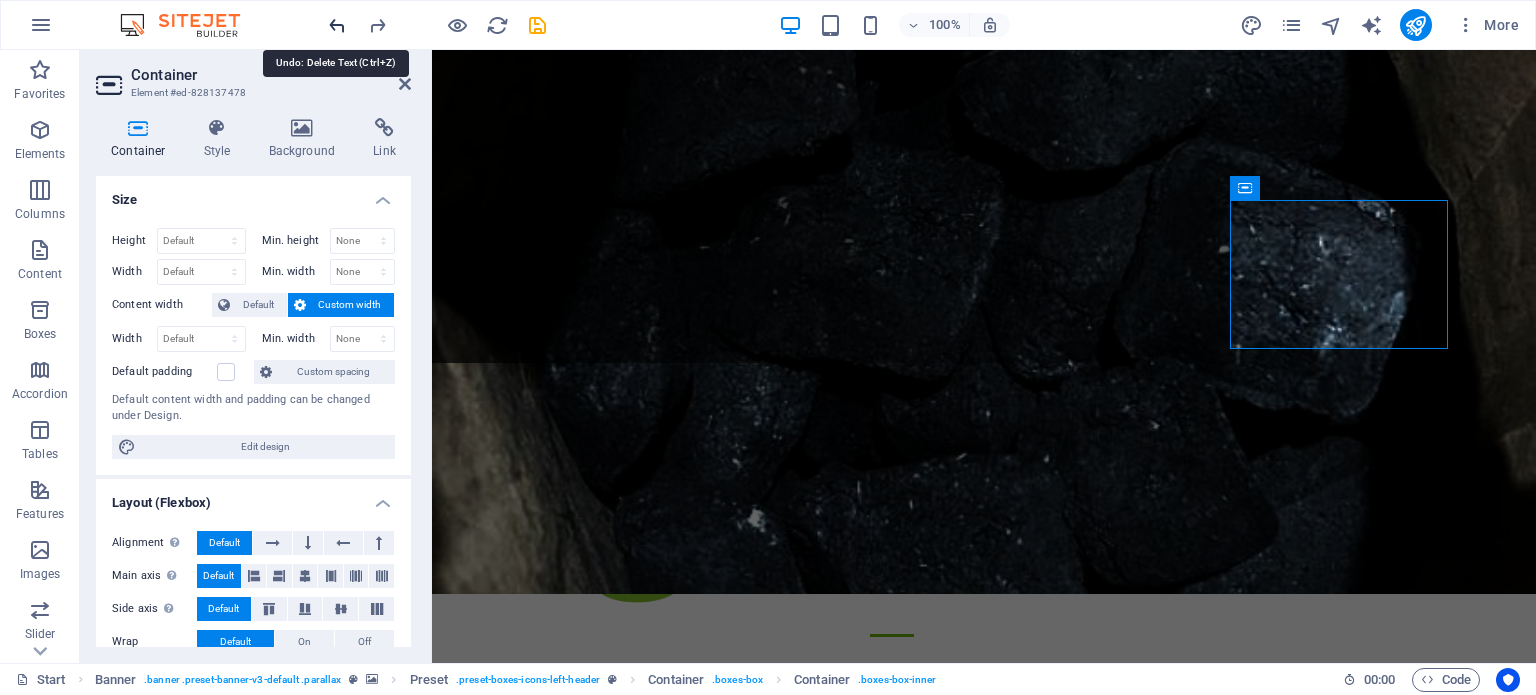 click at bounding box center [337, 25] 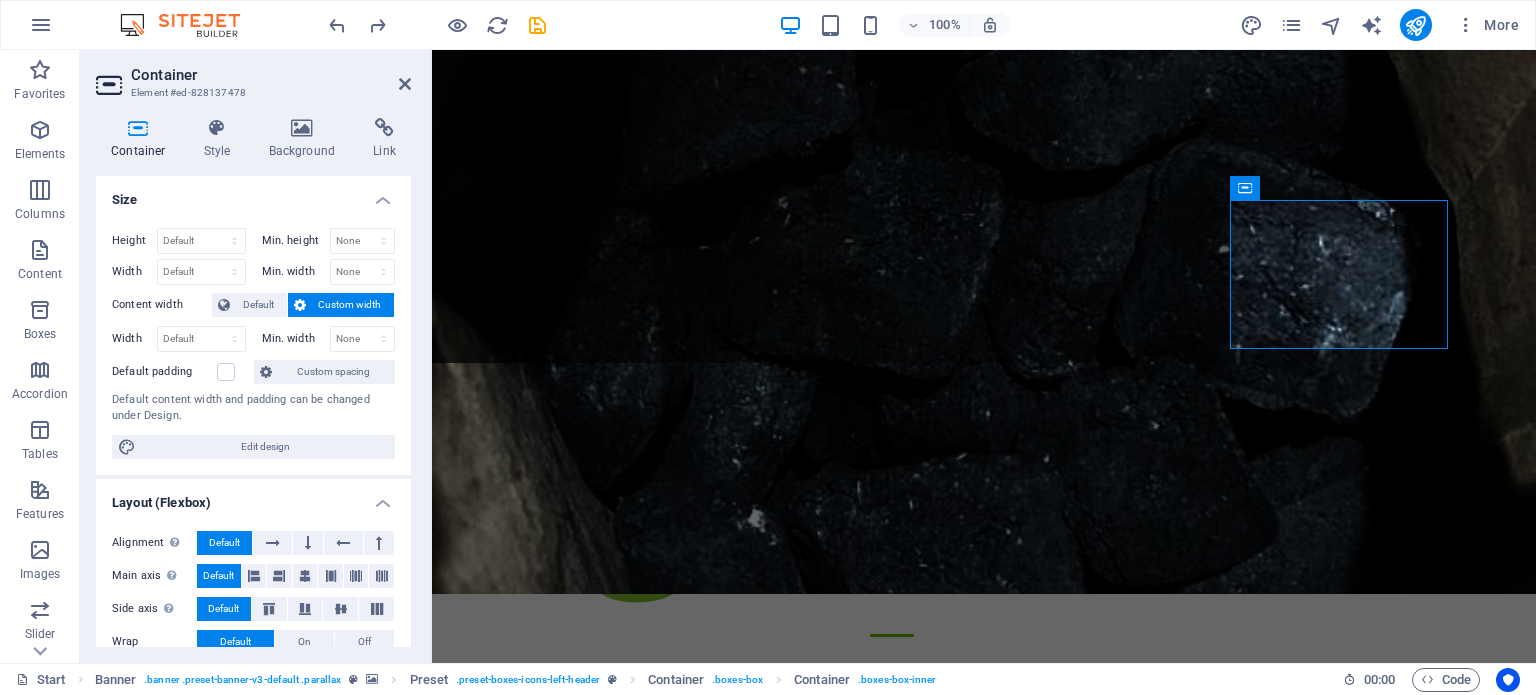 click on "Container Element #ed-828137478" at bounding box center (253, 76) 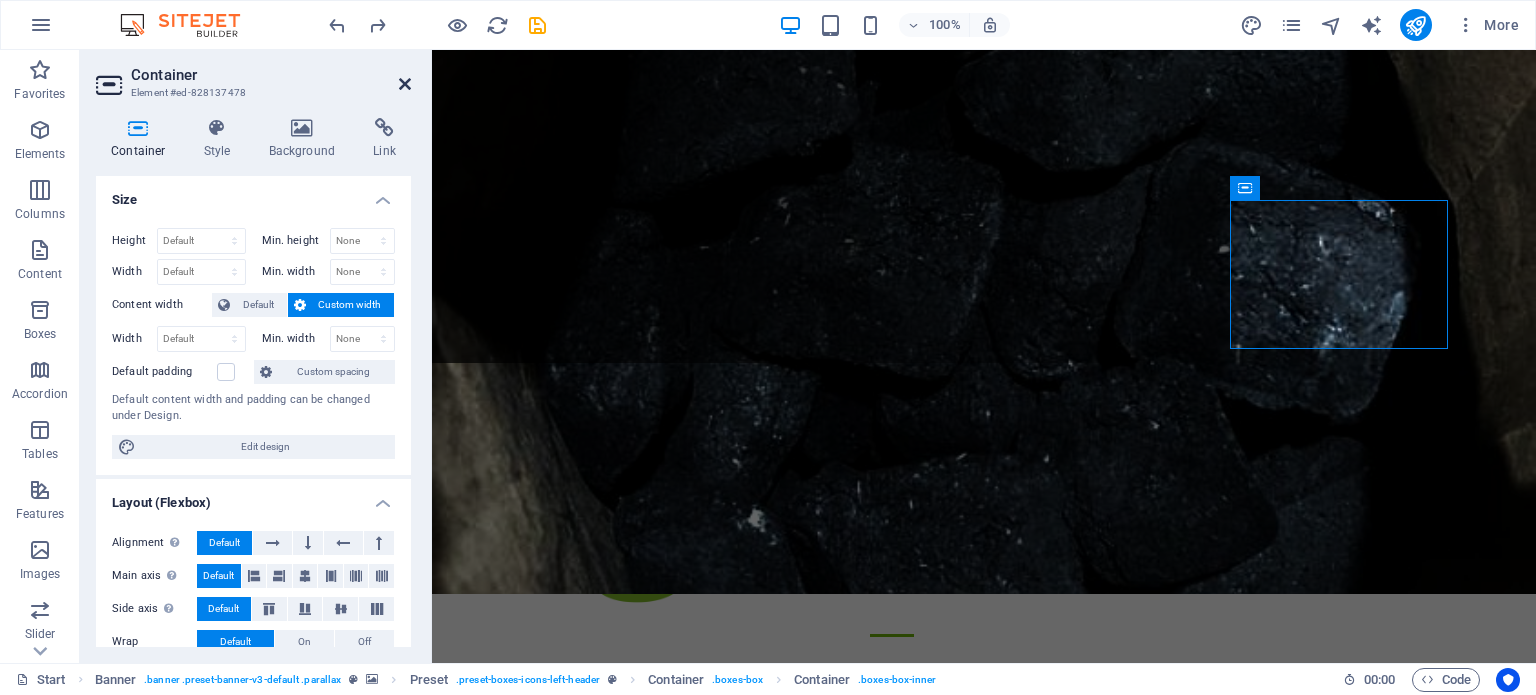 click at bounding box center [405, 84] 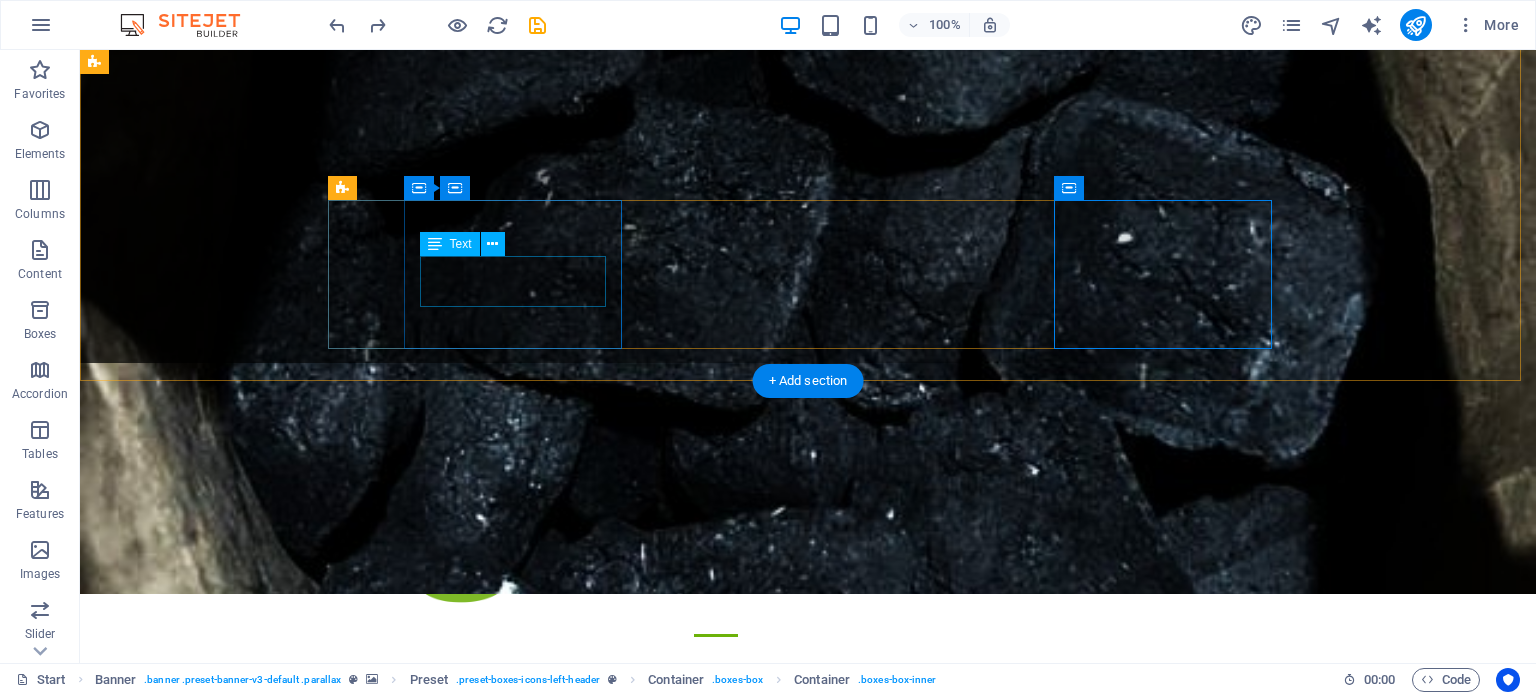 click on "Uso responsable de los recursos naturales." at bounding box center (808, 1065) 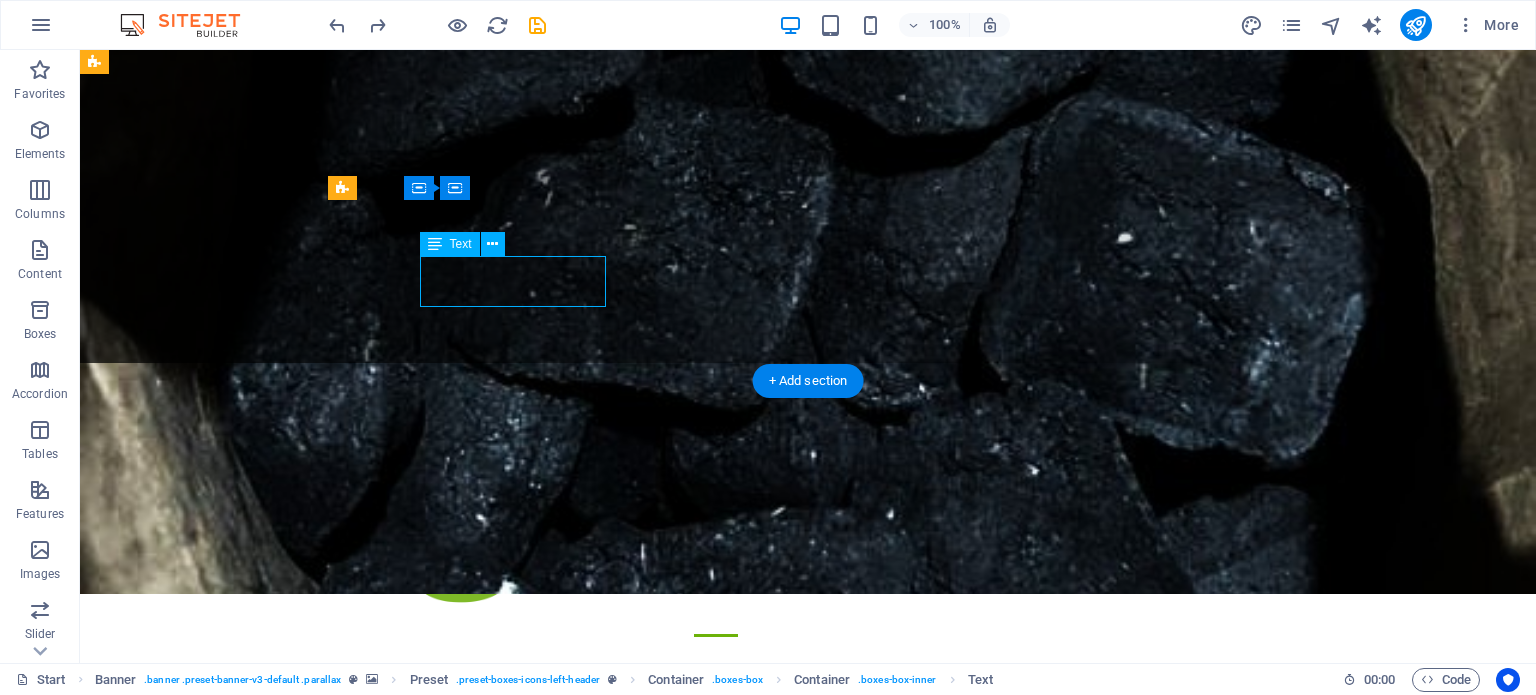 click on "Uso responsable de los recursos naturales." at bounding box center (808, 1065) 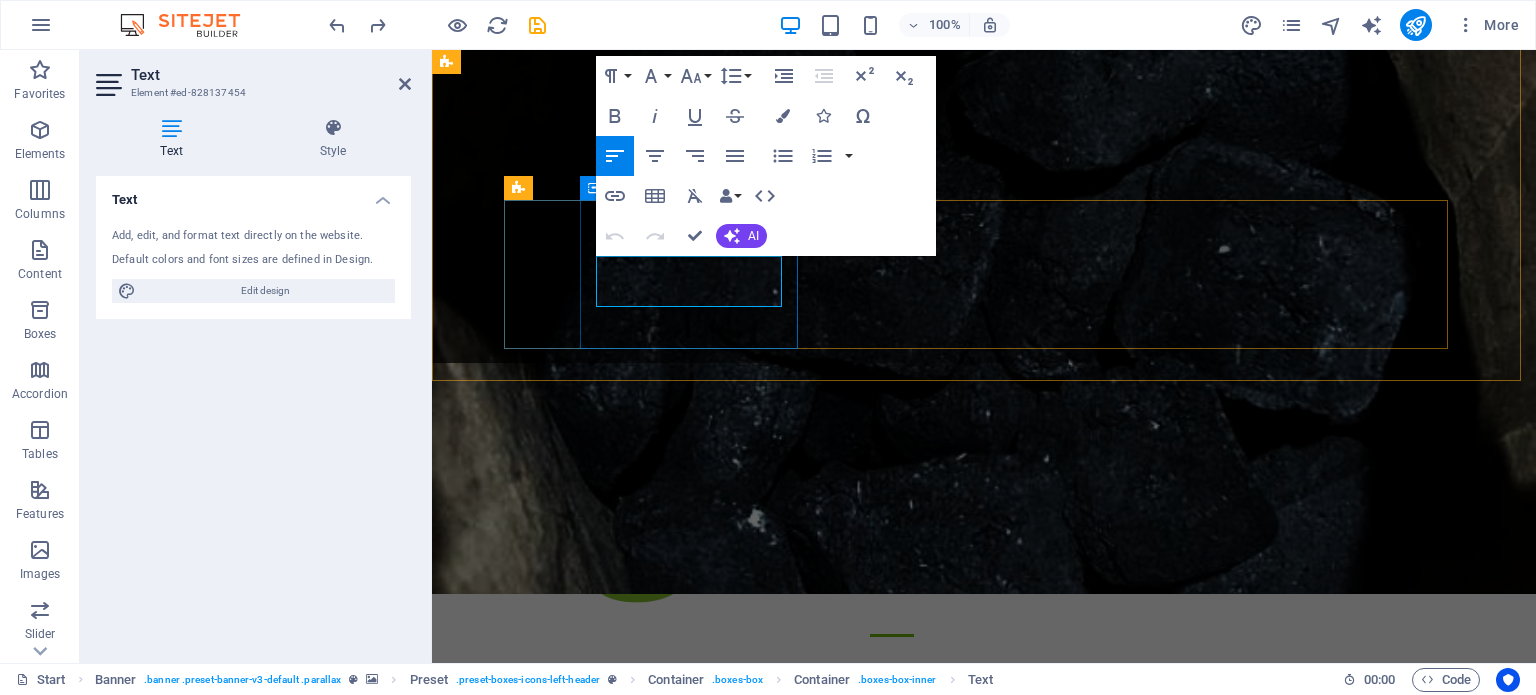 click on "Uso responsable de los recursos naturales." at bounding box center (984, 1065) 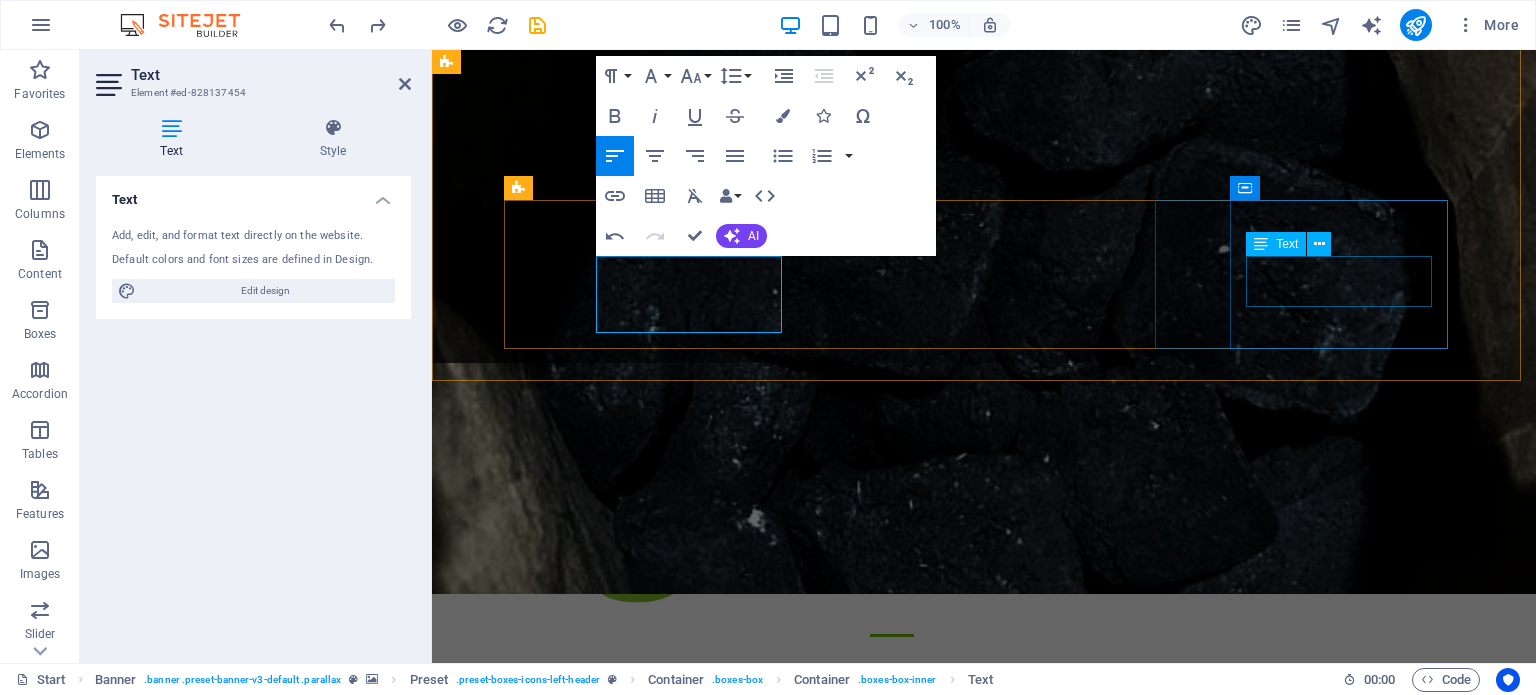 click on "Adipisicing elit veritatis amet elm dolorem." at bounding box center (984, 1443) 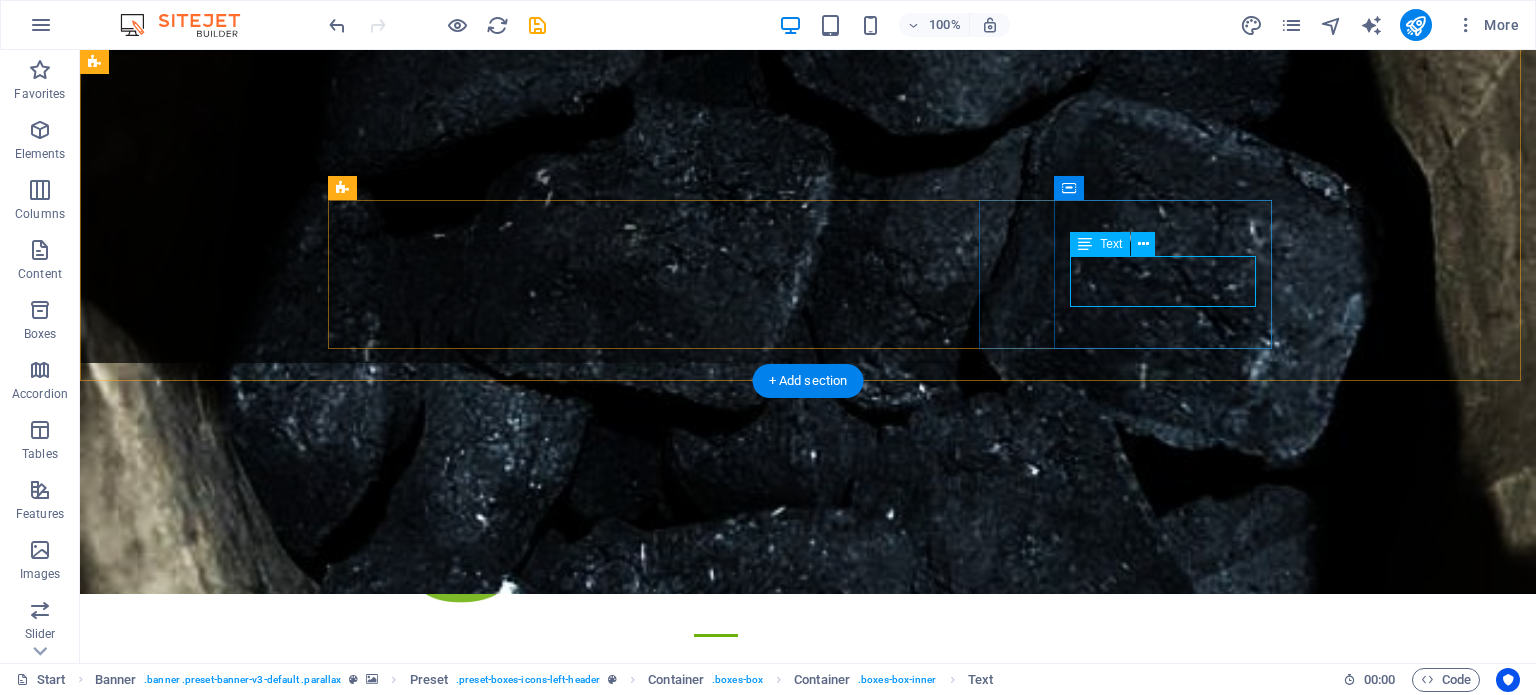 click on "Adipisicing elit veritatis amet elm dolorem." at bounding box center [808, 1443] 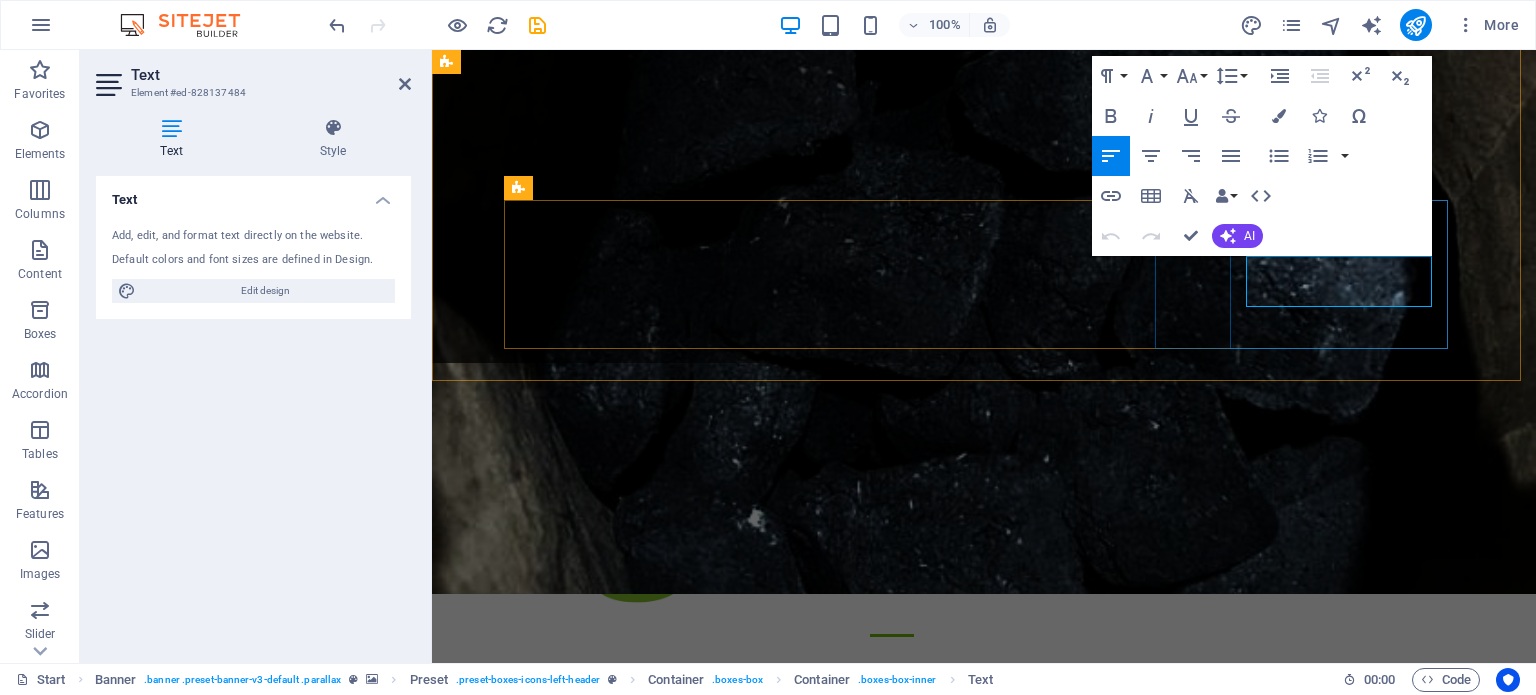 click on "Adipisicing elit veritatis amet elm dolorem." at bounding box center [984, 1443] 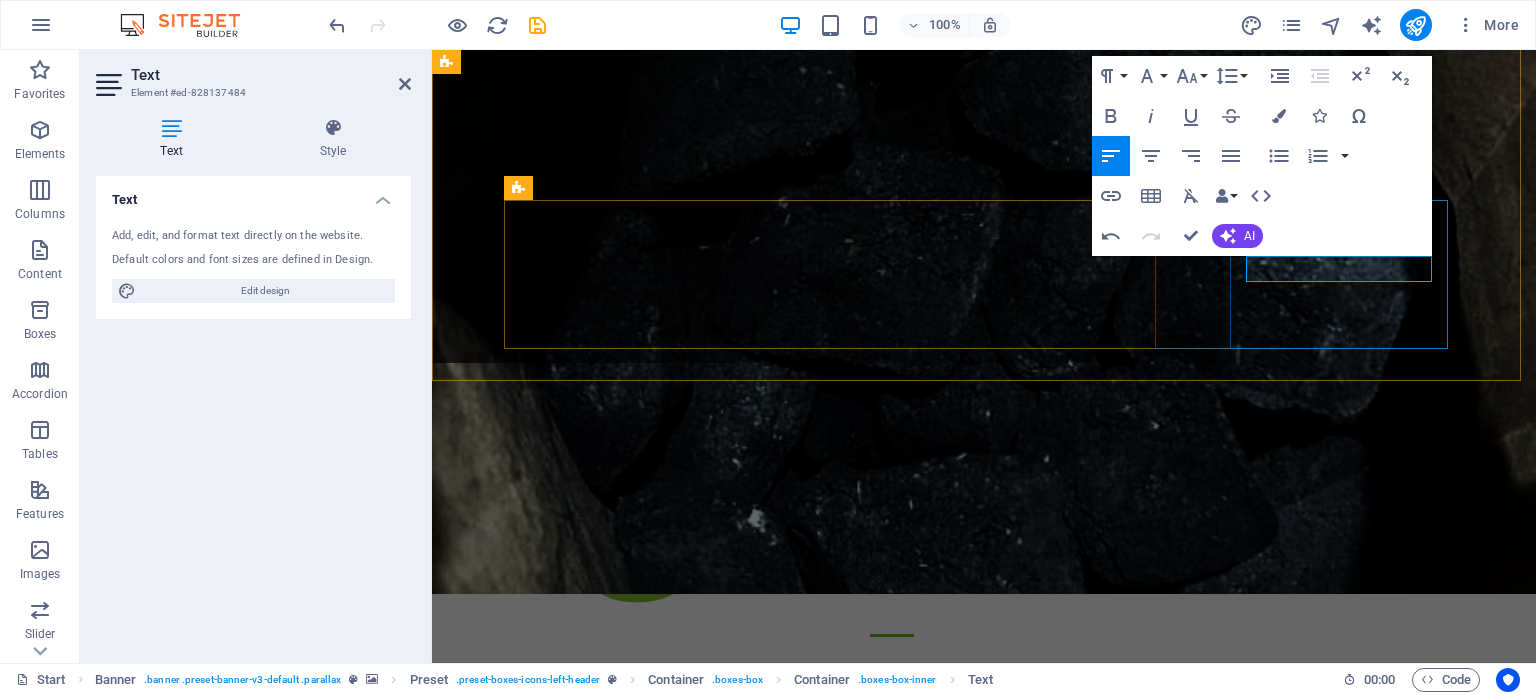 type 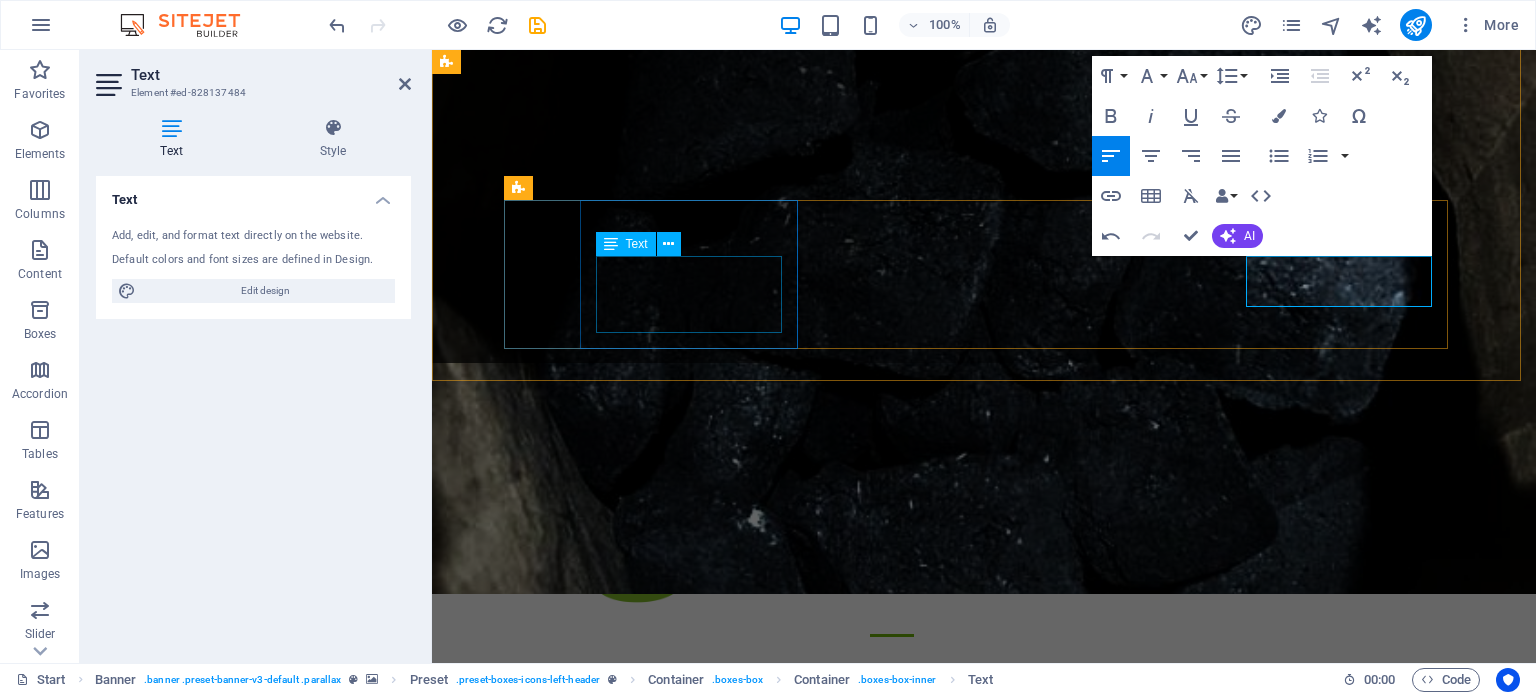 click on "Hacemos uso responsable de los recursos naturales." at bounding box center (984, 1065) 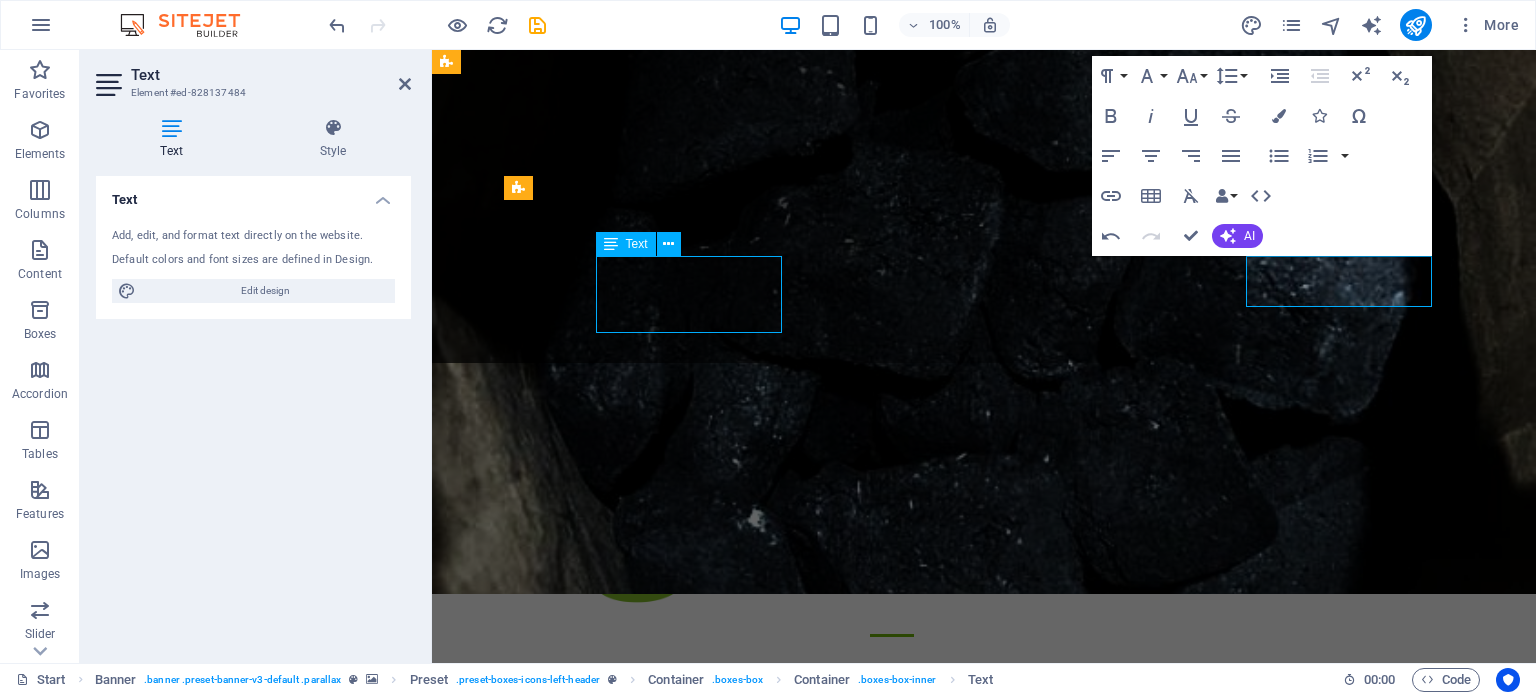 click on "Hacemos uso responsable de los recursos naturales." at bounding box center (984, 1065) 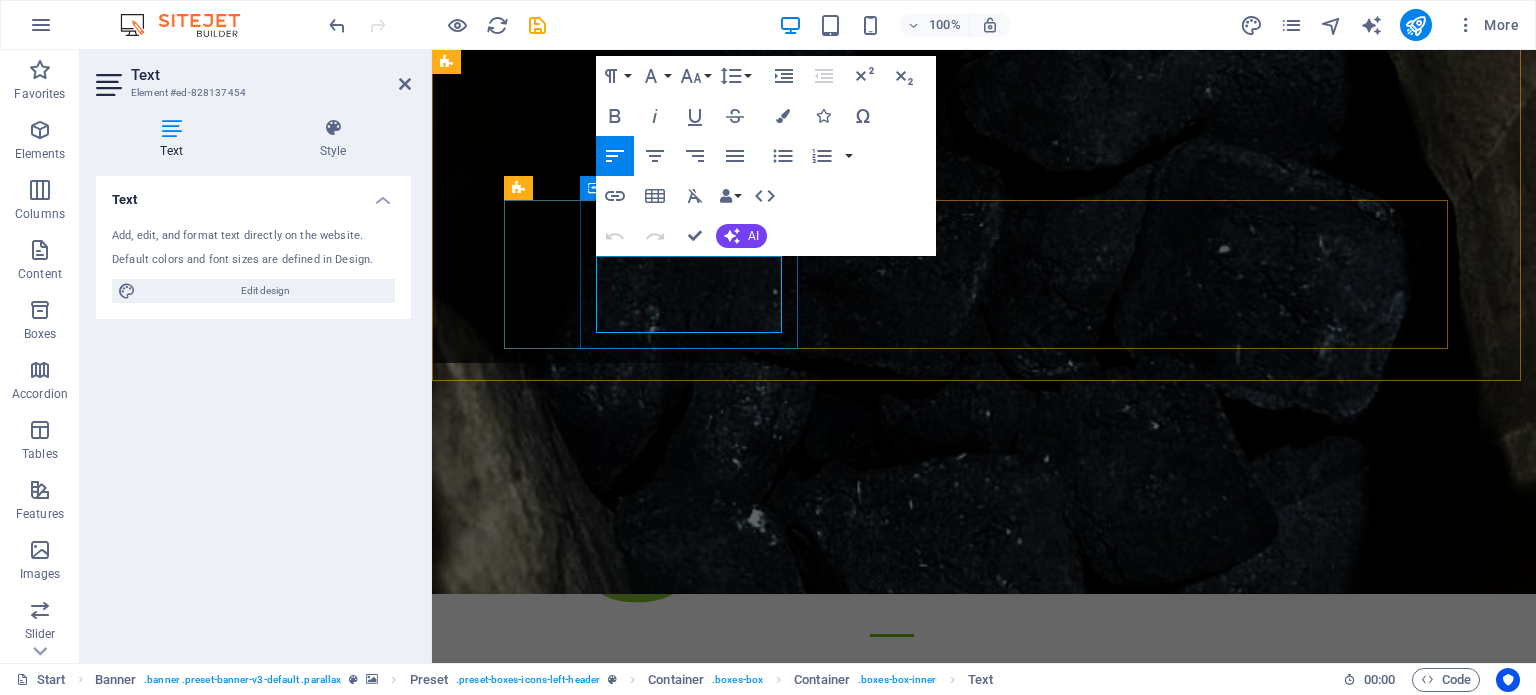 click on "Hacemos uso responsable de los recursos naturales." at bounding box center (984, 1065) 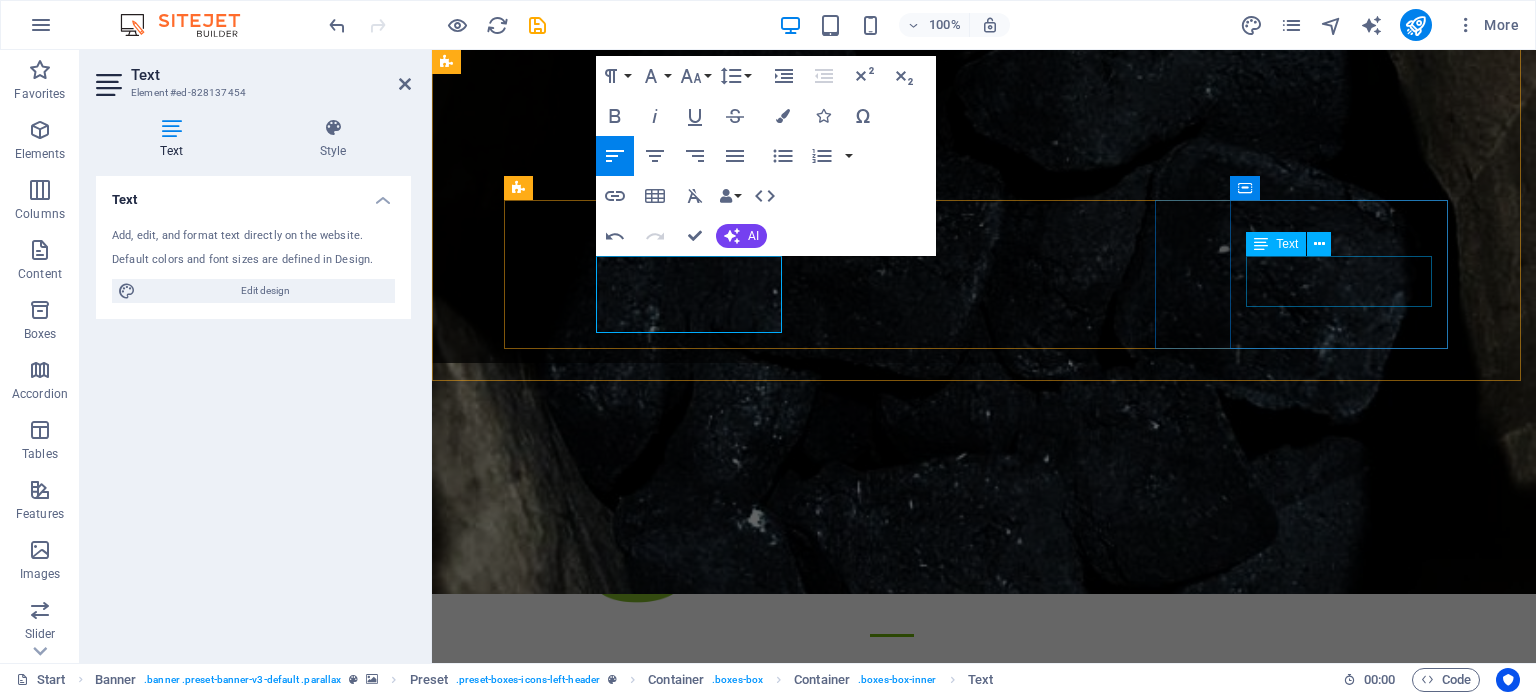 click on "Realizamos actividades que ayudan" at bounding box center (984, 1443) 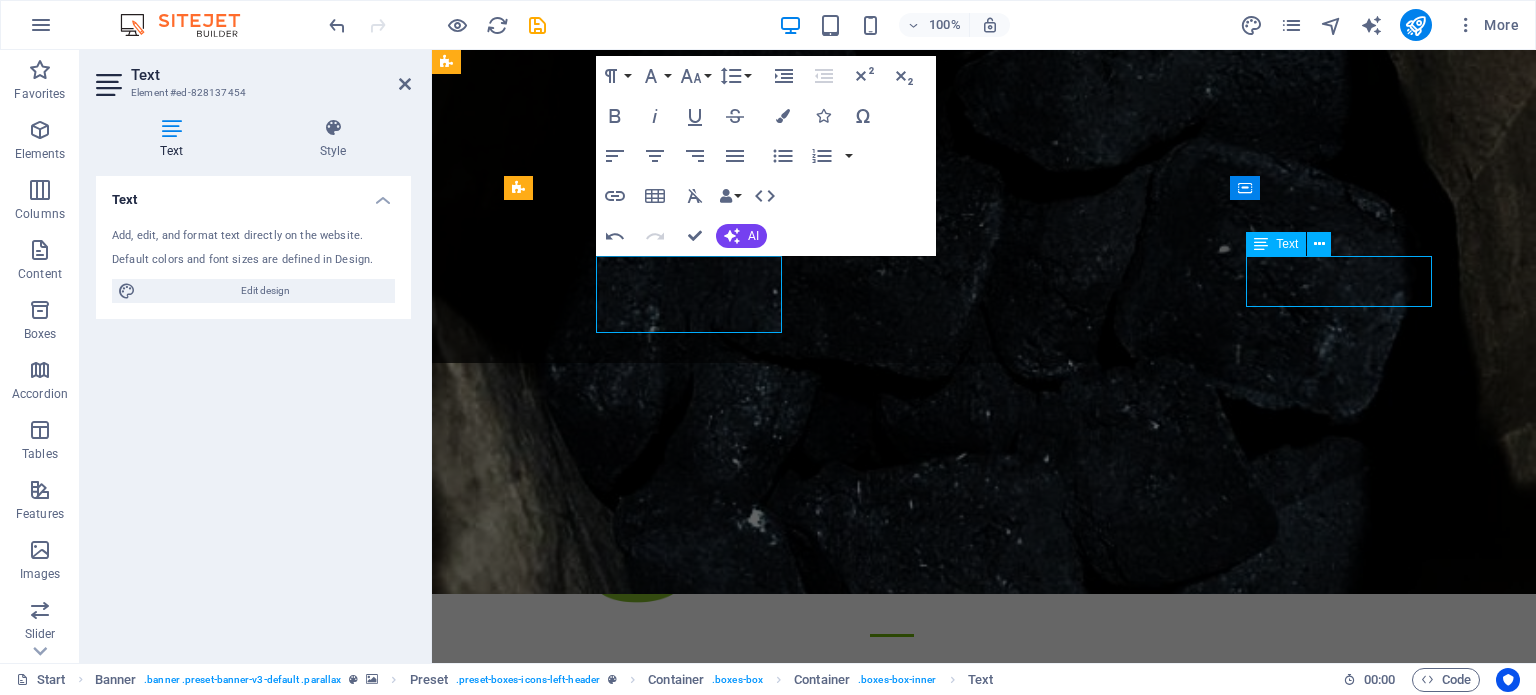click on "Realizamos actividades que ayudan" at bounding box center [984, 1443] 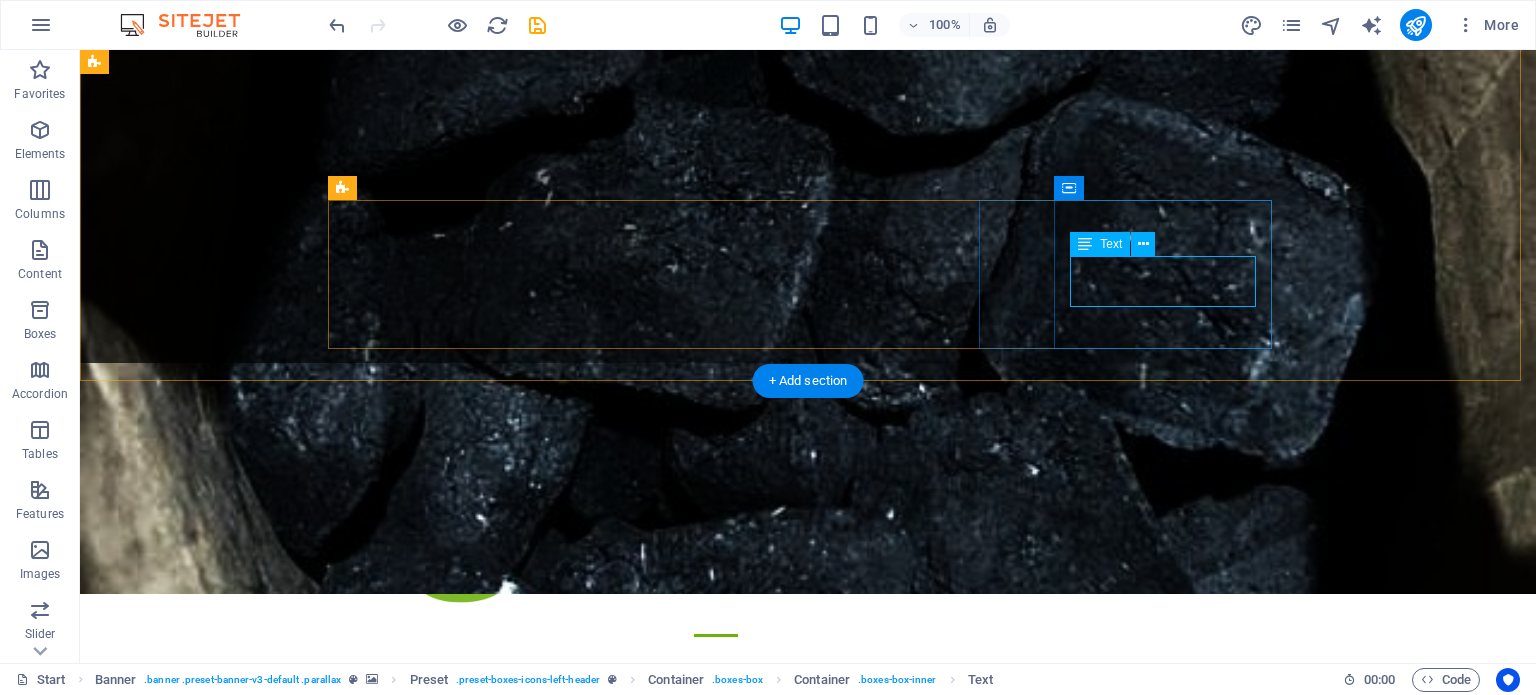 click on "Realizamos actividades que ayudan" at bounding box center [808, 1443] 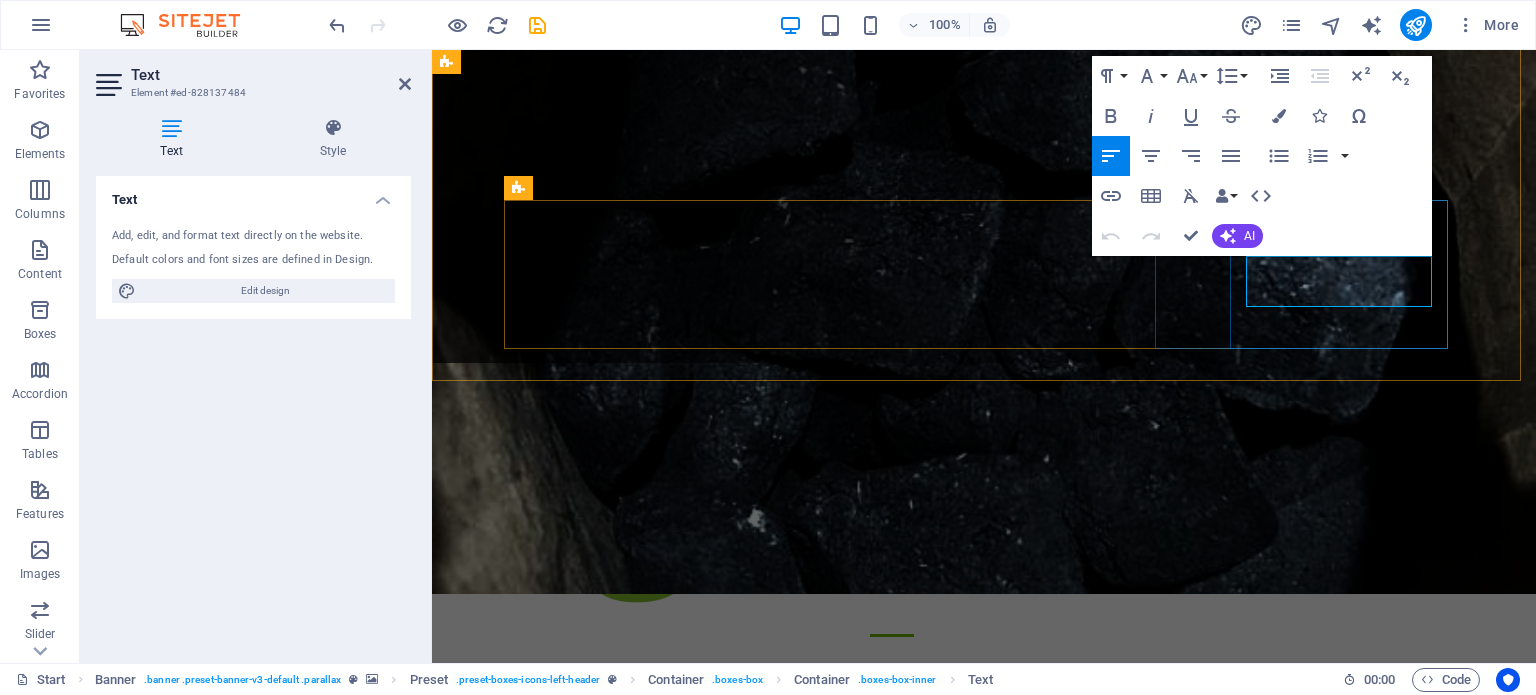 click on "Realizamos actividades que ayudan" at bounding box center (984, 1443) 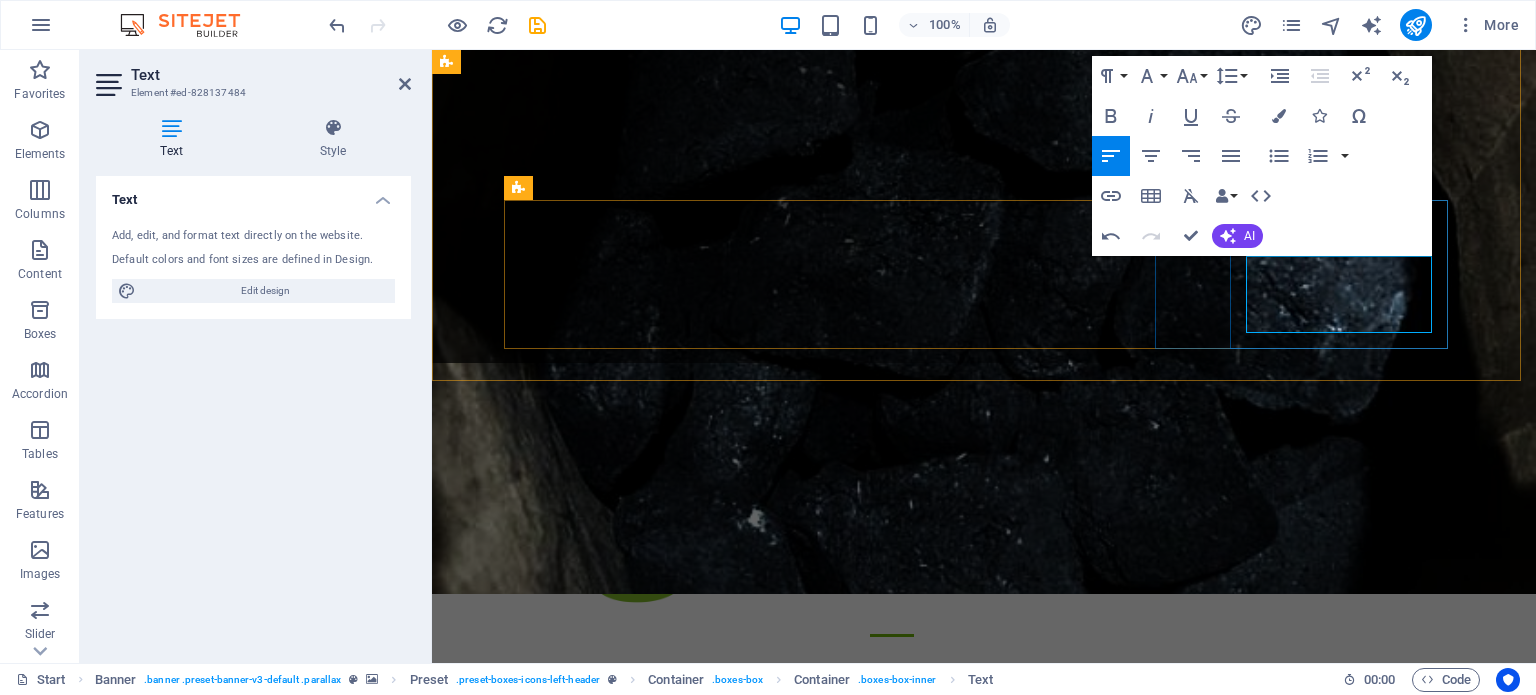 click on "Realizamos actividades complementarias  que ayudan" at bounding box center (984, 1443) 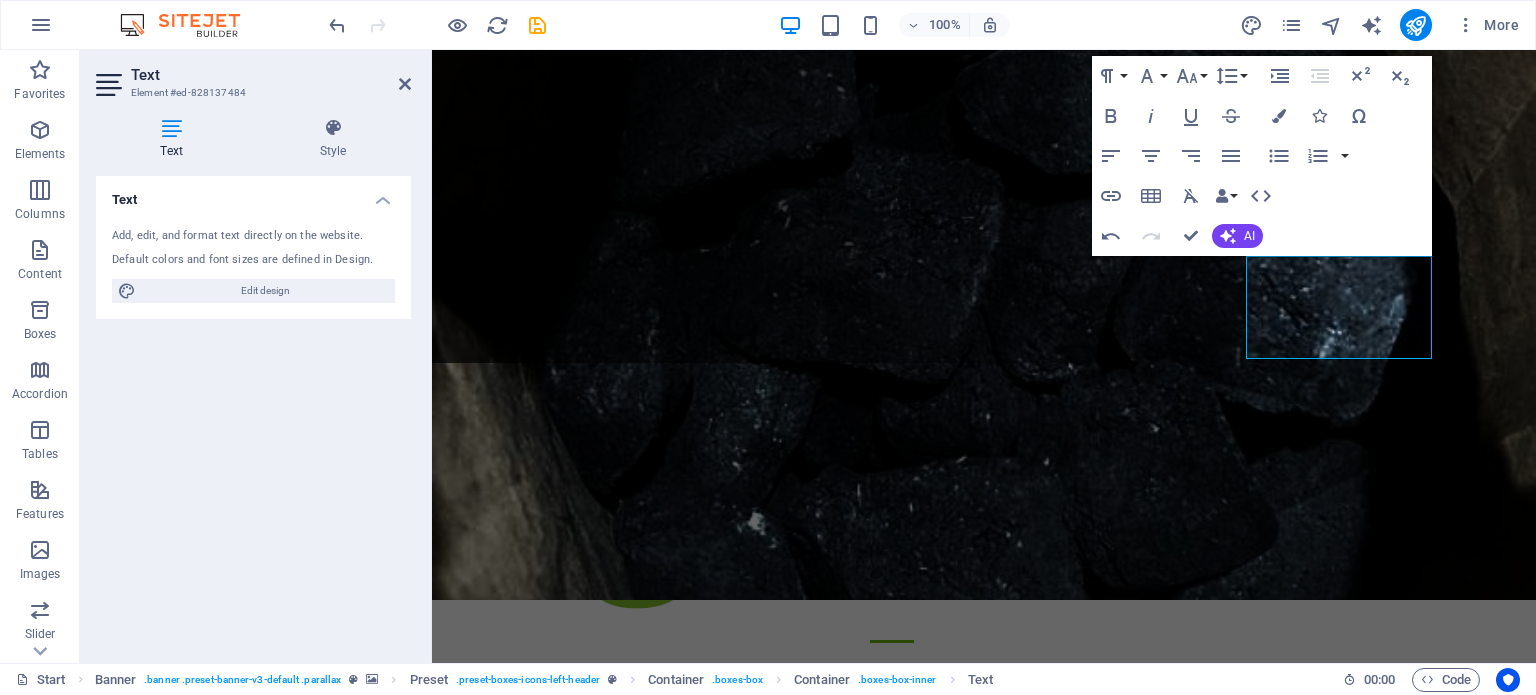 click at bounding box center (984, 287) 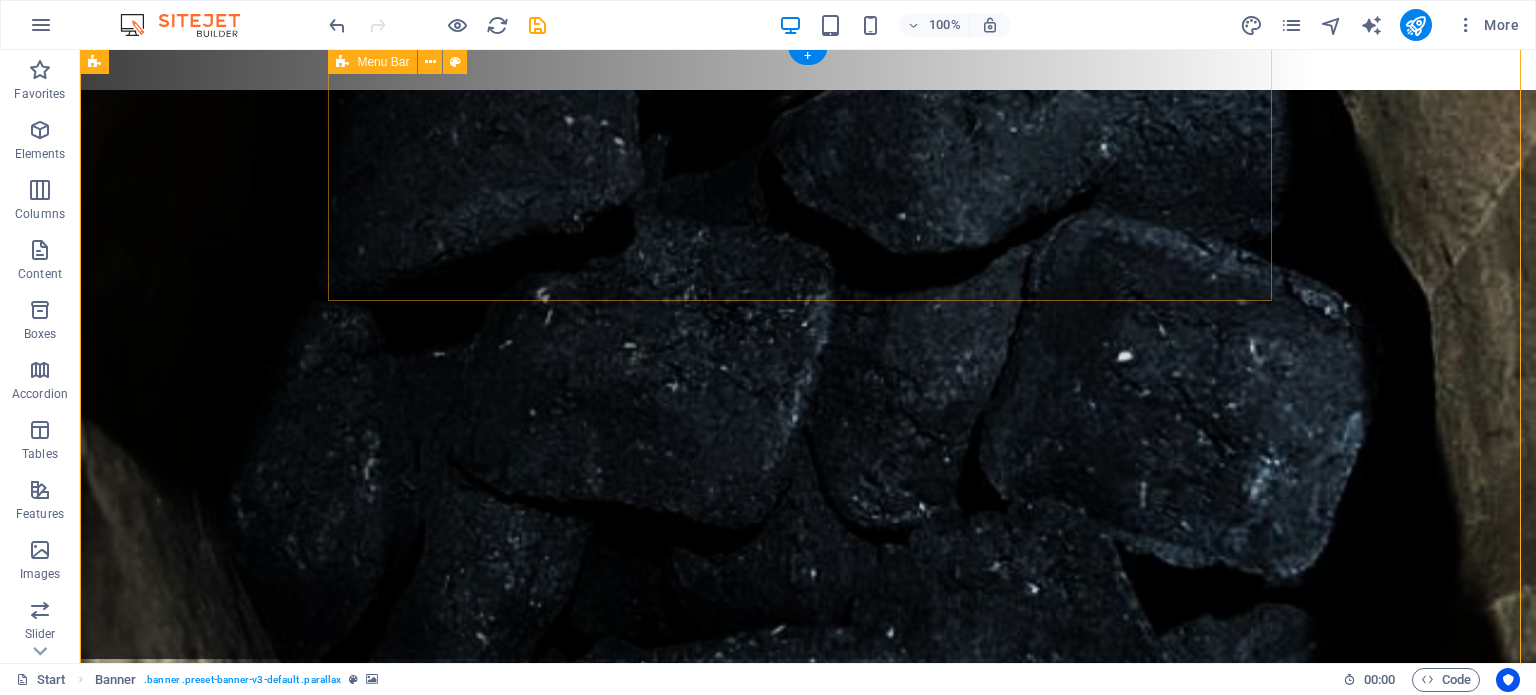 scroll, scrollTop: 0, scrollLeft: 0, axis: both 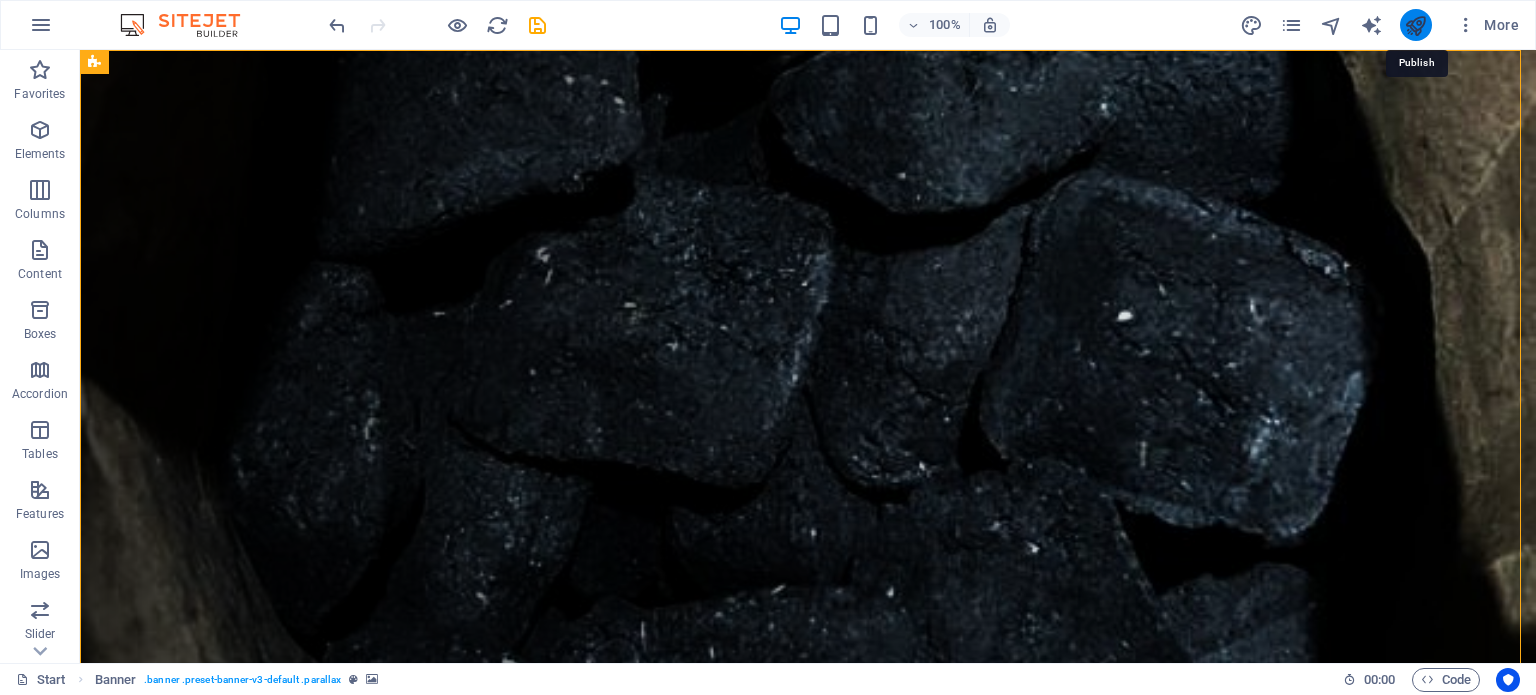 click at bounding box center (1415, 25) 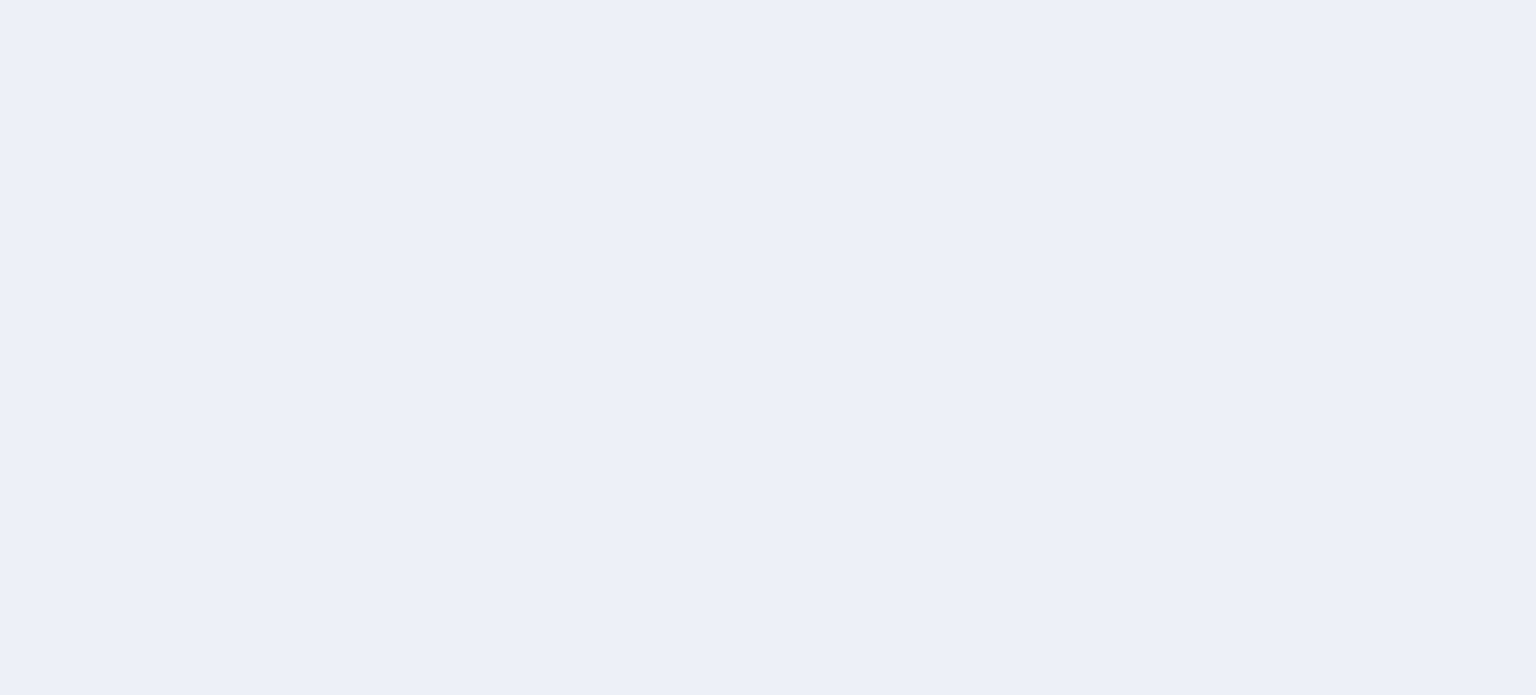 scroll, scrollTop: 0, scrollLeft: 0, axis: both 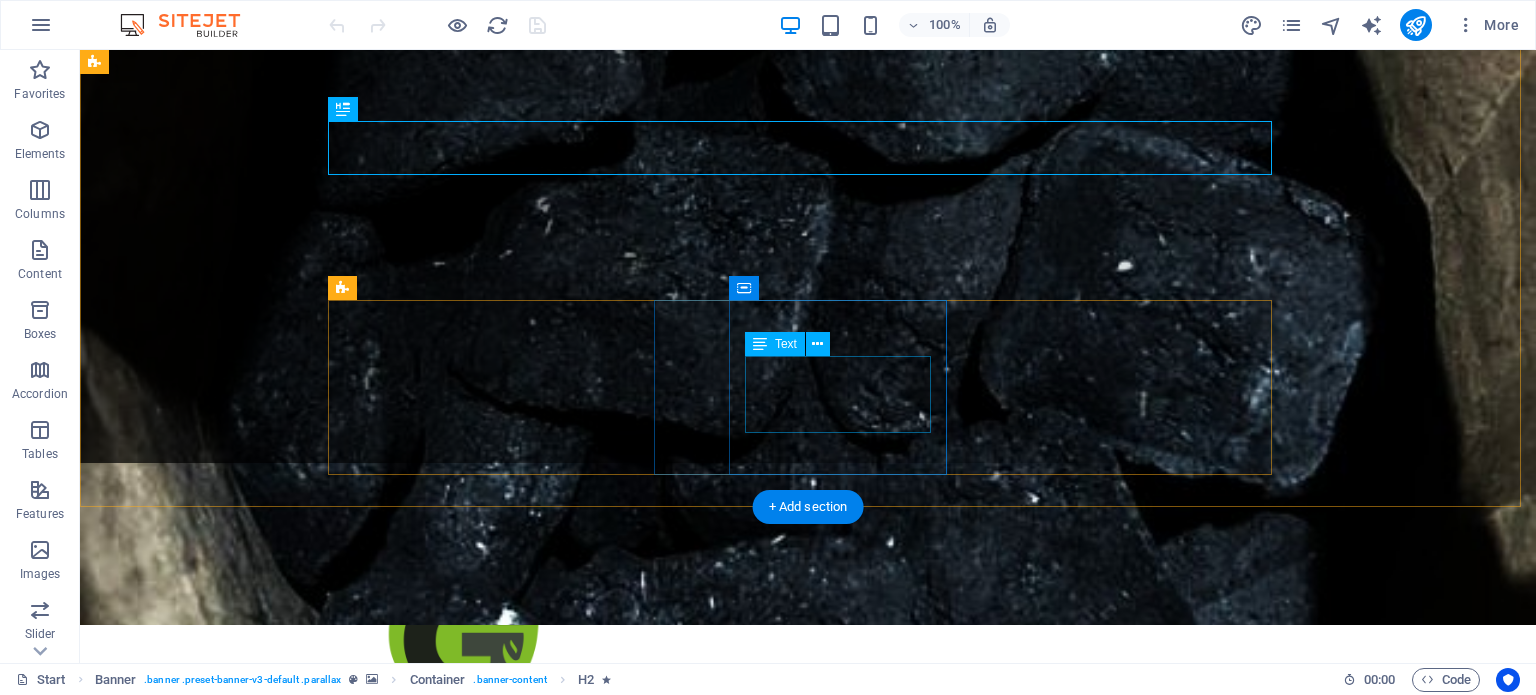 click on "Transformamos residuos en energía limpia, eficiente y responsable." at bounding box center (808, 1360) 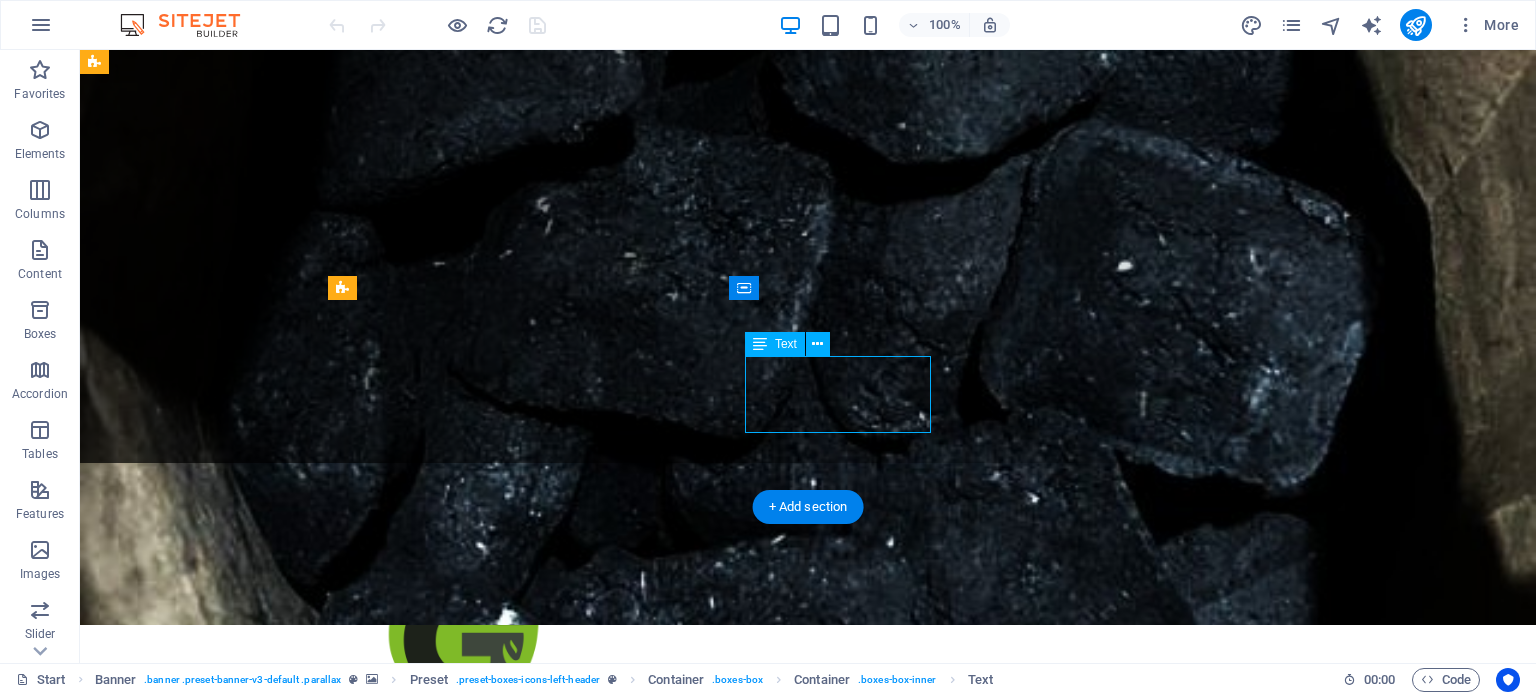 click on "Transformamos residuos en energía limpia, eficiente y responsable." at bounding box center [808, 1360] 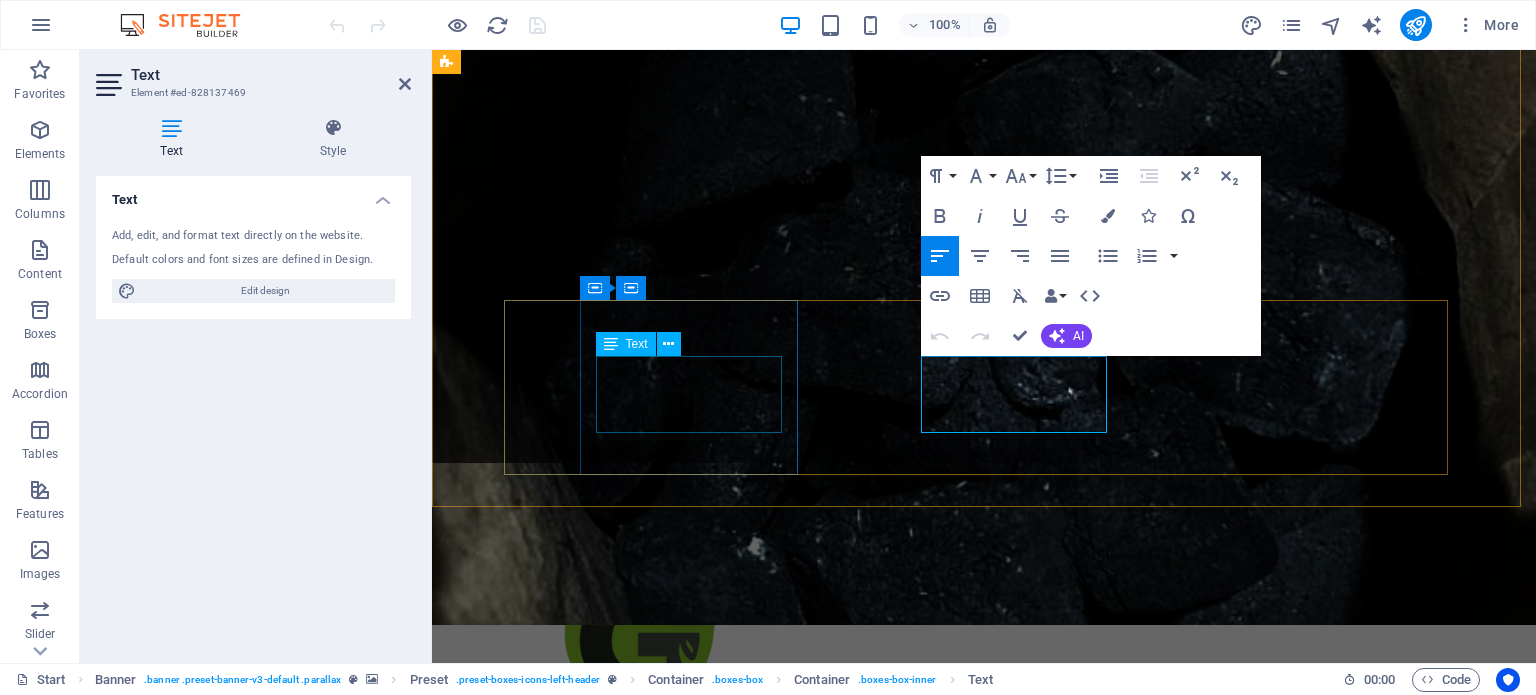 click on "Hacemos uso responsable de los recursos naturales." at bounding box center [984, 1171] 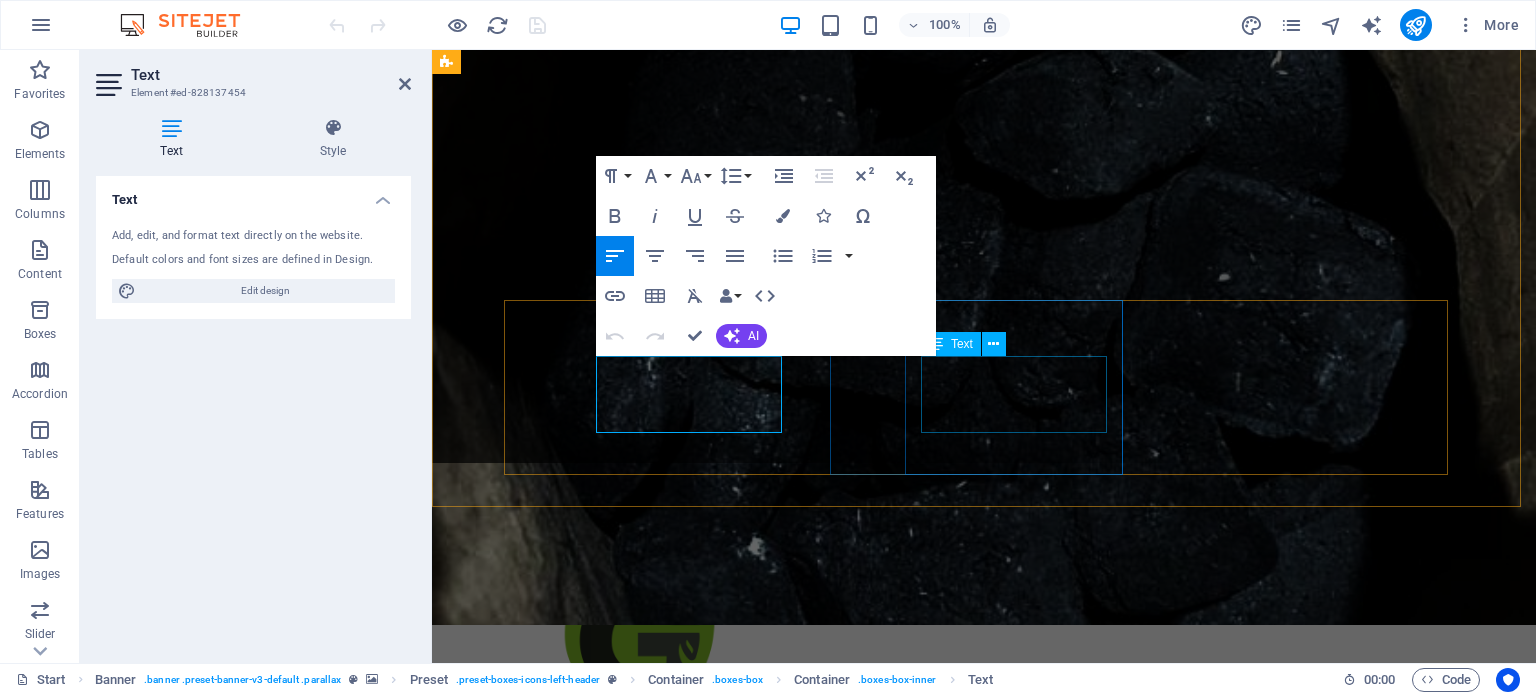 click on "Transformamos residuos en energía limpia, eficiente y responsable." at bounding box center [984, 1360] 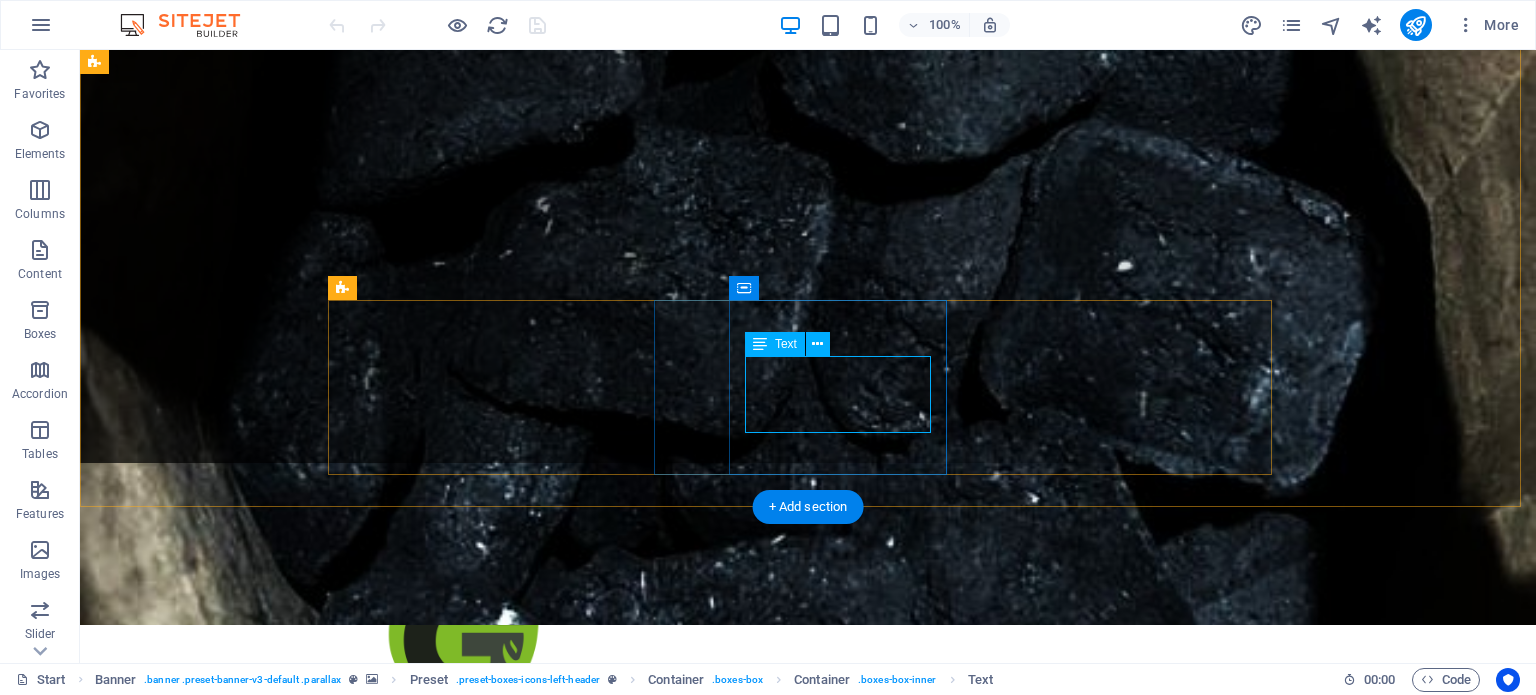 click on "Transformamos residuos en energía limpia, eficiente y responsable." at bounding box center (808, 1360) 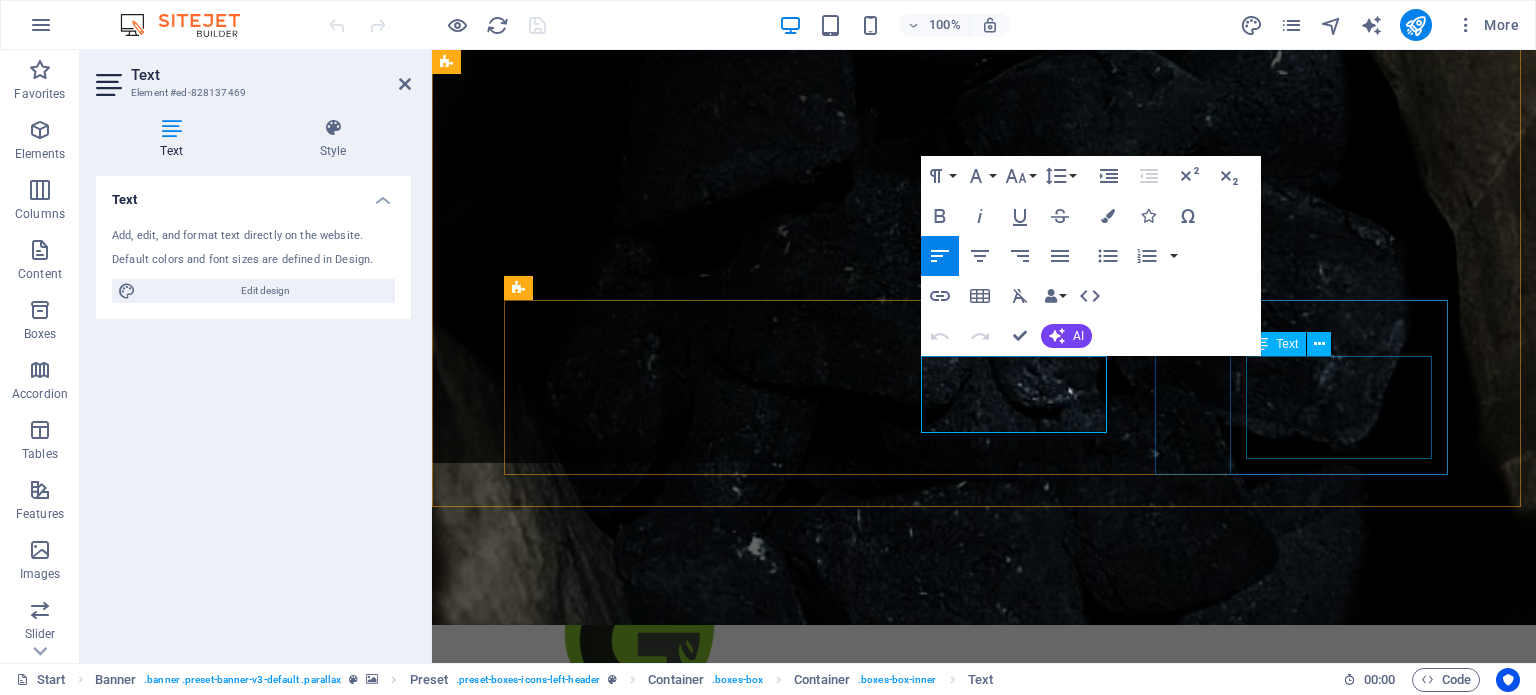 click on "Realizamos actividades complementarias que ayudan a la conservación del ecosistema." at bounding box center (984, 1549) 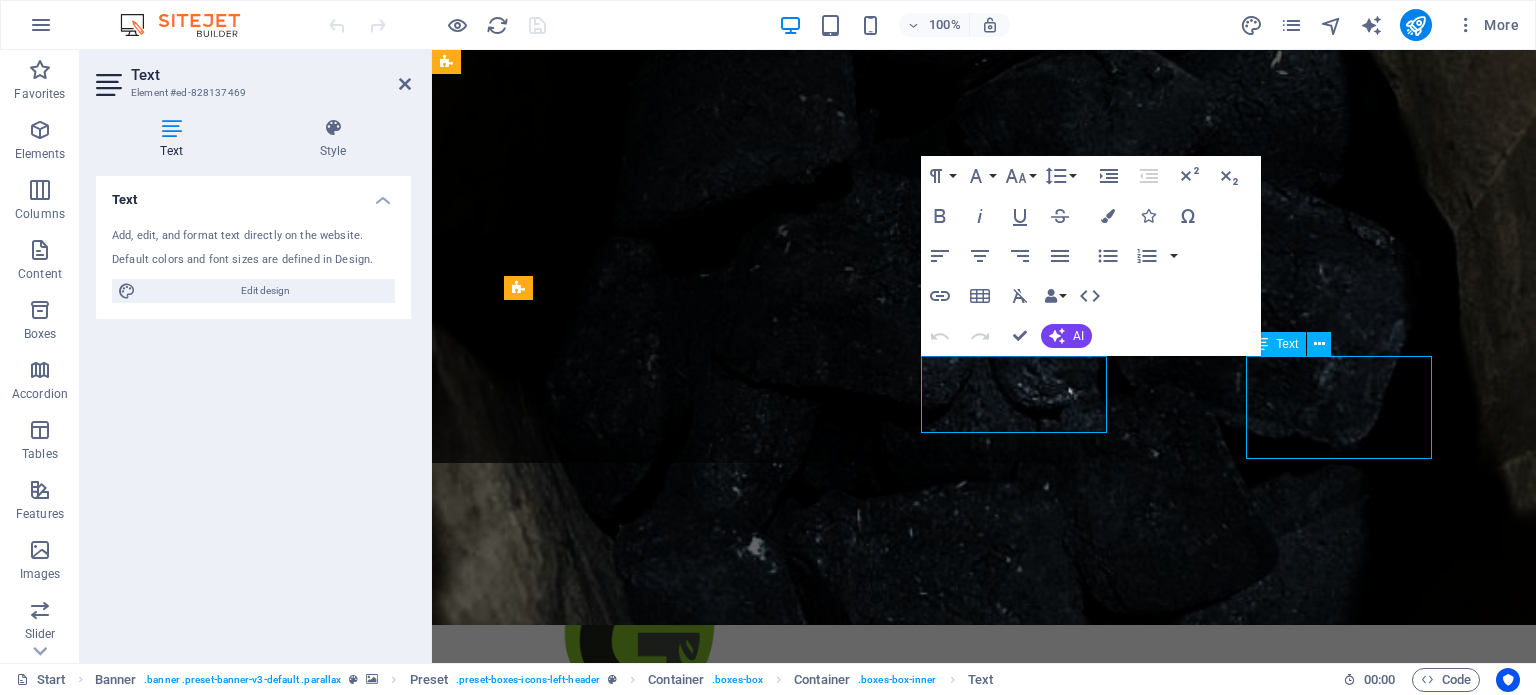 click on "Realizamos actividades complementarias que ayudan a la conservación del ecosistema." at bounding box center [984, 1549] 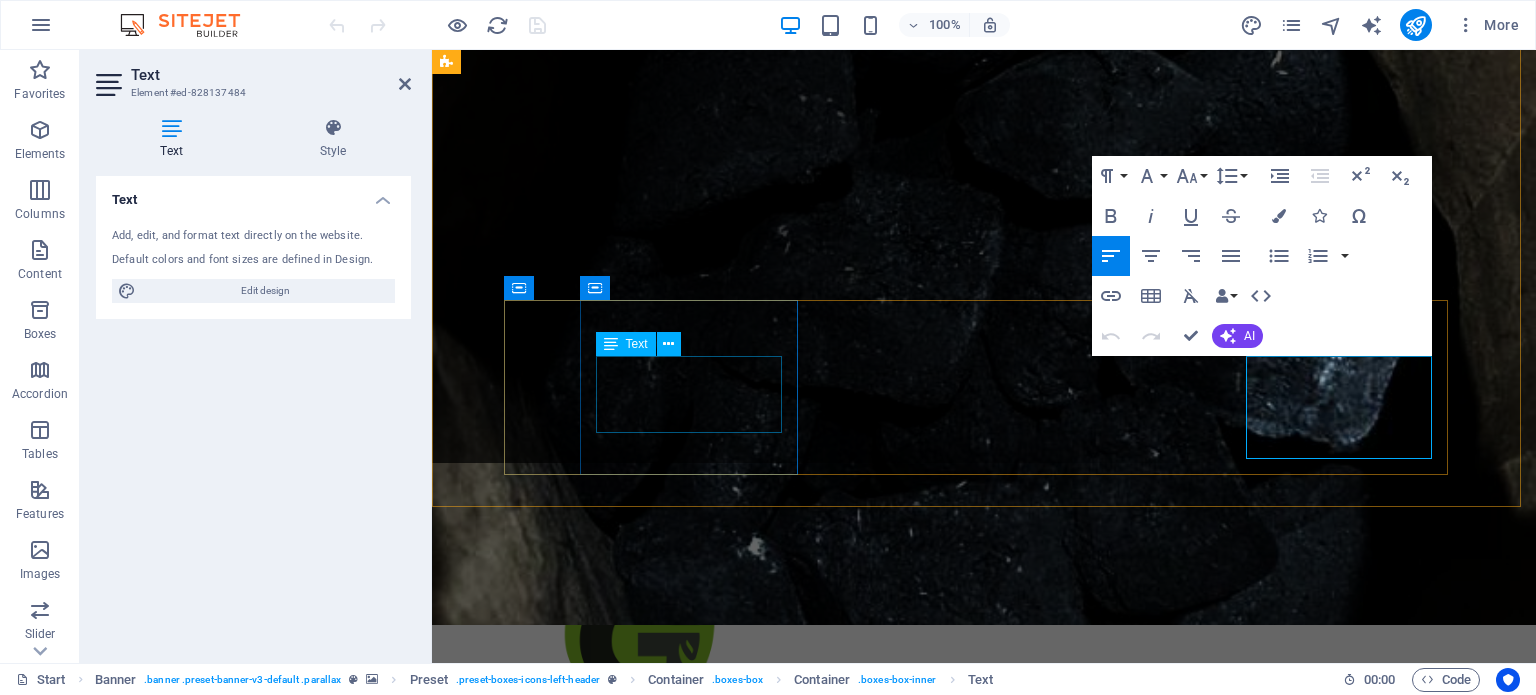 click on "Hacemos uso responsable de los recursos naturales." at bounding box center [984, 1171] 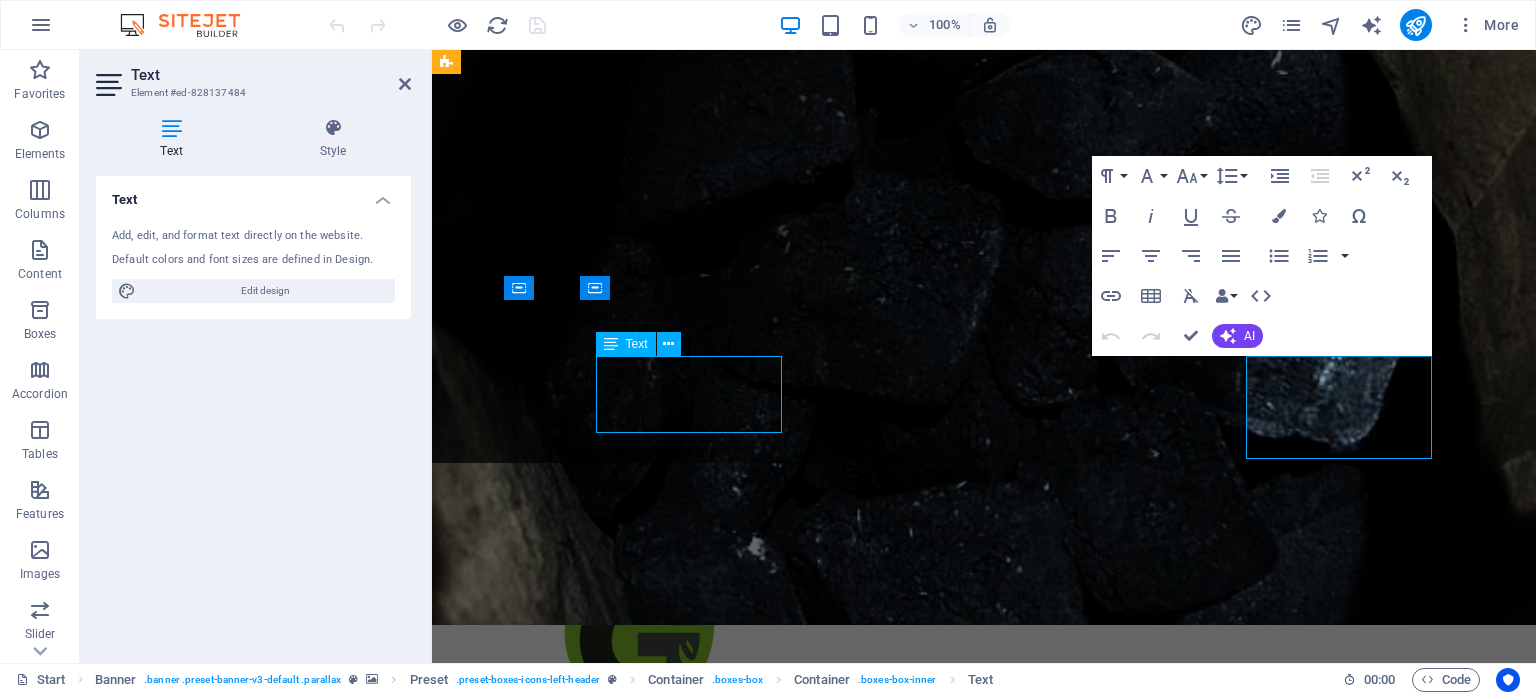 click on "Hacemos uso responsable de los recursos naturales." at bounding box center (984, 1171) 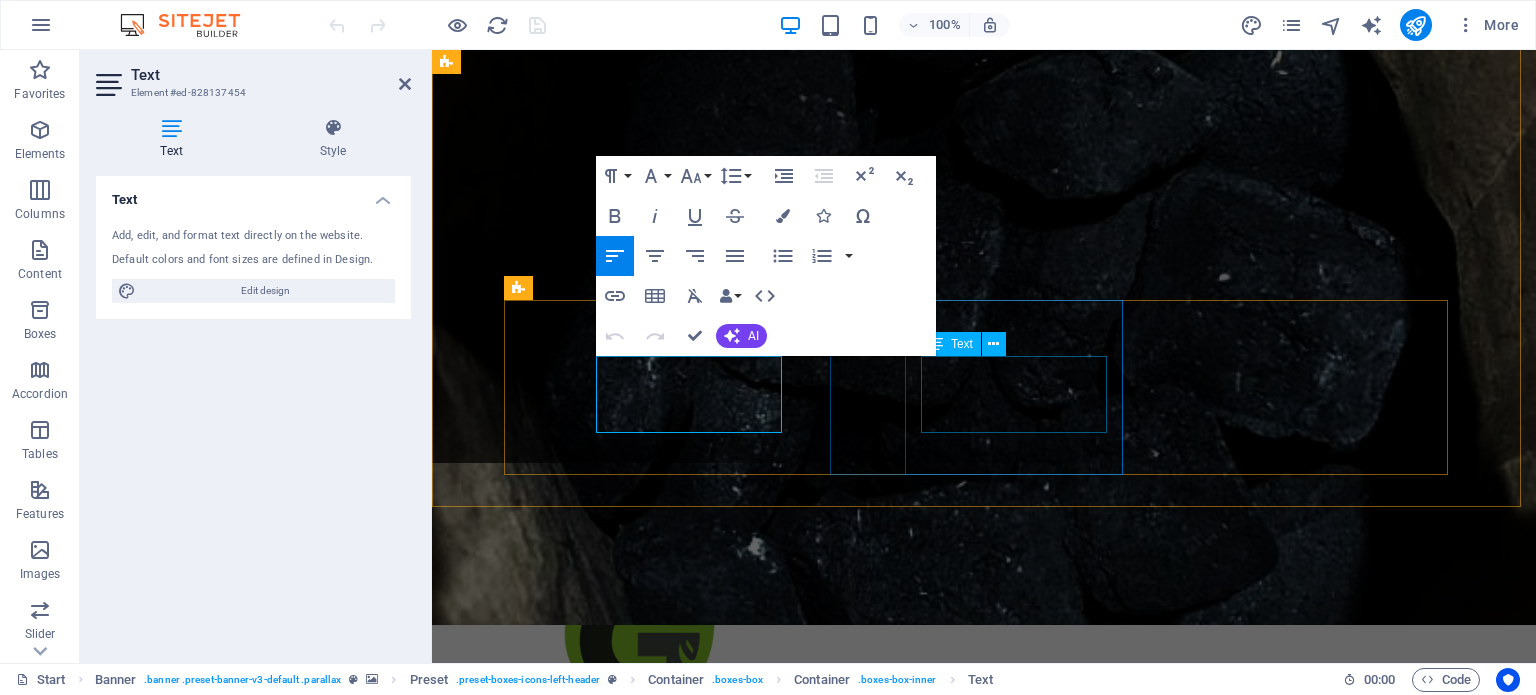 click on "Transformamos residuos en energía limpia, eficiente y responsable." at bounding box center [984, 1360] 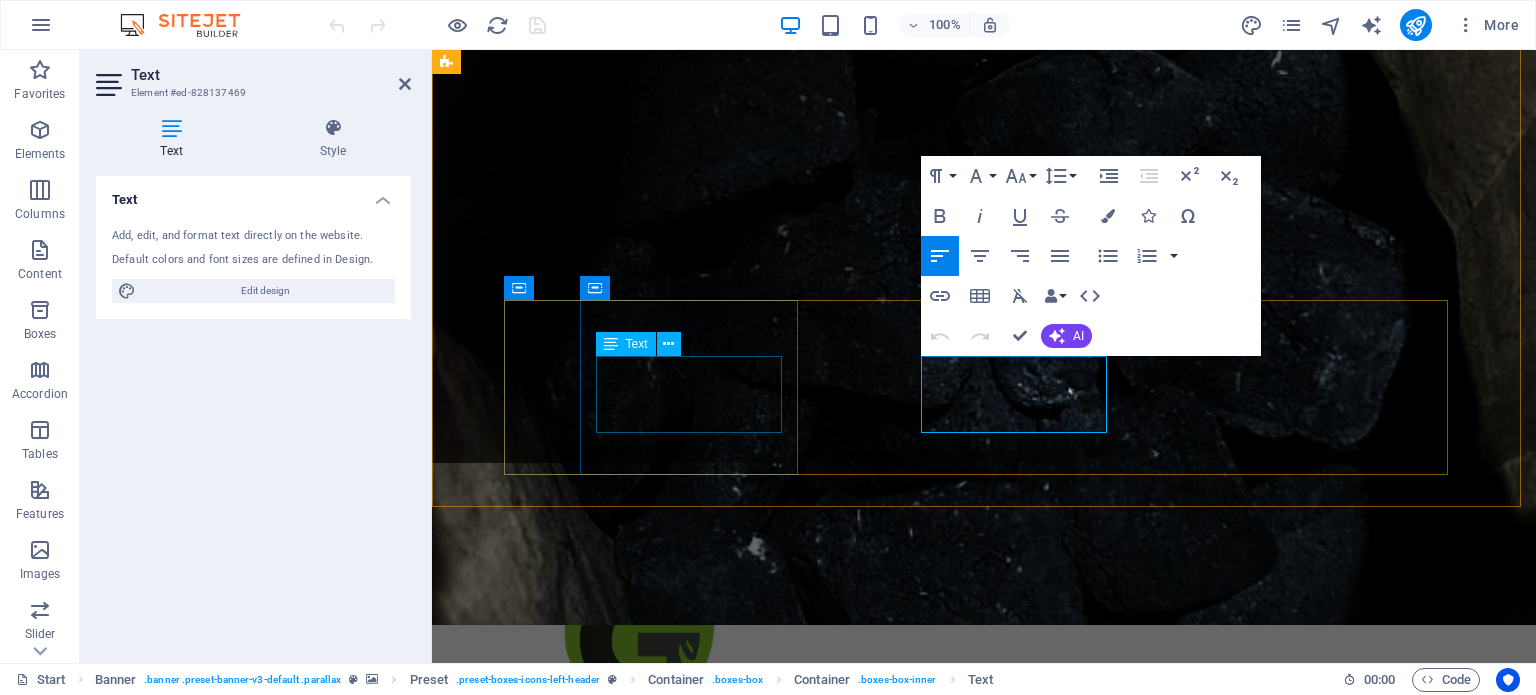 click on "Hacemos uso responsable de los recursos naturales." at bounding box center [984, 1171] 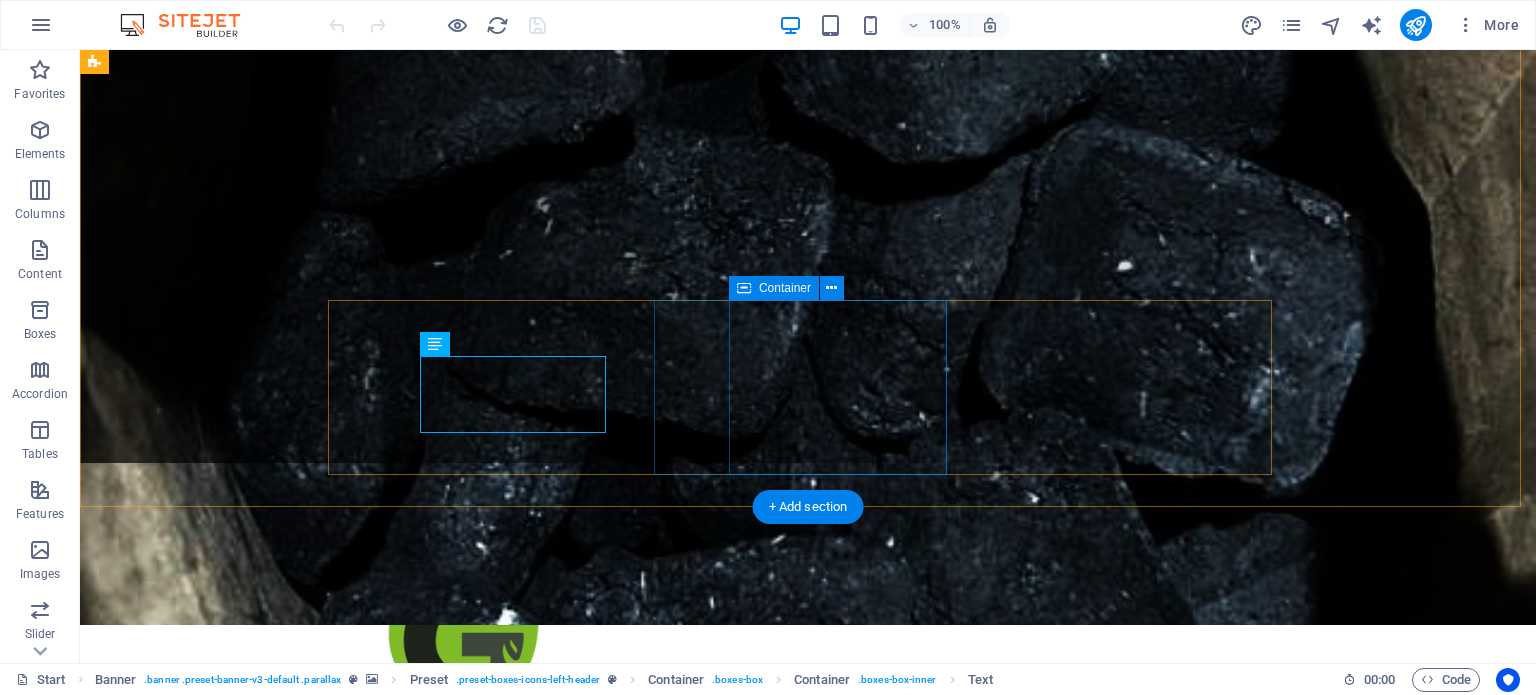 click on "Bioenergía Transformamos residuos en energía limpia, eficiente y responsable." at bounding box center (808, 1340) 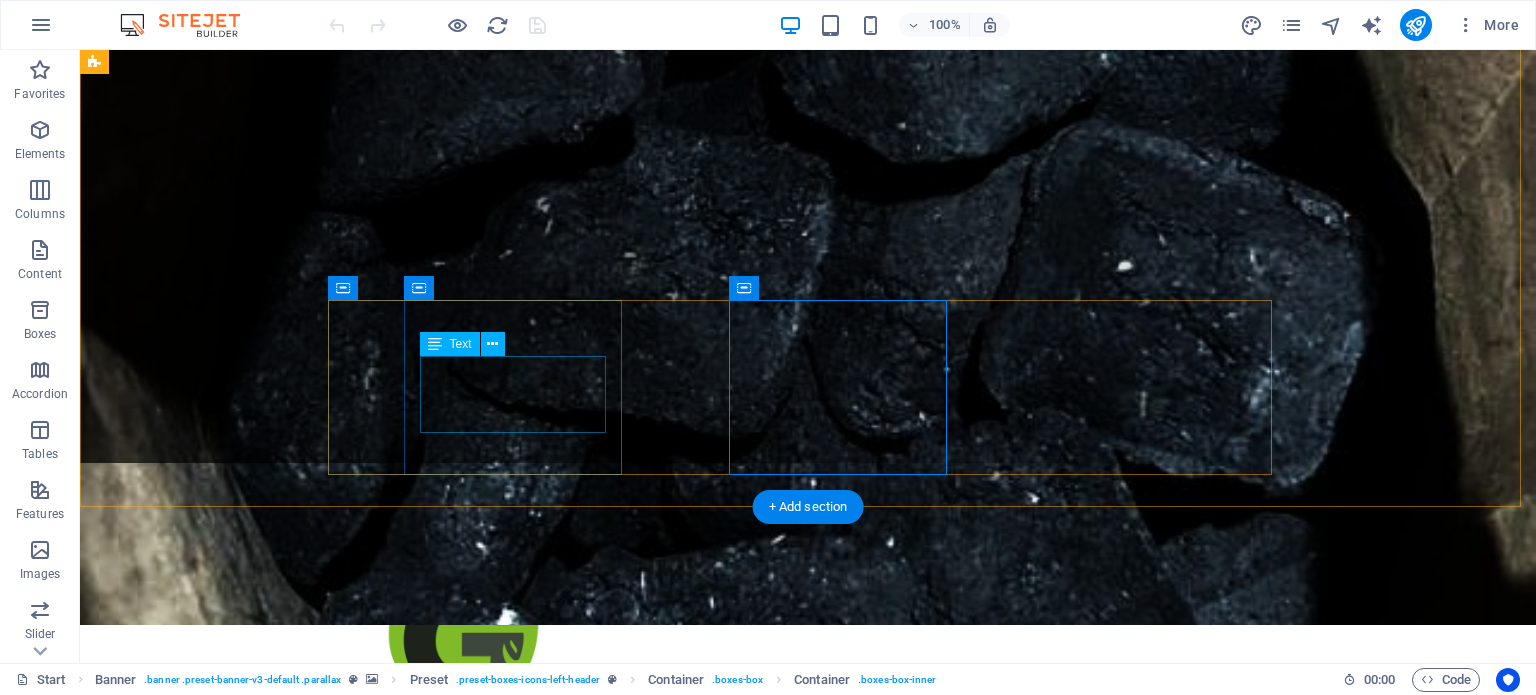 click on "Hacemos uso responsable de los recursos naturales." at bounding box center [808, 1171] 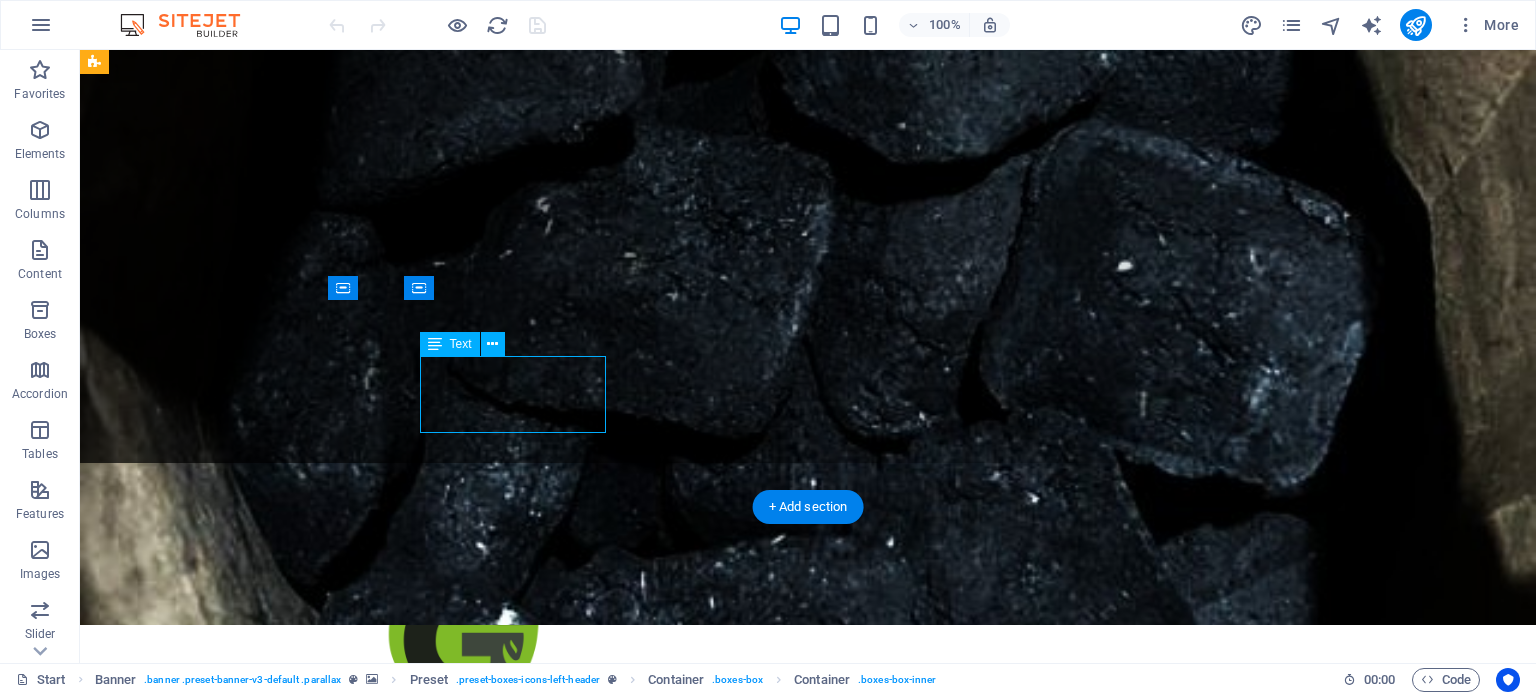 click on "Hacemos uso responsable de los recursos naturales." at bounding box center [808, 1171] 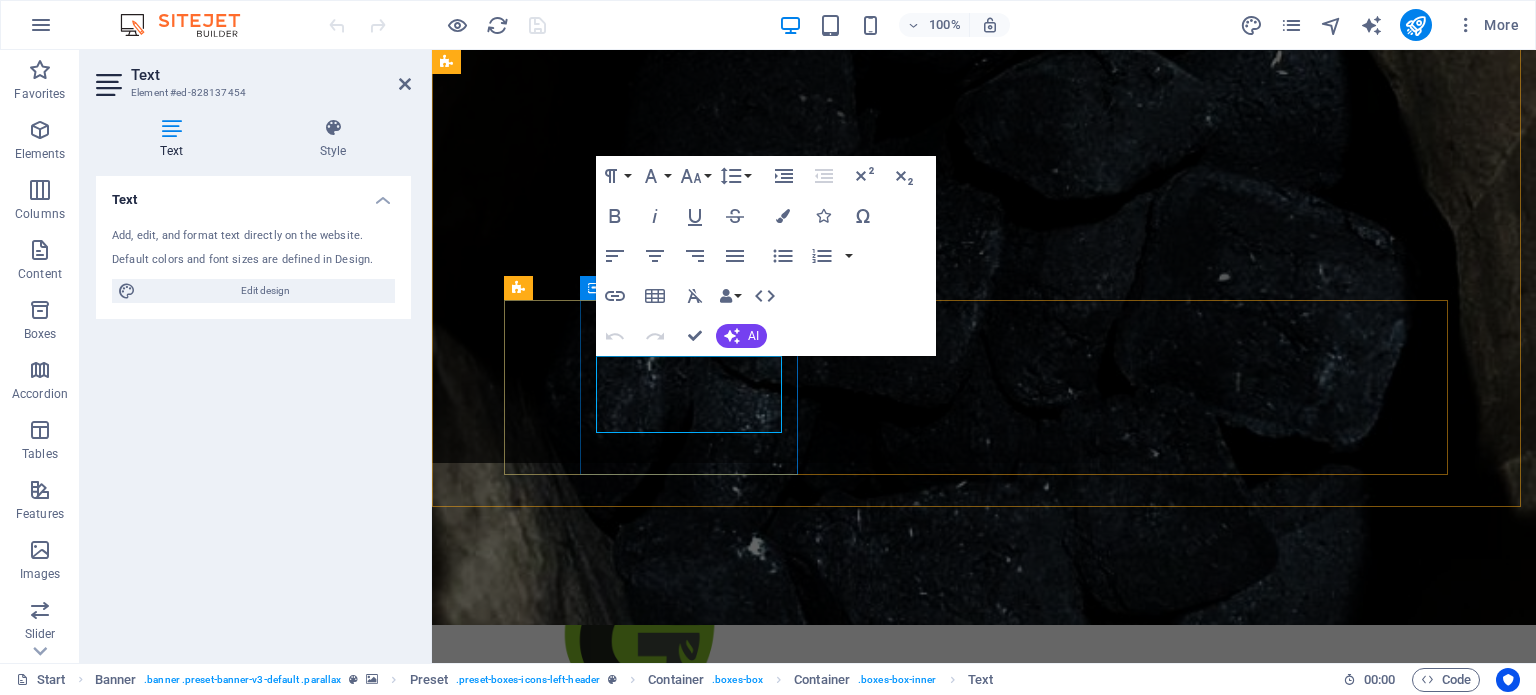 click on "Hacemos uso responsable de los recursos naturales." at bounding box center (984, 1171) 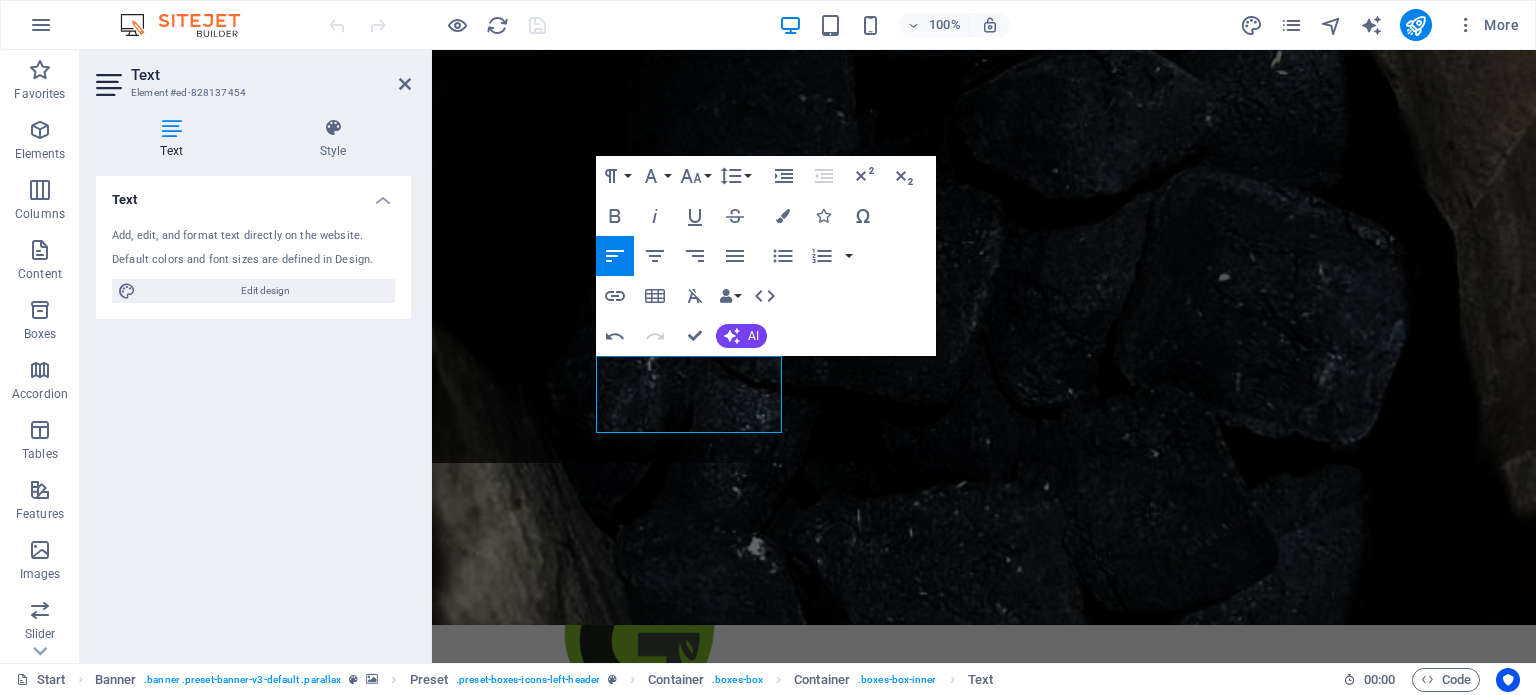 type 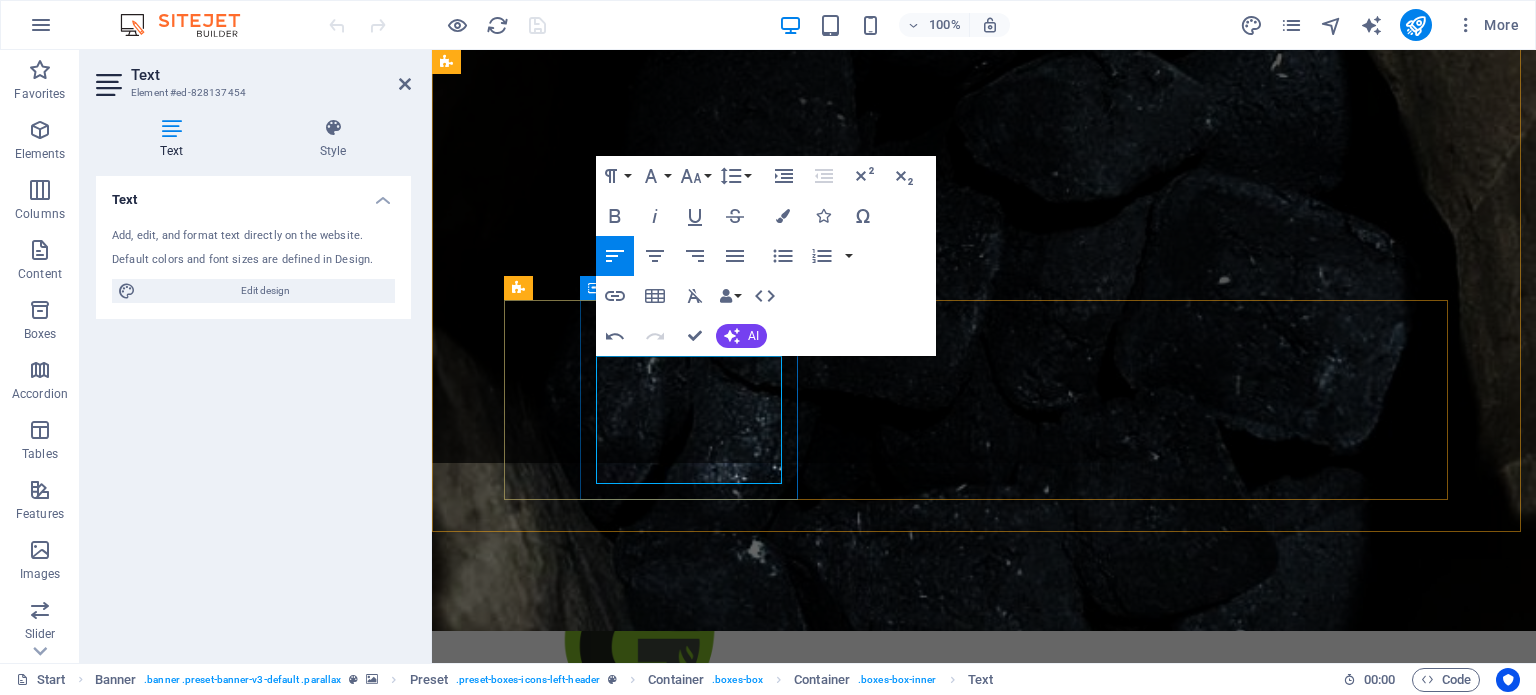 drag, startPoint x: 692, startPoint y: 472, endPoint x: 601, endPoint y: 364, distance: 141.22676 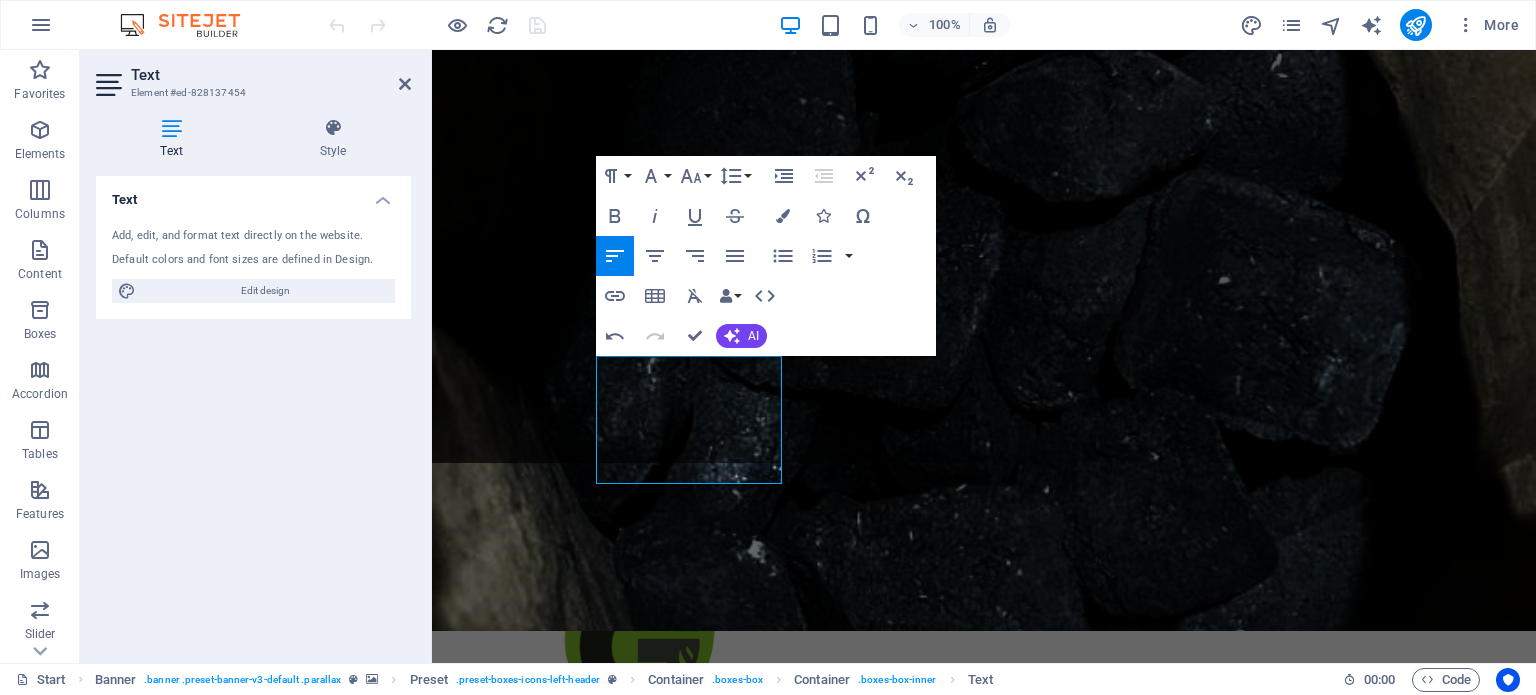 copy on "Hacemos uso responsable de los recursos naturales en armonia con la sociedad y su economia" 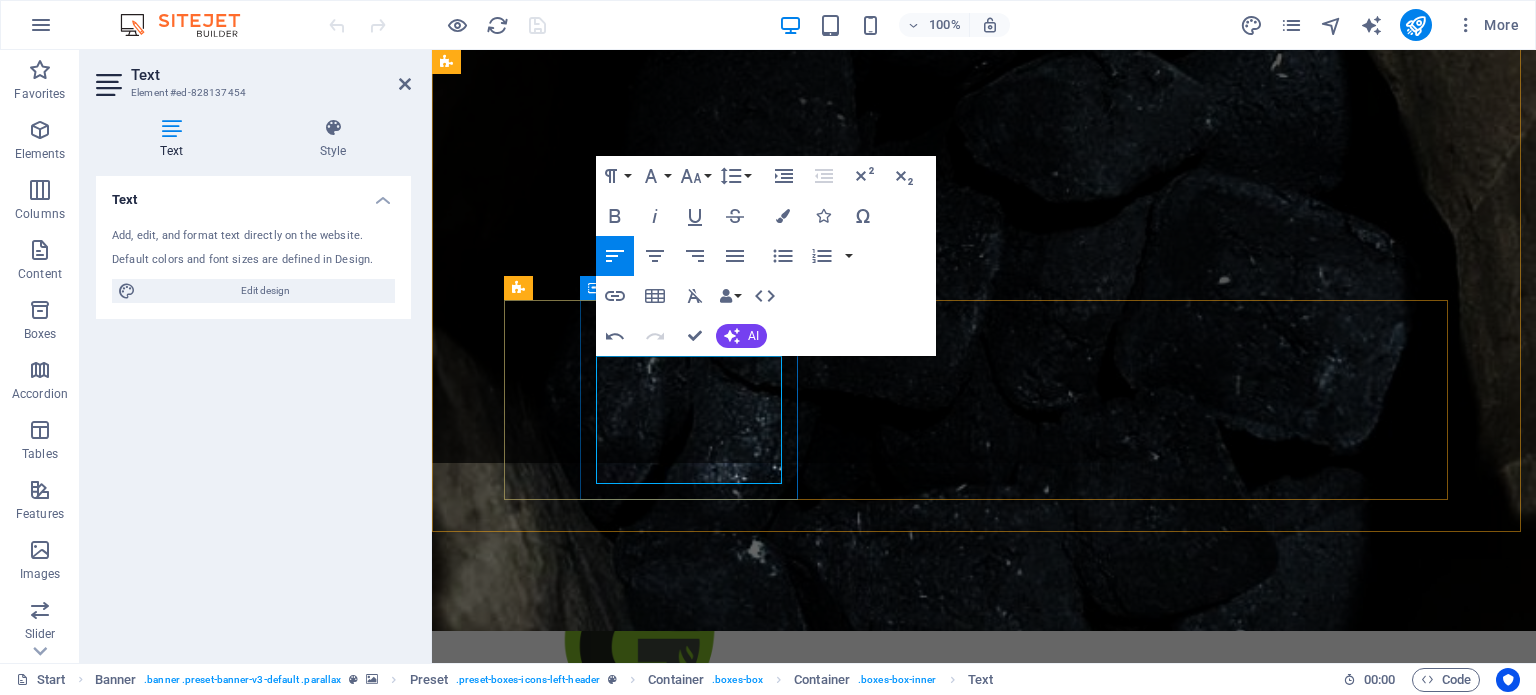 click on "Hacemos uso responsable de los recursos naturales en armonia con la sociedad y su economia" at bounding box center (984, 1177) 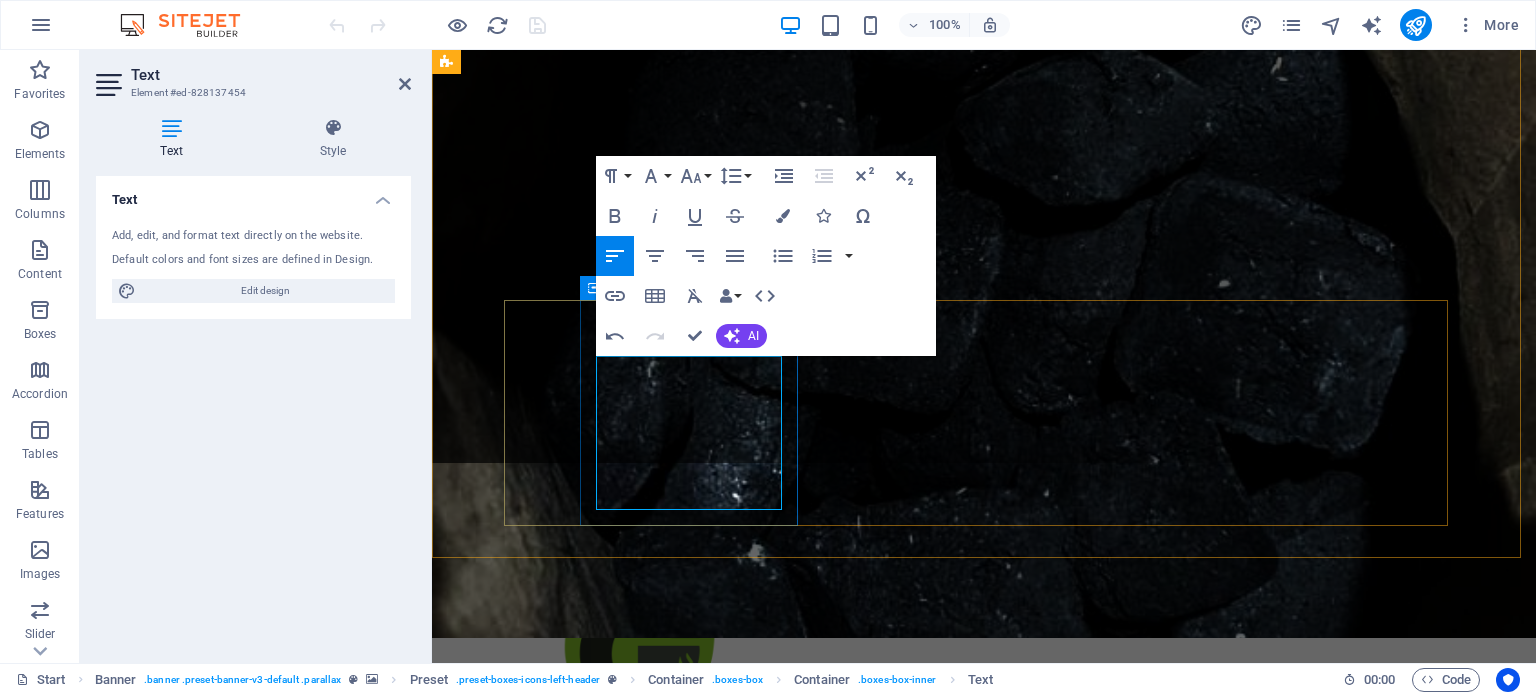 click on "Aprovechamos" at bounding box center (984, 1184) 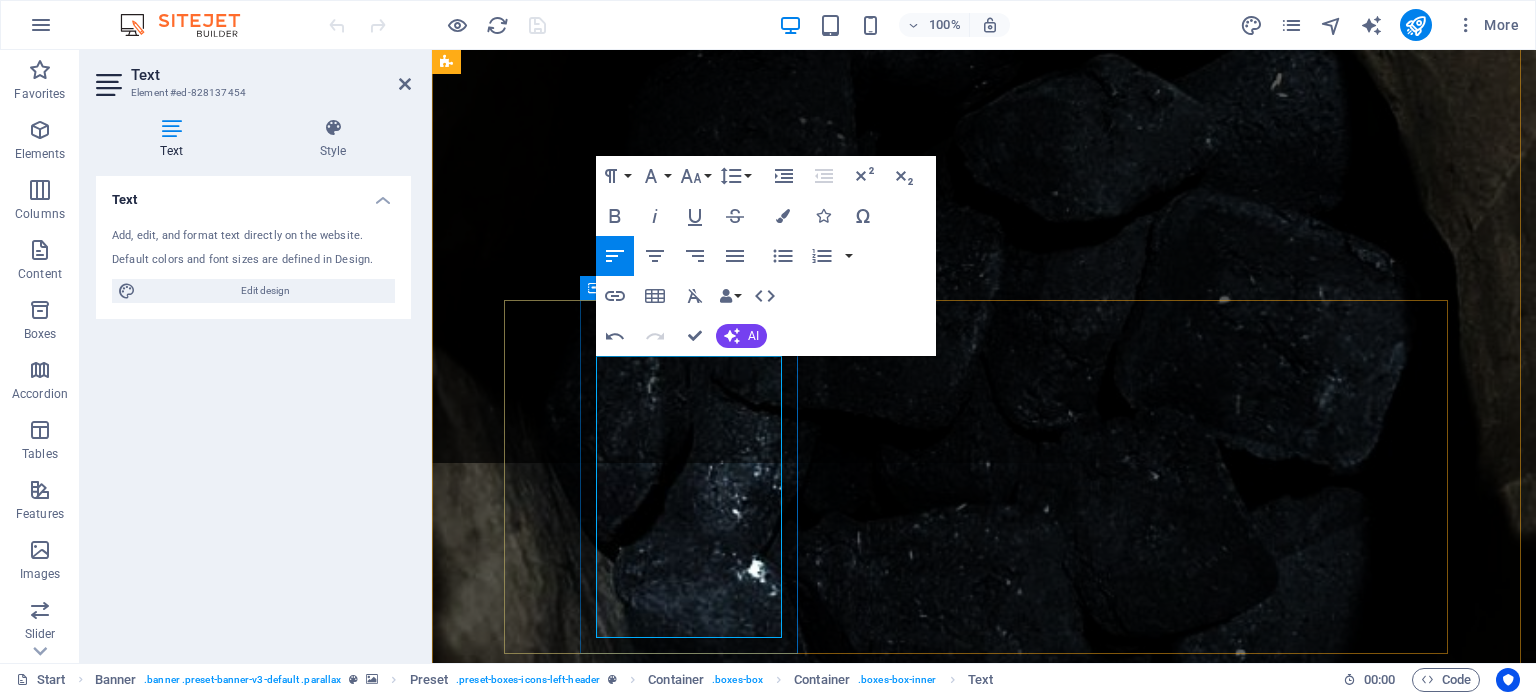 click on "Aprovechamos Aprovechamos recursos con responsabilidad, fomentando equilibrio ambiental, social y económico." at bounding box center (984, 1216) 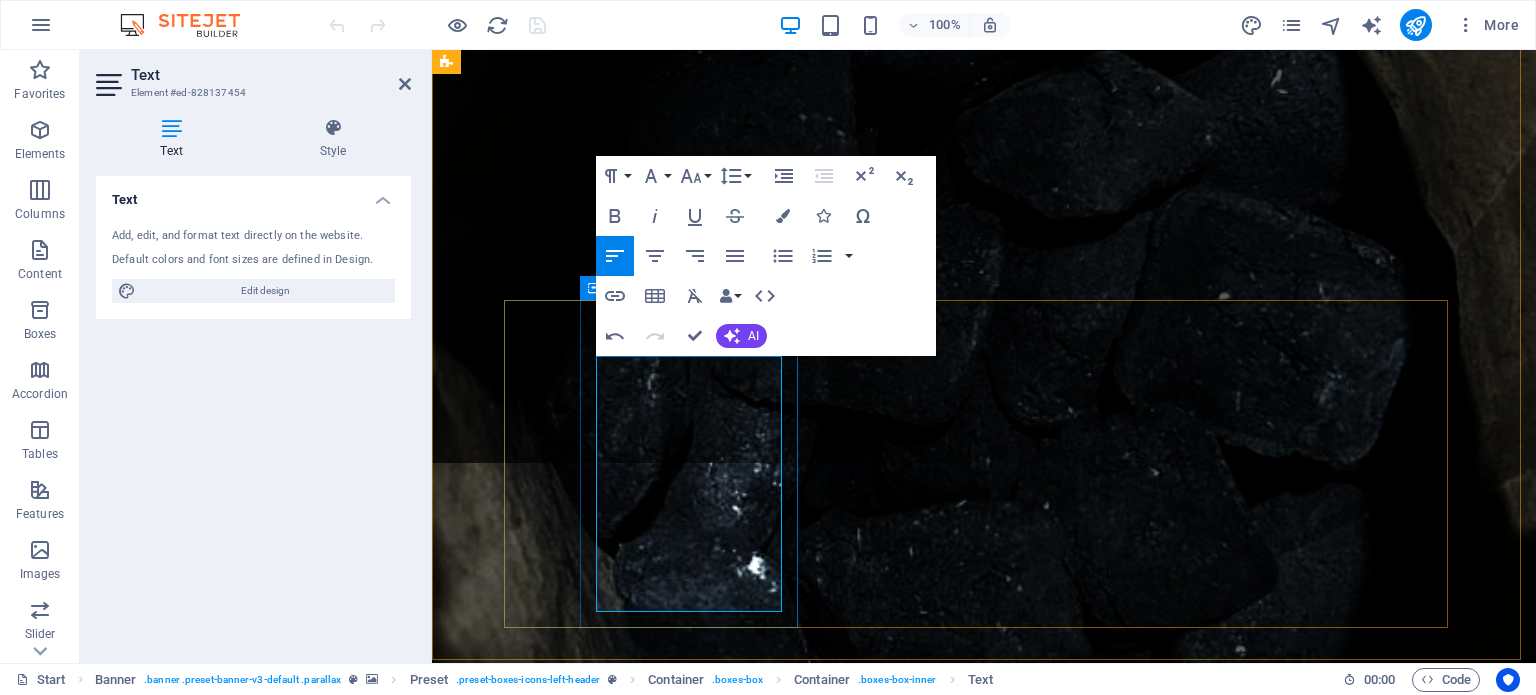 click on "Aprovechamos recursos con responsabilidad, fomentando equilibrio ambiental, social y económico." at bounding box center (984, 1209) 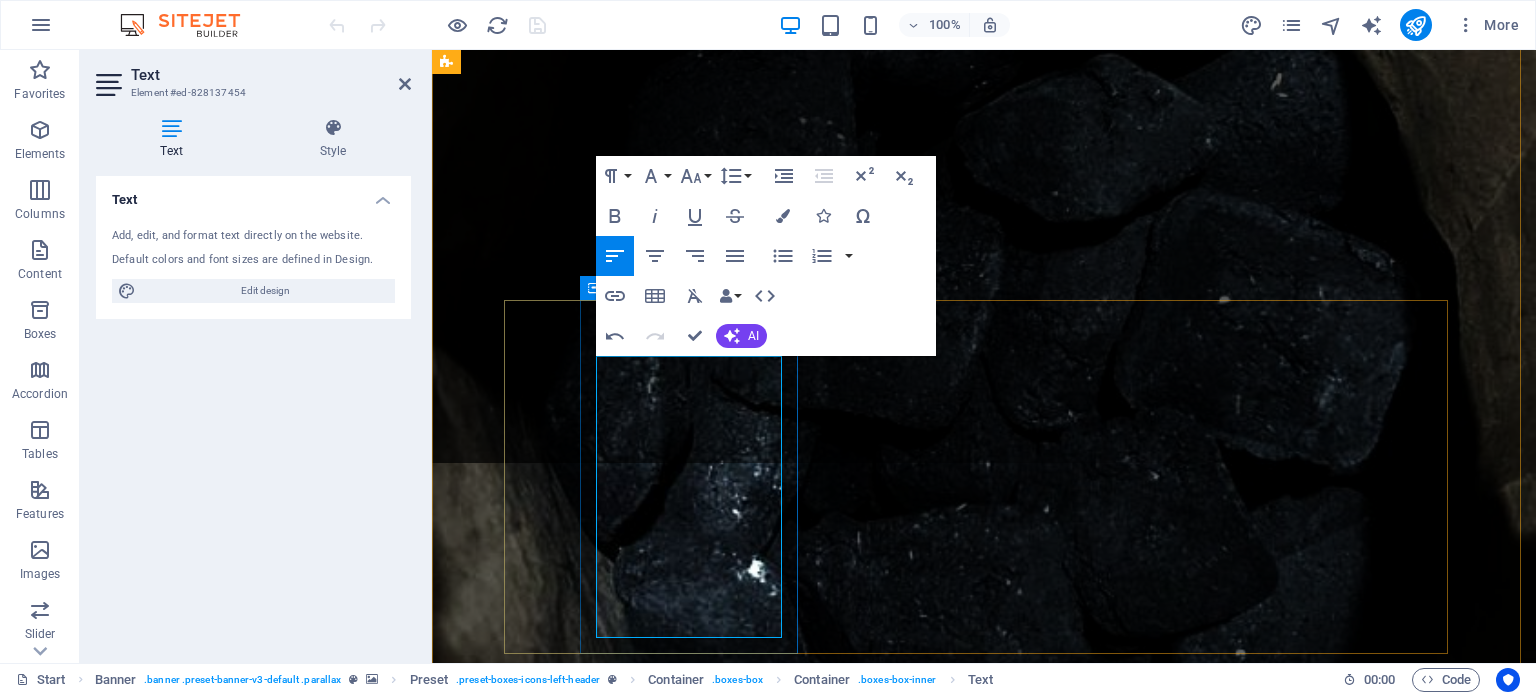 click on "Aprovechamos los  recursos con responsabilidad, fomentando equilibrio ambiental, social y económico." at bounding box center [984, 1216] 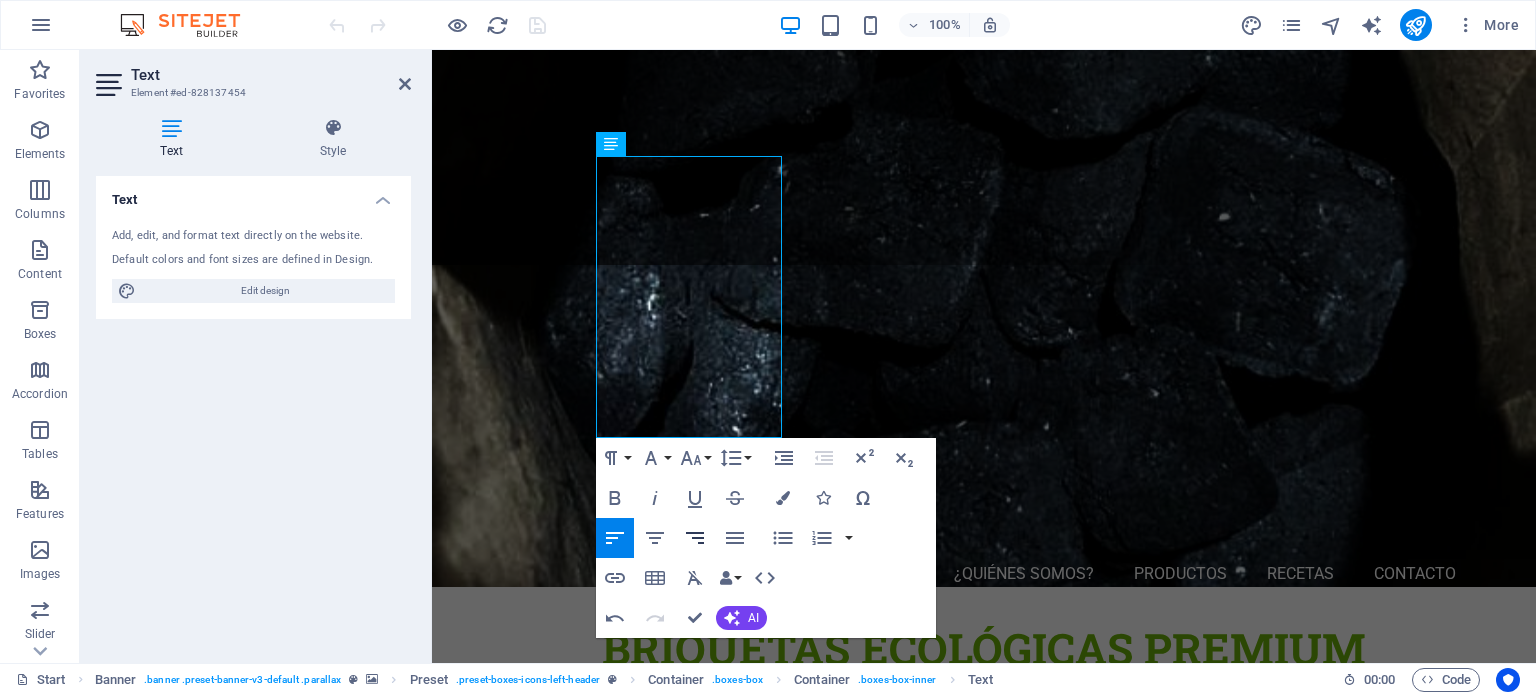 scroll, scrollTop: 400, scrollLeft: 0, axis: vertical 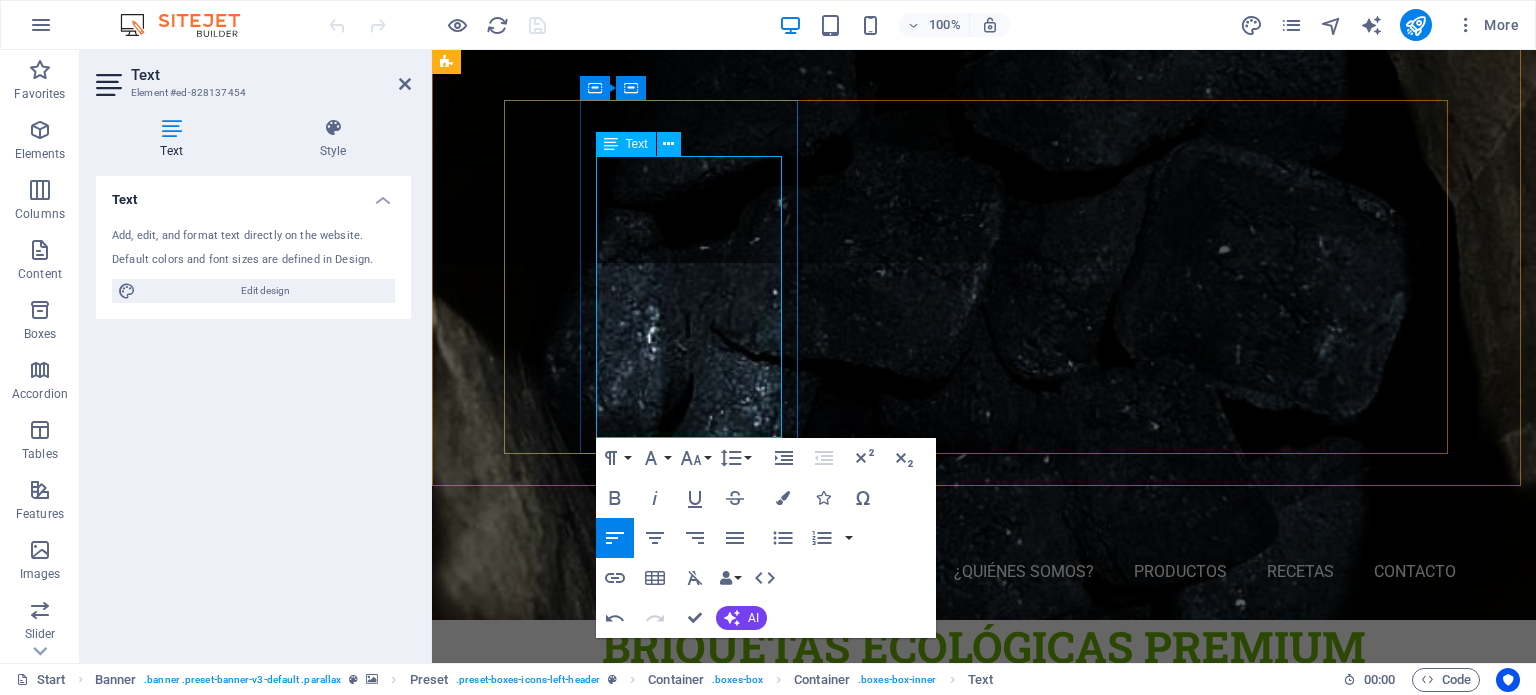 click on "uso responsable de los recursos naturales en armonia con la sociedad y su economia" at bounding box center (984, 1067) 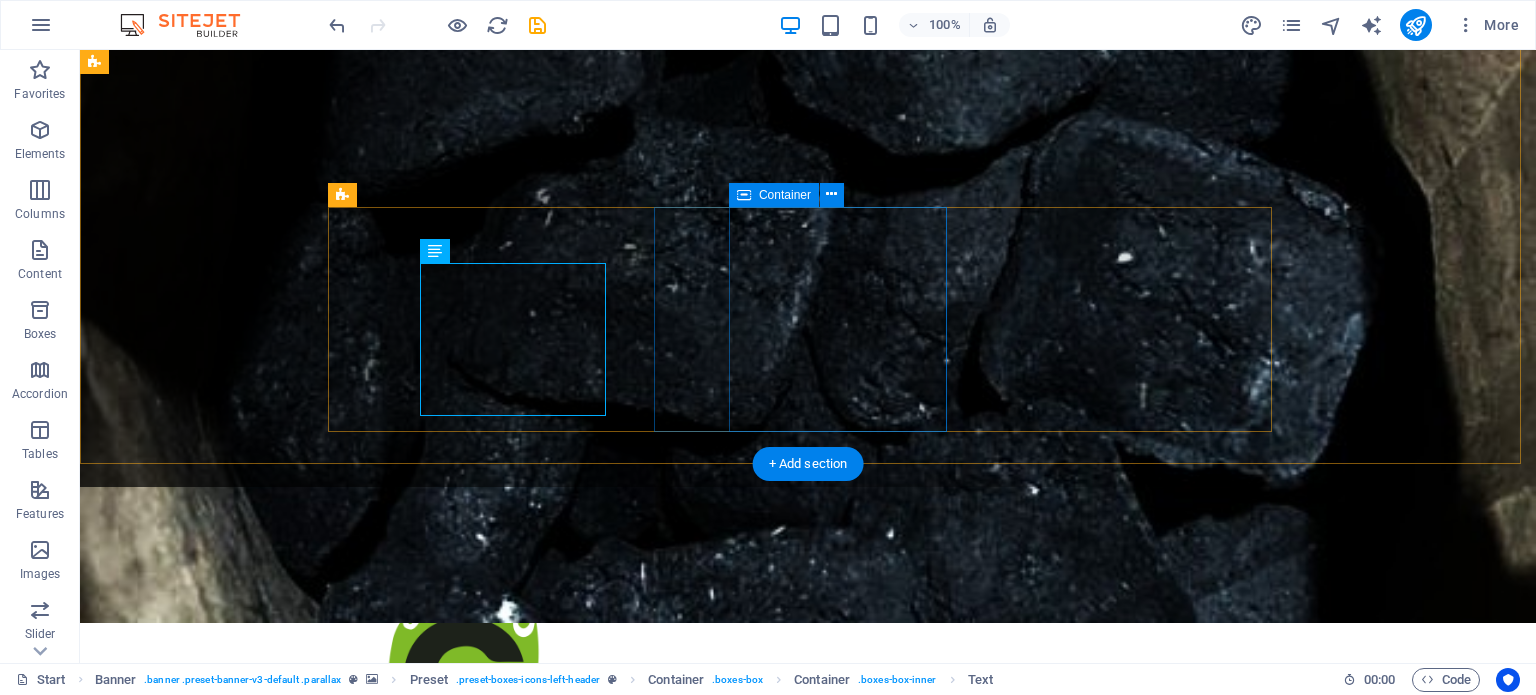 scroll, scrollTop: 100, scrollLeft: 0, axis: vertical 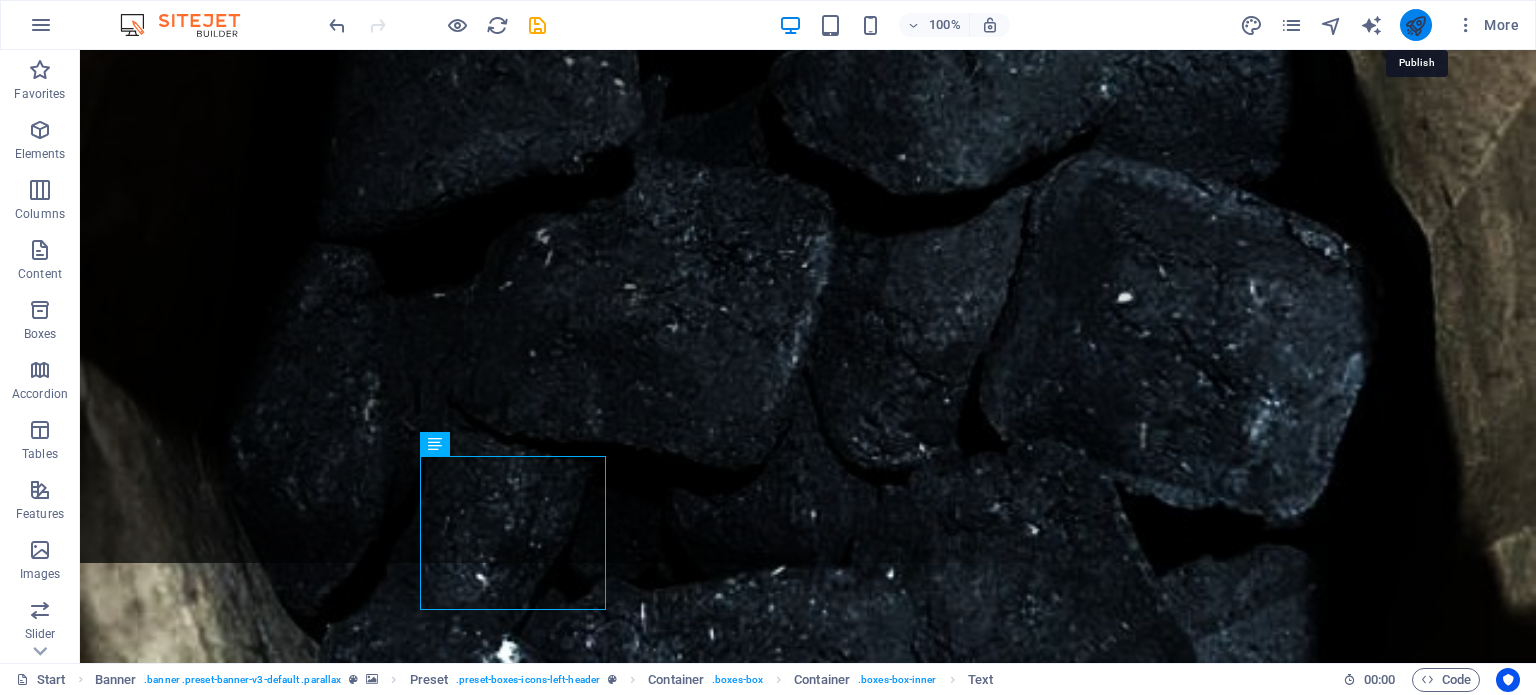 click at bounding box center [1415, 25] 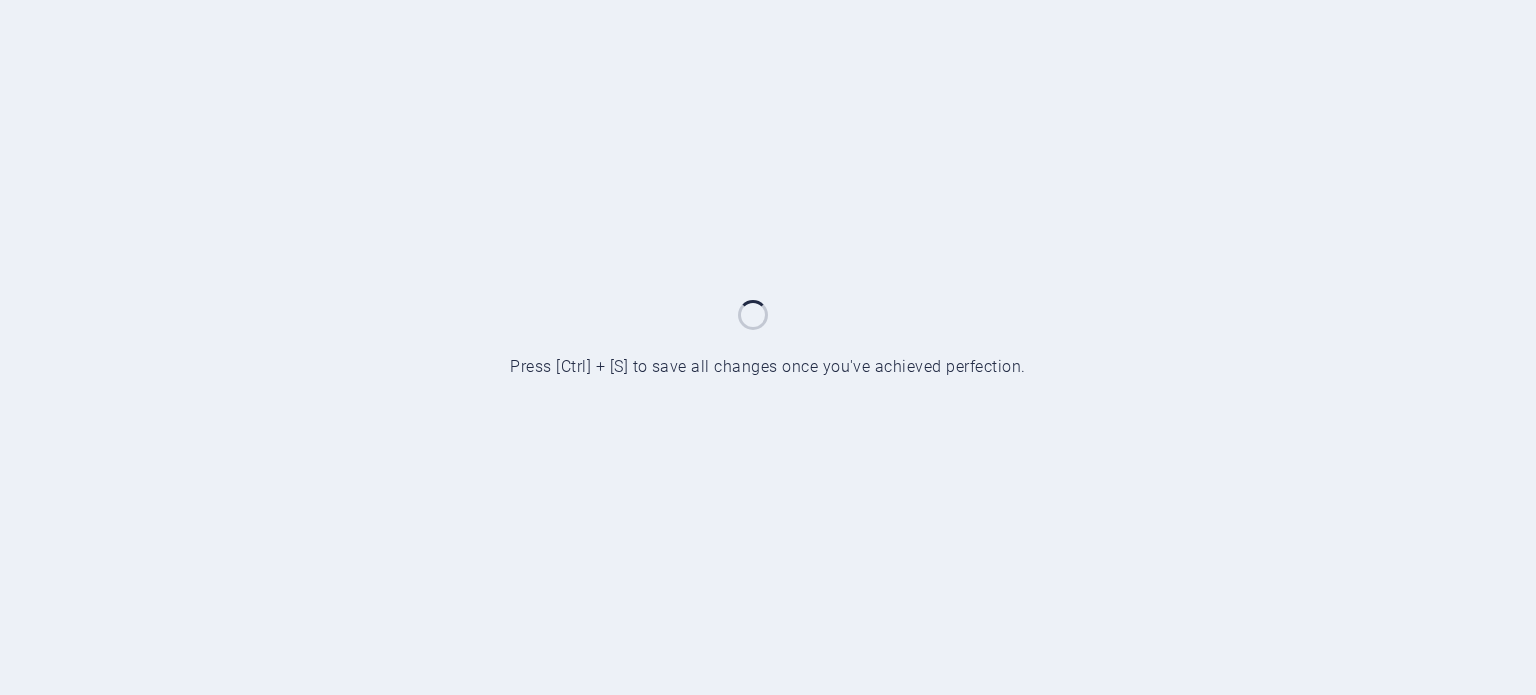 scroll, scrollTop: 0, scrollLeft: 0, axis: both 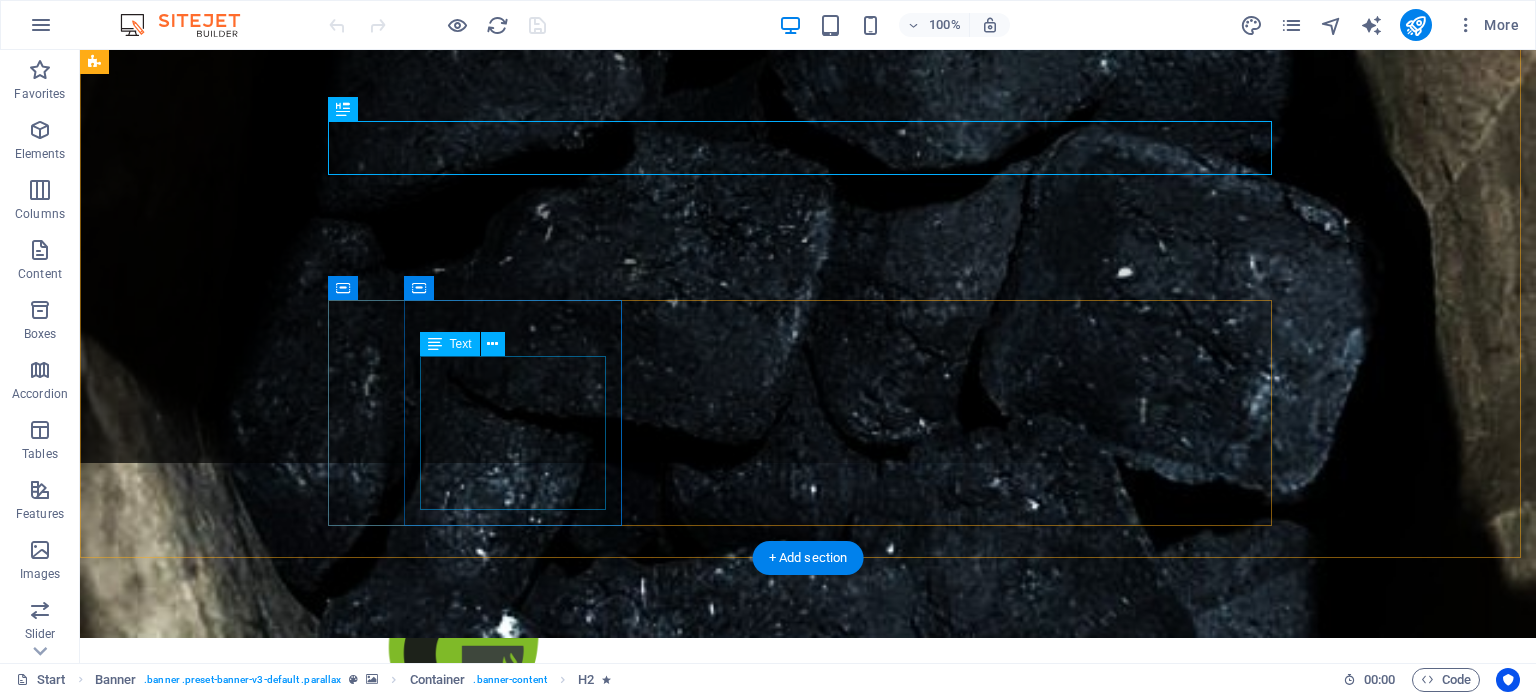 click on "Aprovechamos los recursos con responsabilidad, fomentando equilibrio ambiental, social y económico." at bounding box center [808, 1184] 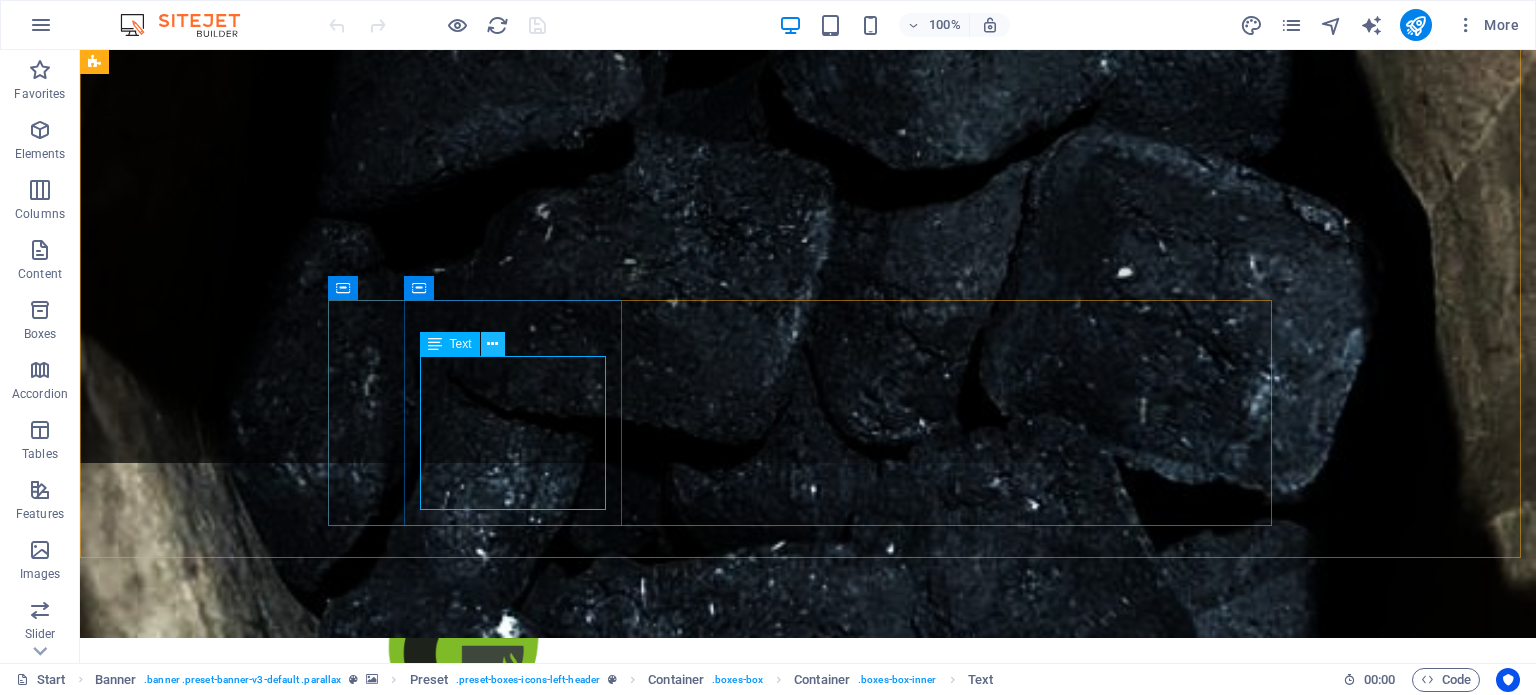 click at bounding box center (492, 344) 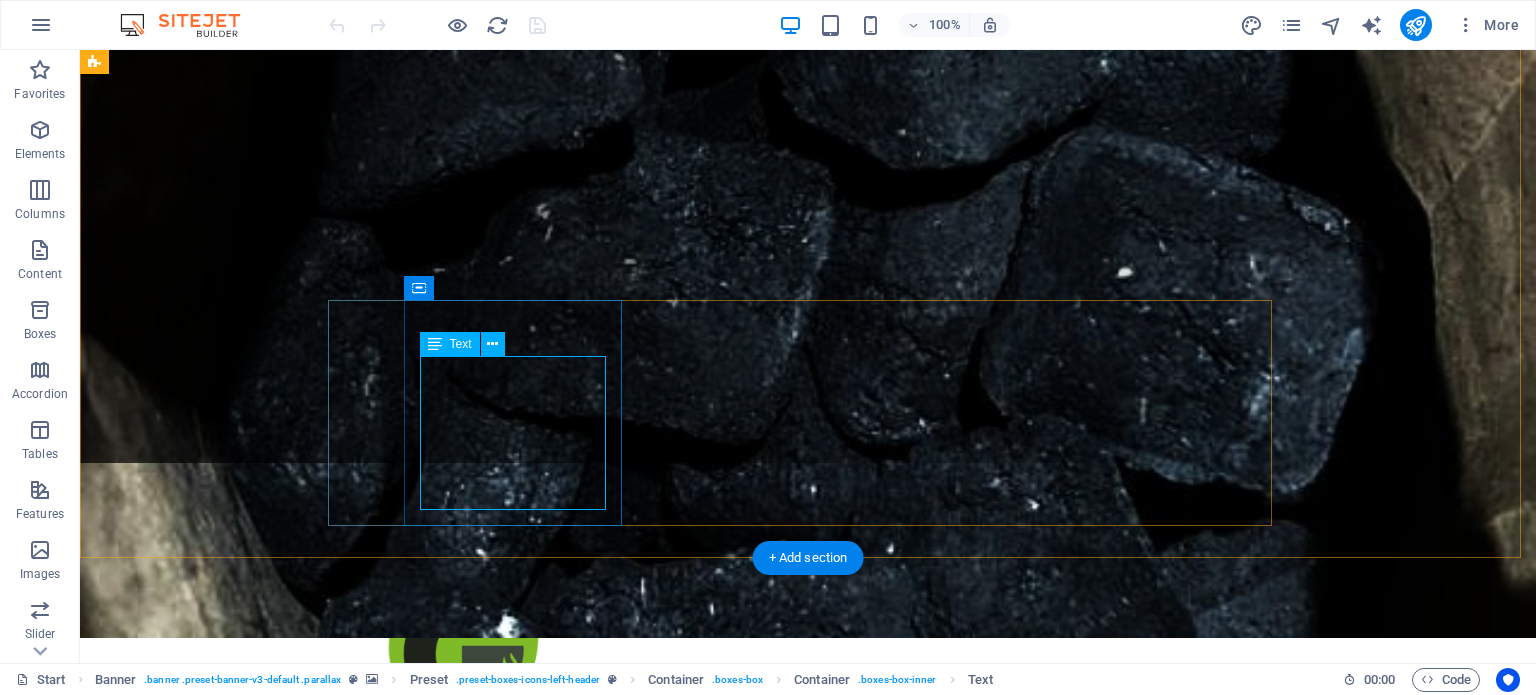 click on "Aprovechamos los recursos con responsabilidad, fomentando equilibrio ambiental, social y económico." at bounding box center [808, 1184] 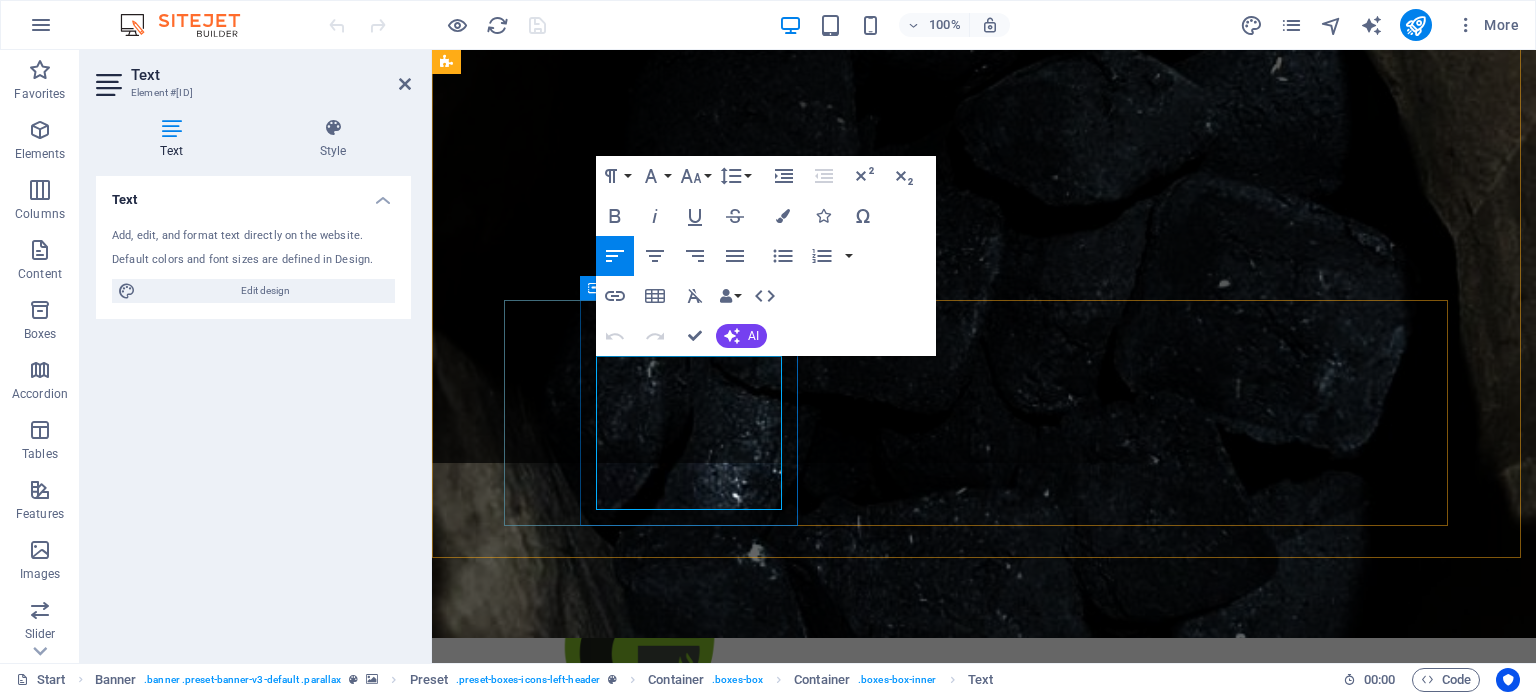 click on "Aprovechamos los recursos con responsabilidad, fomentando equilibrio ambiental, social y económico." at bounding box center (984, 1184) 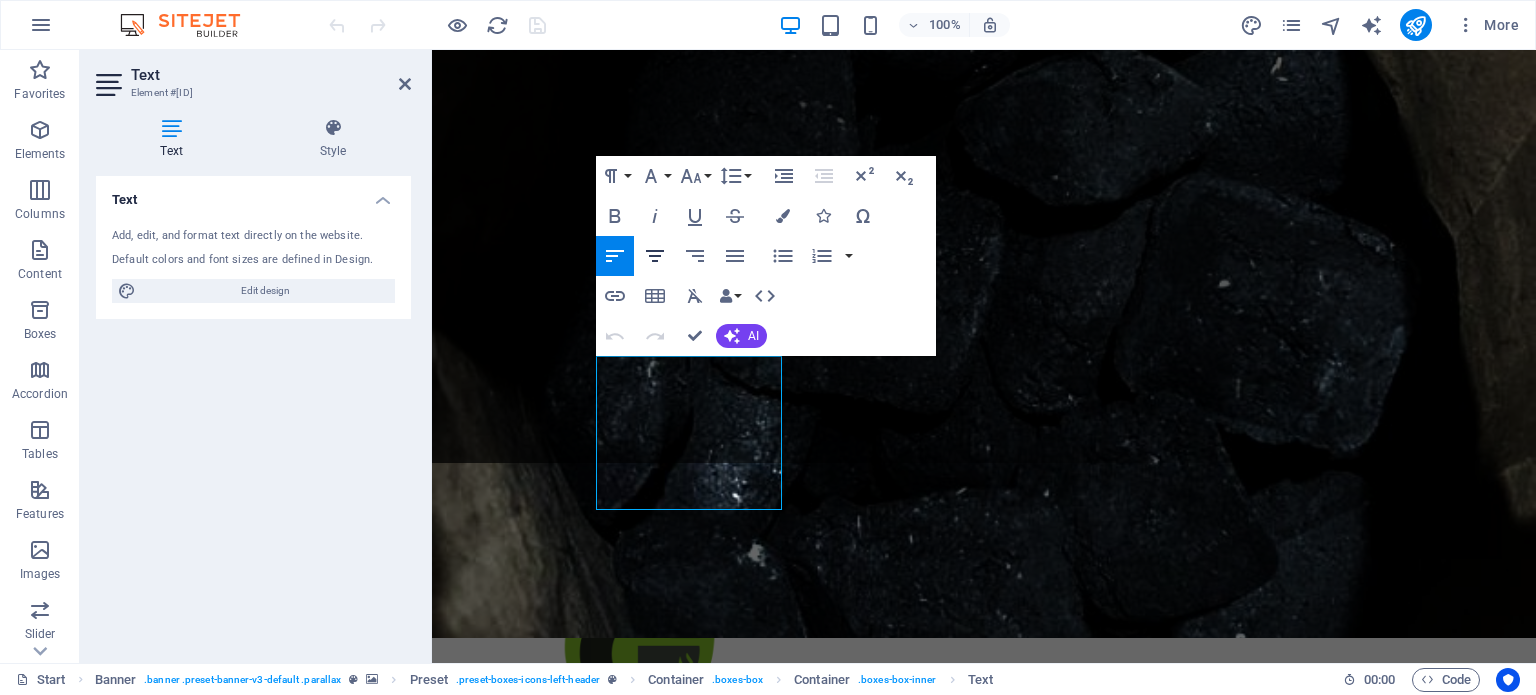 click 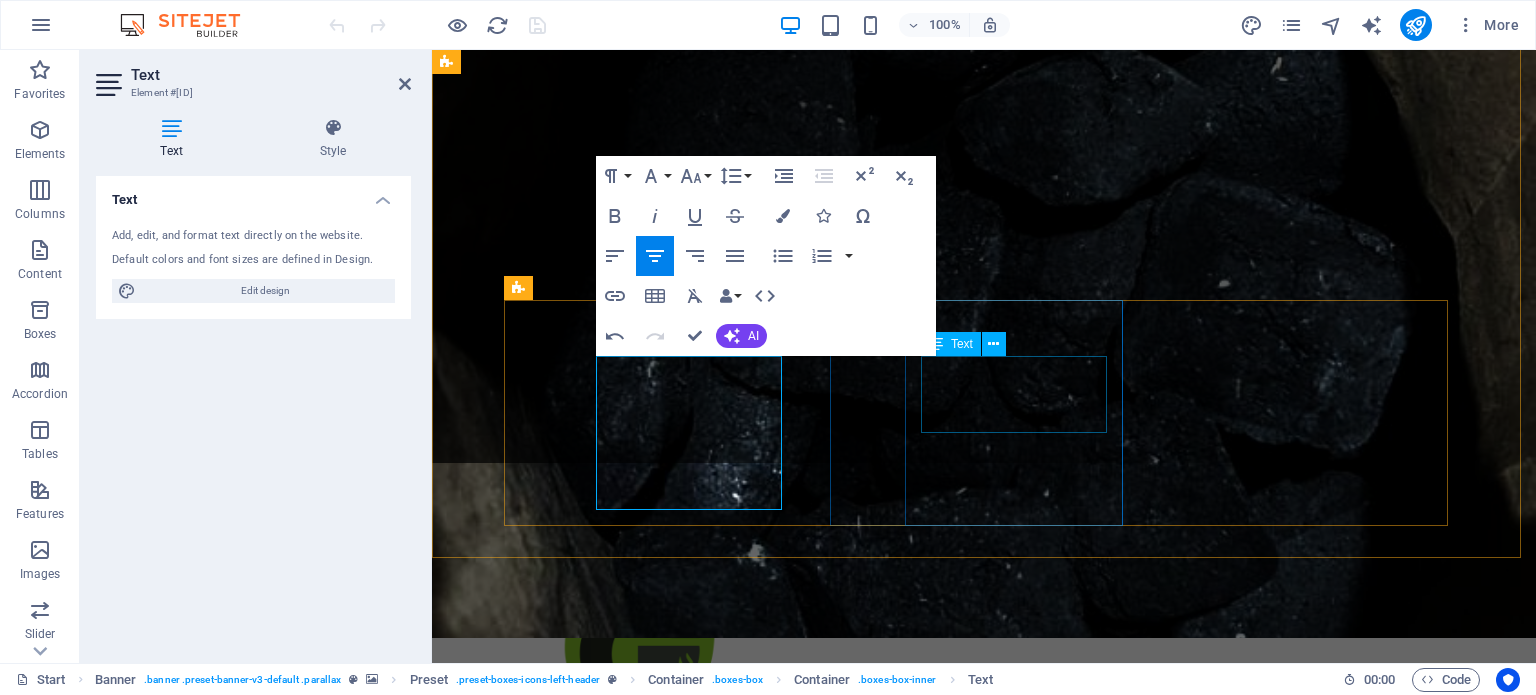 click on "Transformamos residuos en energía limpia, eficiente y responsable." at bounding box center (984, 1373) 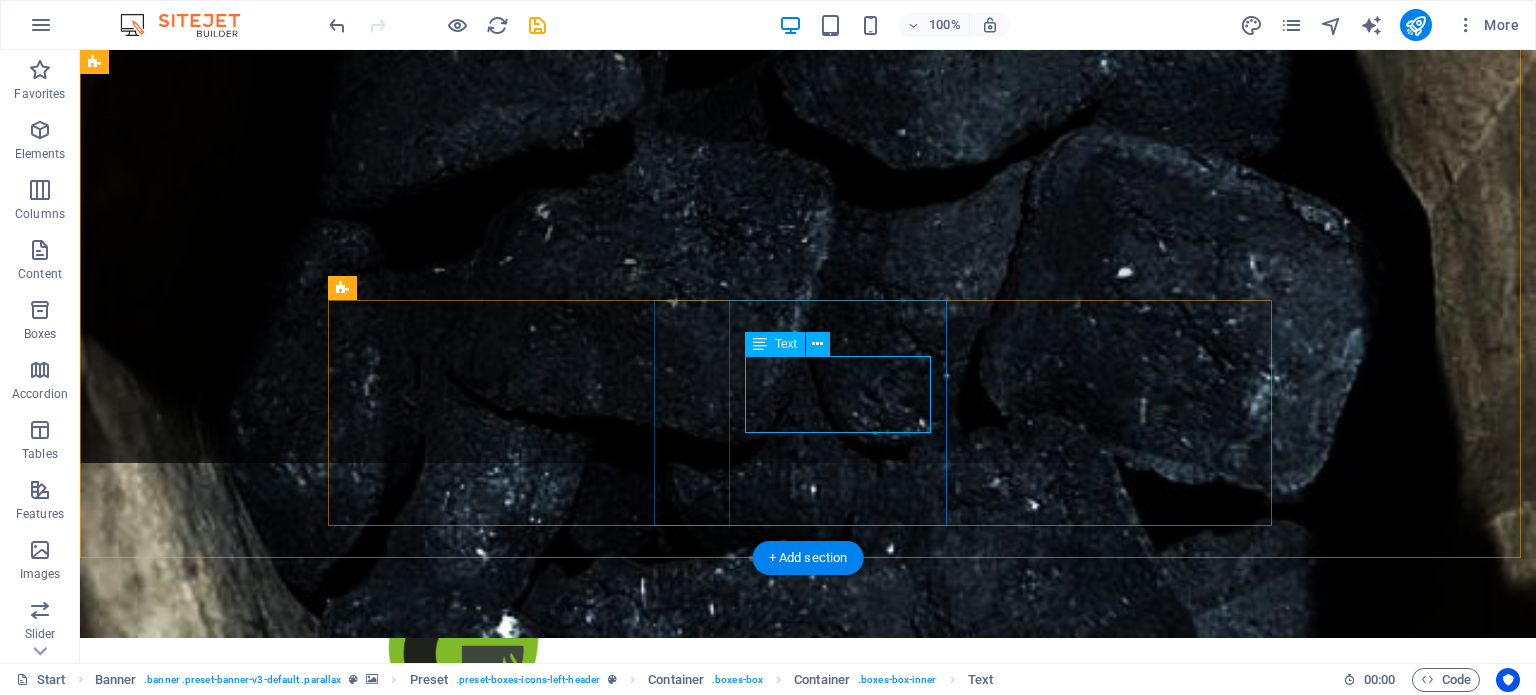 click on "Transformamos residuos en energía limpia, eficiente y responsable." at bounding box center (808, 1373) 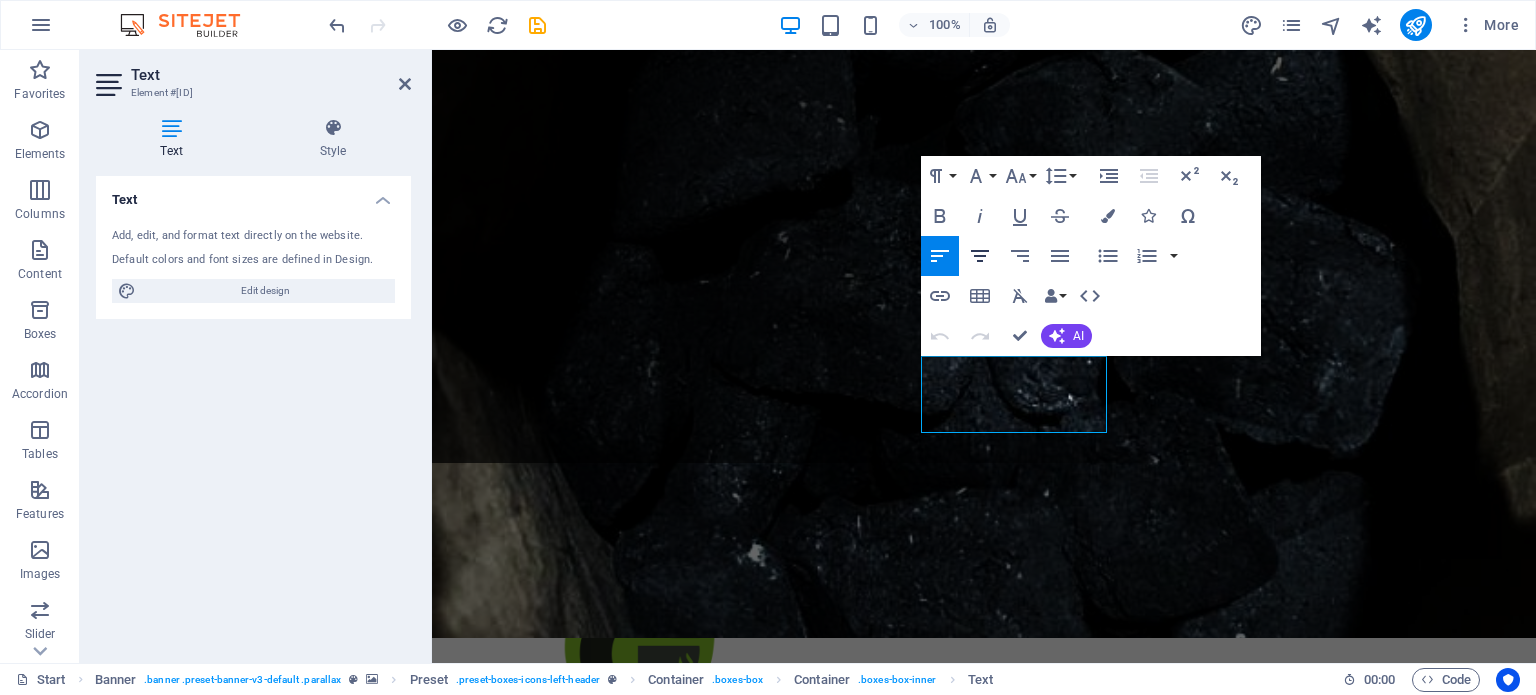 click 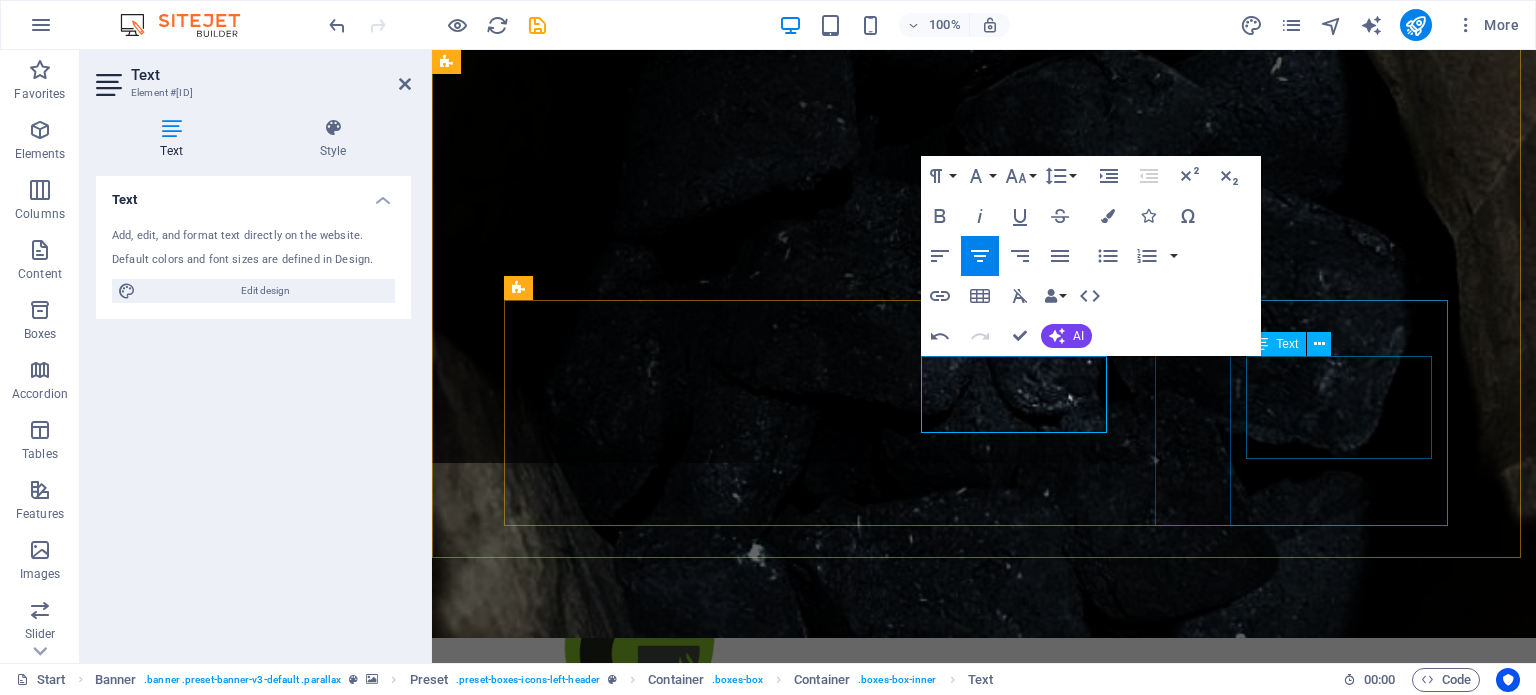 click on "Realizamos actividades complementarias que ayudan a la conservación del ecosistema." at bounding box center [984, 1562] 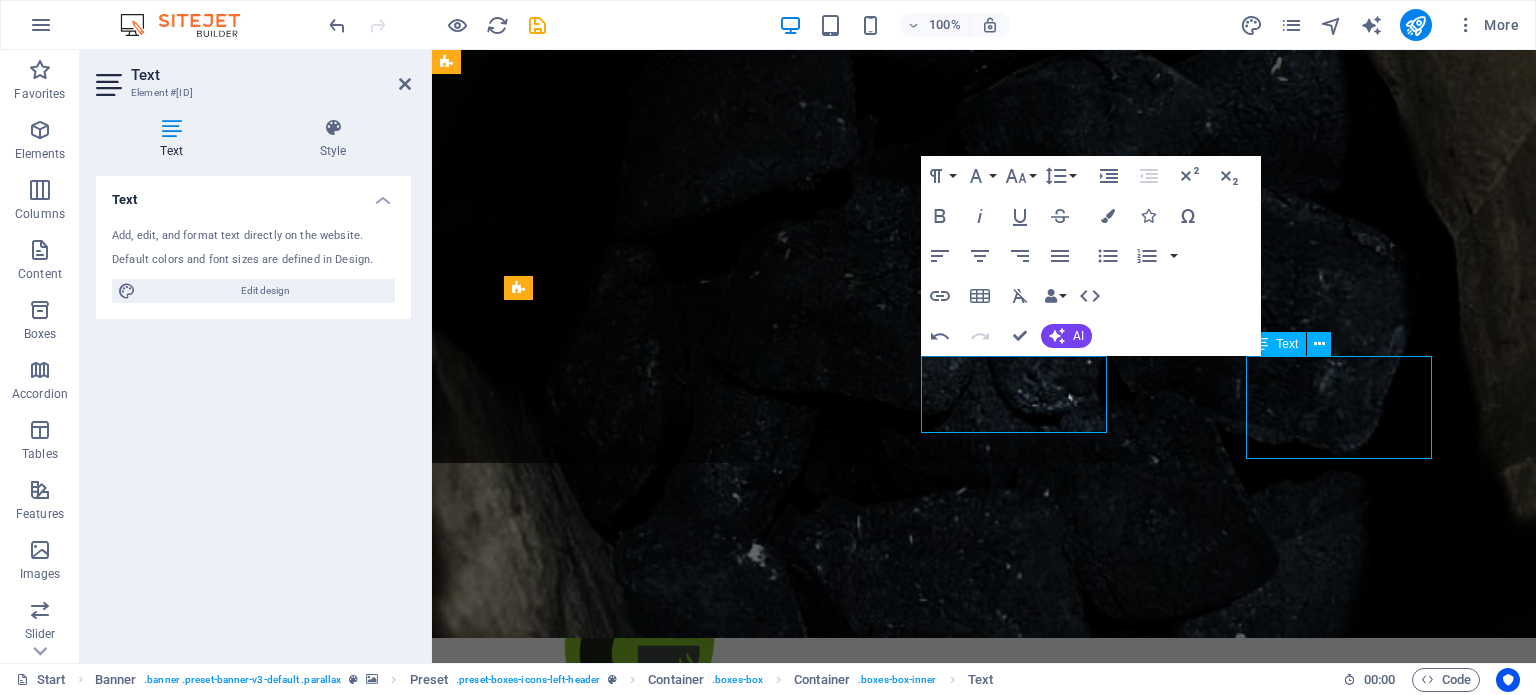click on "Realizamos actividades complementarias que ayudan a la conservación del ecosistema." at bounding box center [984, 1562] 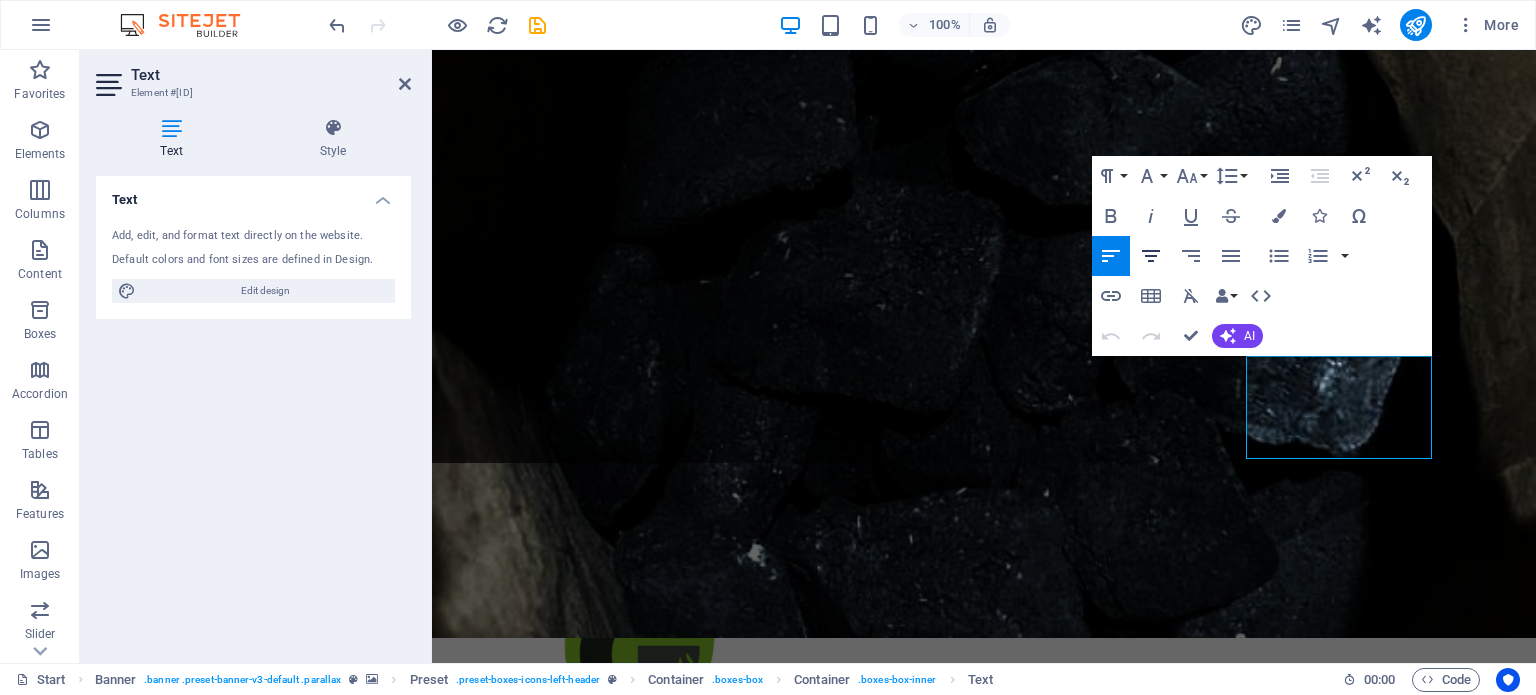 click 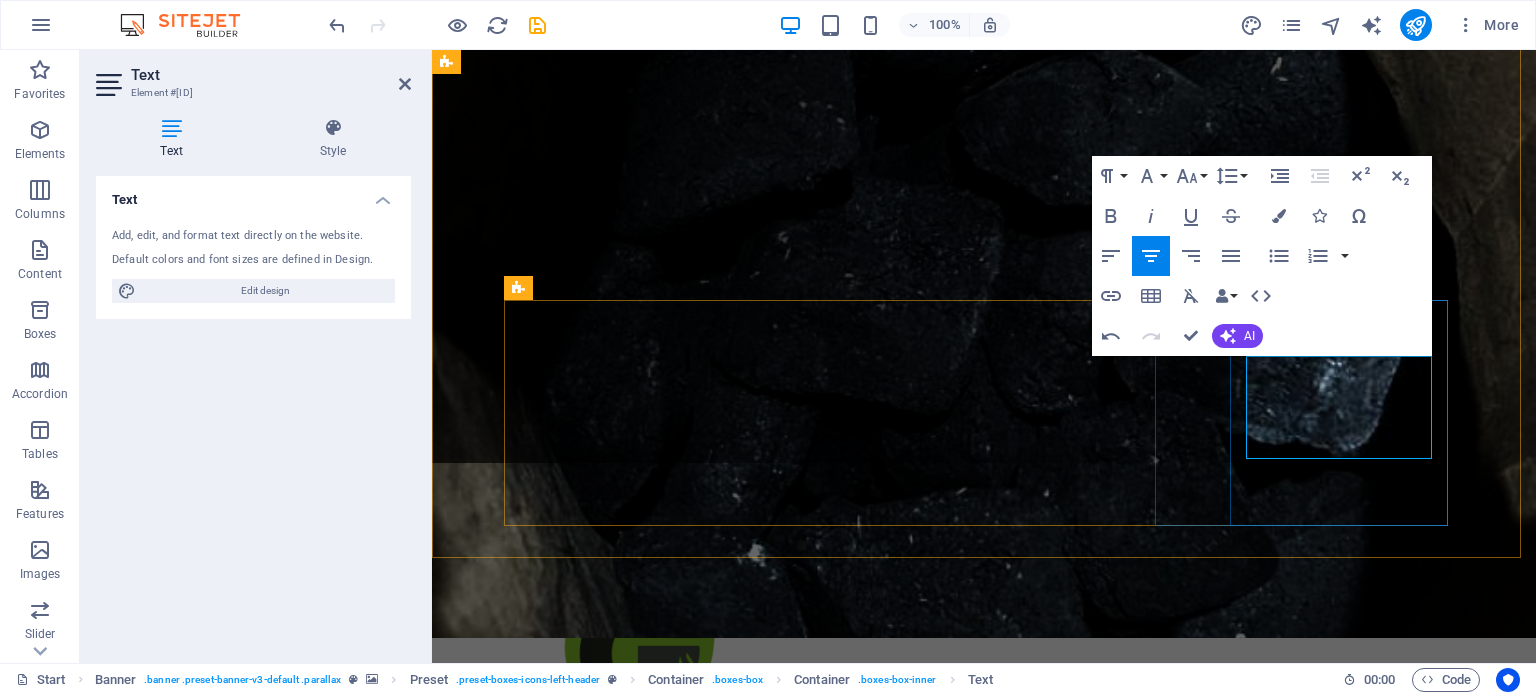click on "restauraciòn Realizamos actividades complementarias que ayudan a la conservación del ecosistema." at bounding box center (984, 1542) 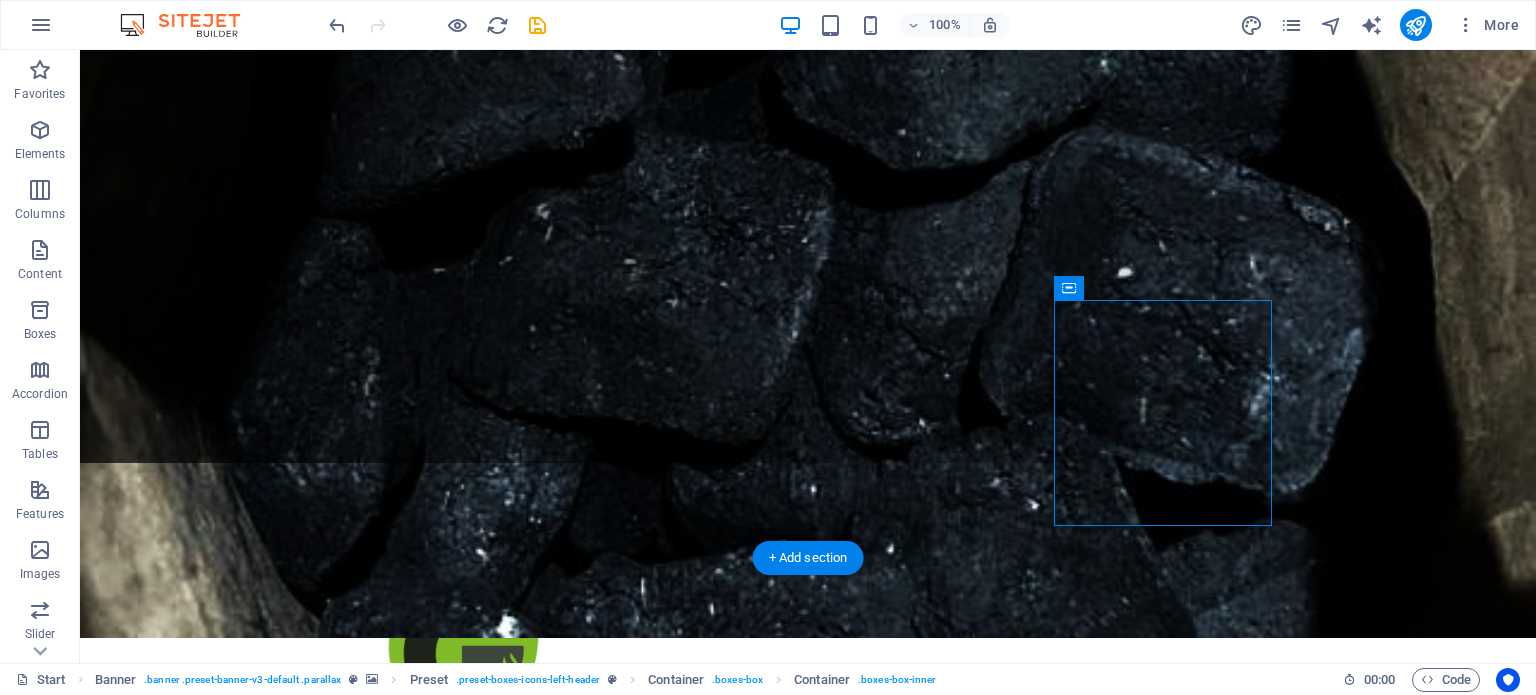 click at bounding box center [808, 319] 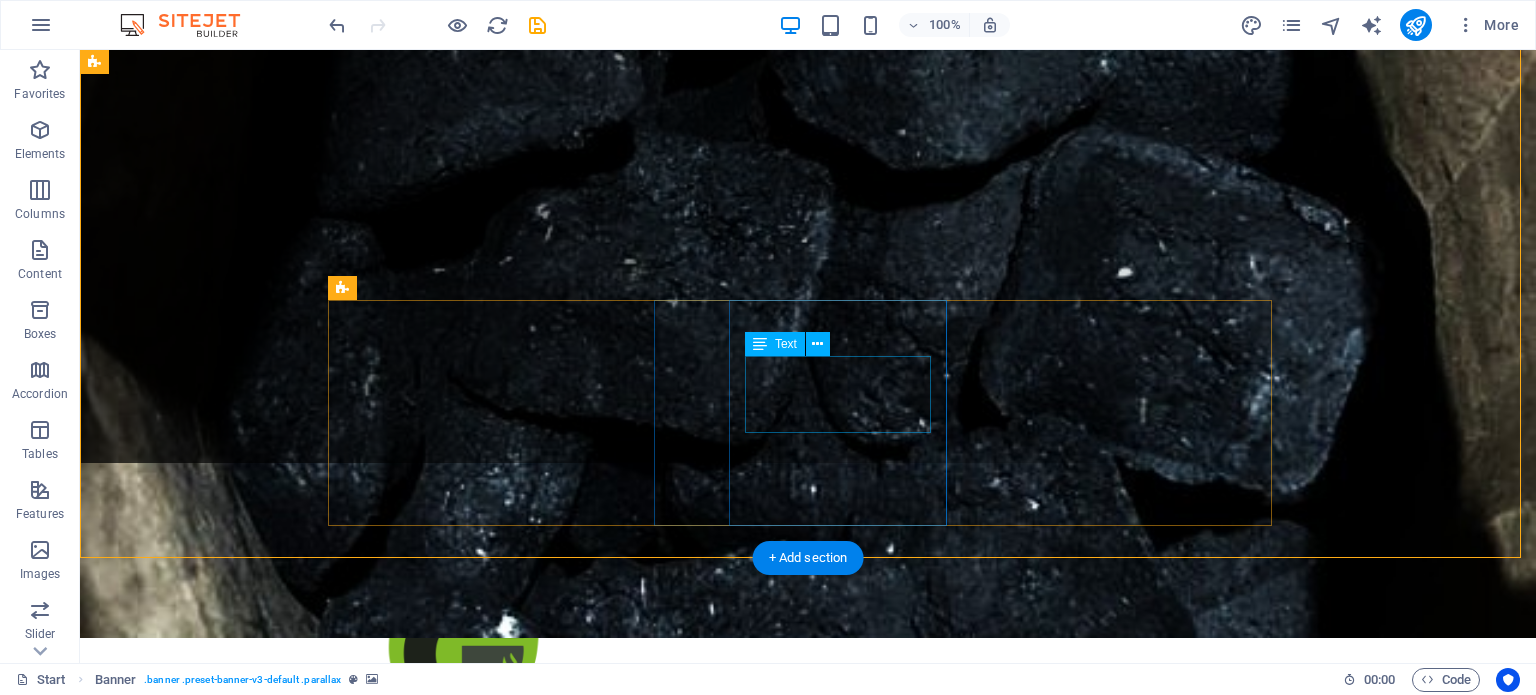 click on "Transformamos residuos en energía limpia, eficiente y responsable." at bounding box center (808, 1373) 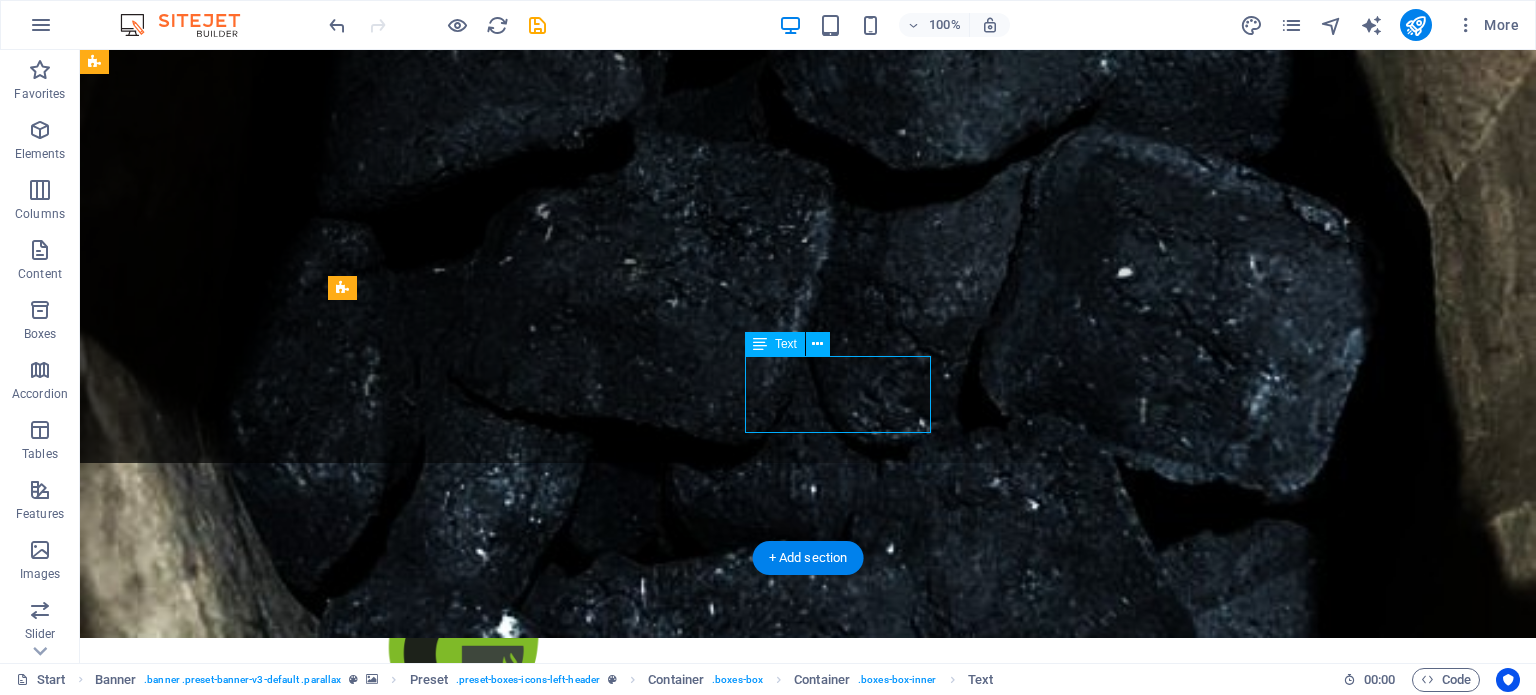 click on "Transformamos residuos en energía limpia, eficiente y responsable." at bounding box center (808, 1373) 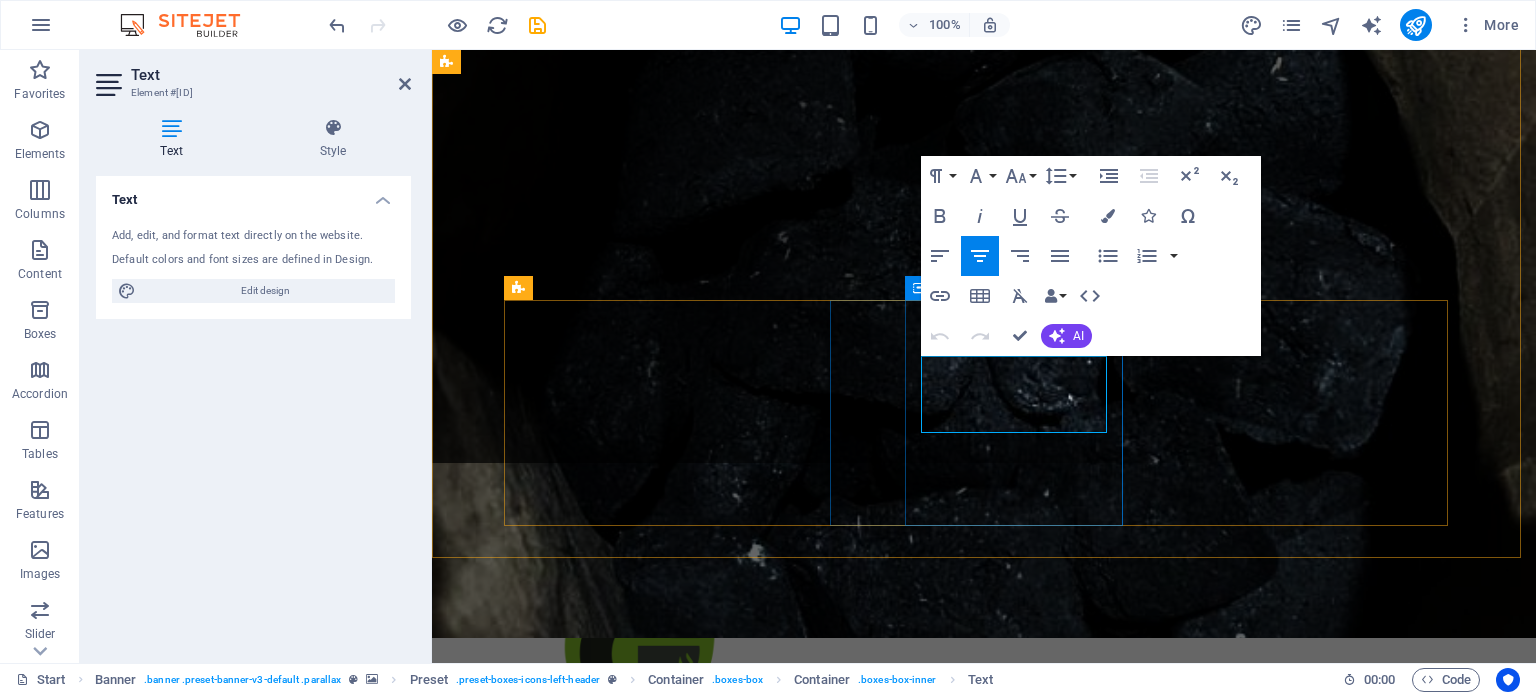 click on "Transformamos residuos en energía limpia, eficiente y responsable." at bounding box center (984, 1373) 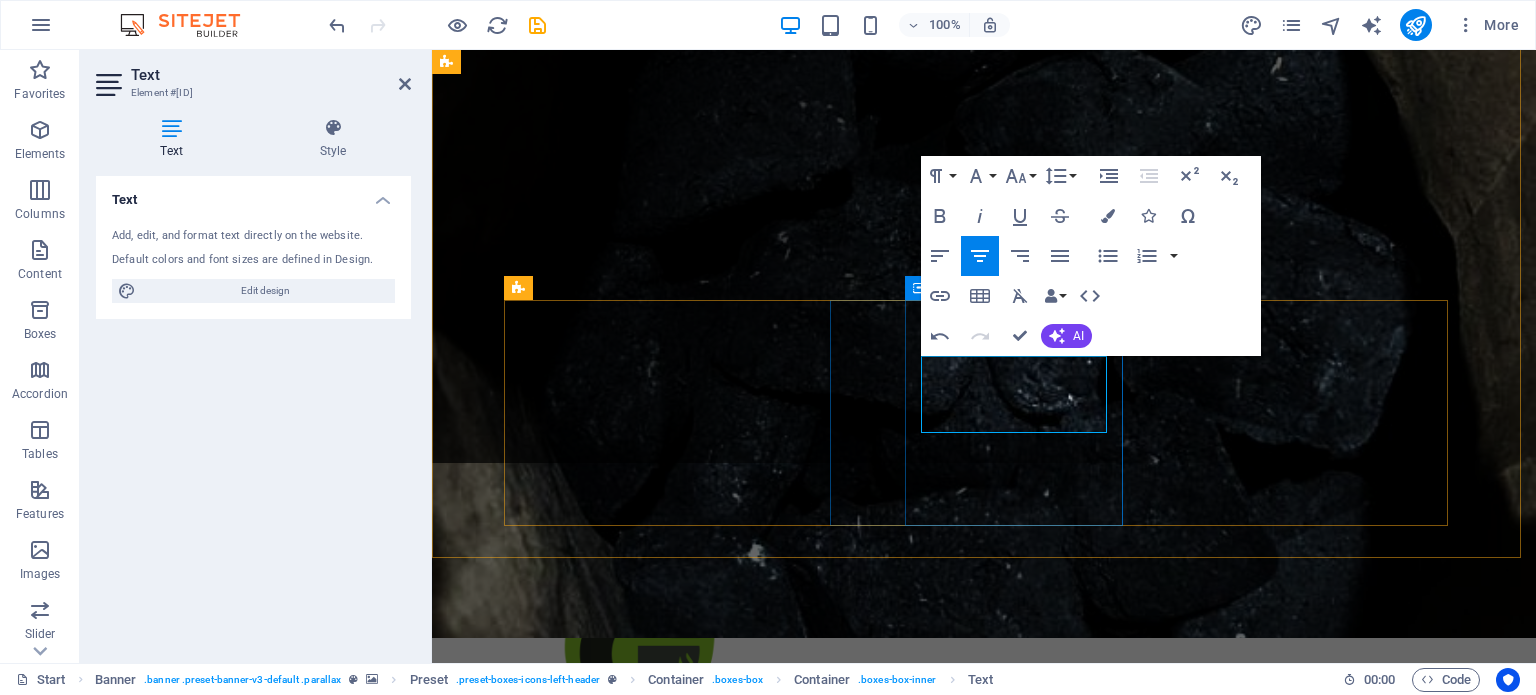 click on "Bioenergía Transformamos residuos en energía eficiente y responsable." at bounding box center [984, 1353] 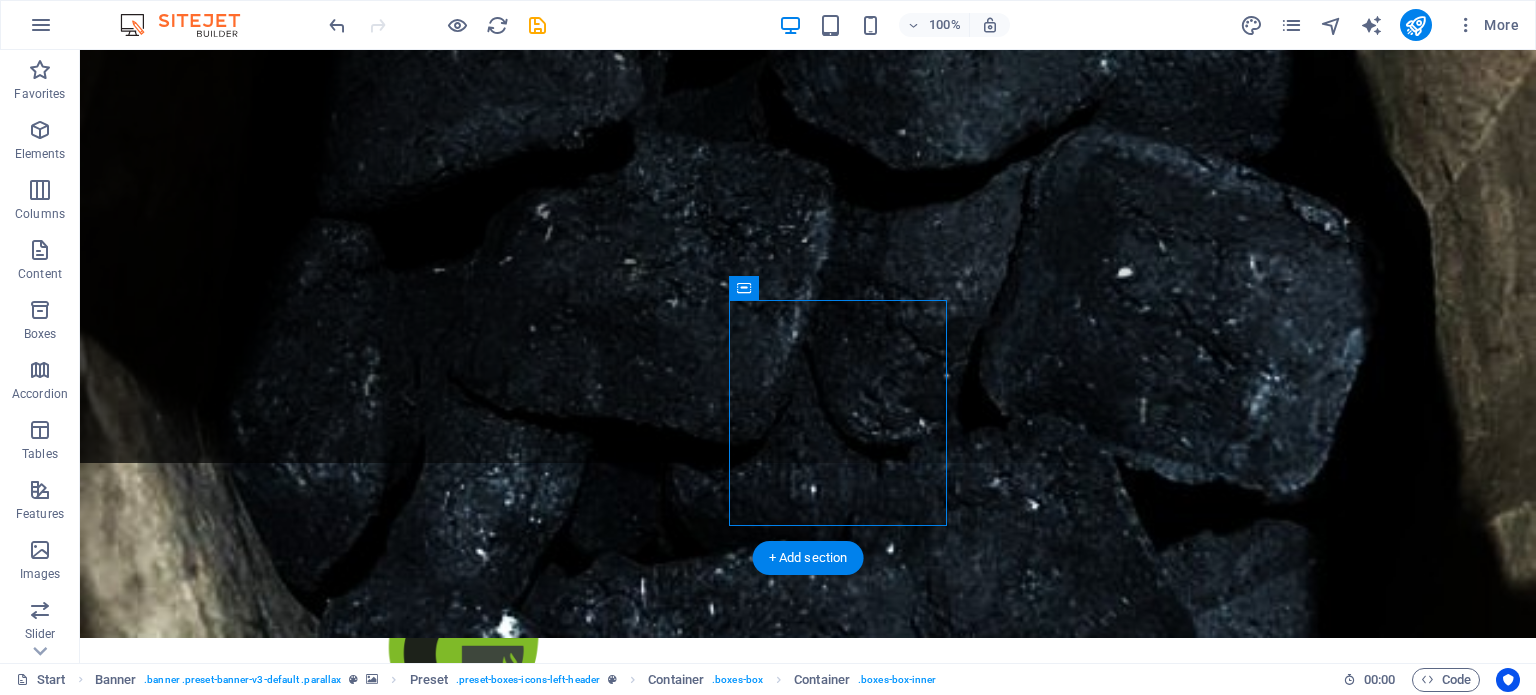 click at bounding box center [808, 319] 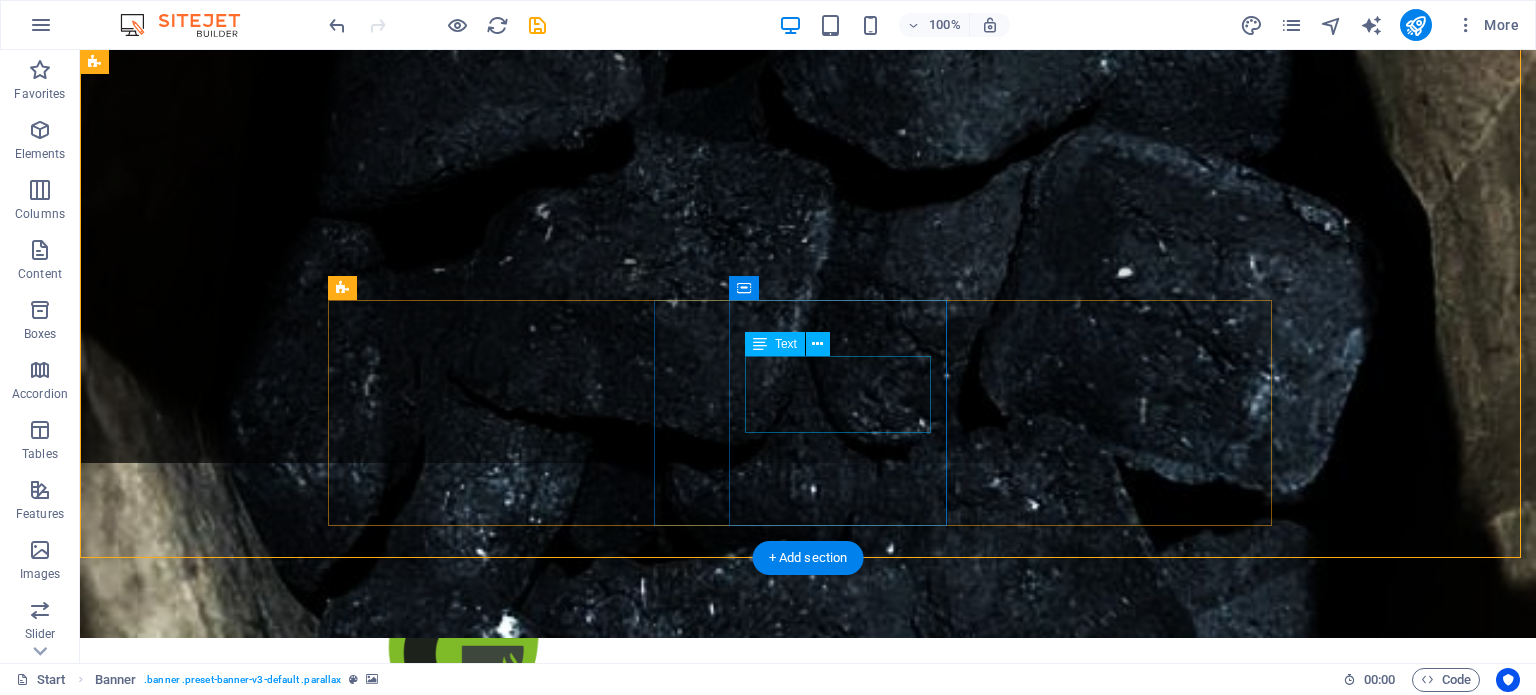 click on "Transformamos residuos en energía eficiente y responsable." at bounding box center (808, 1373) 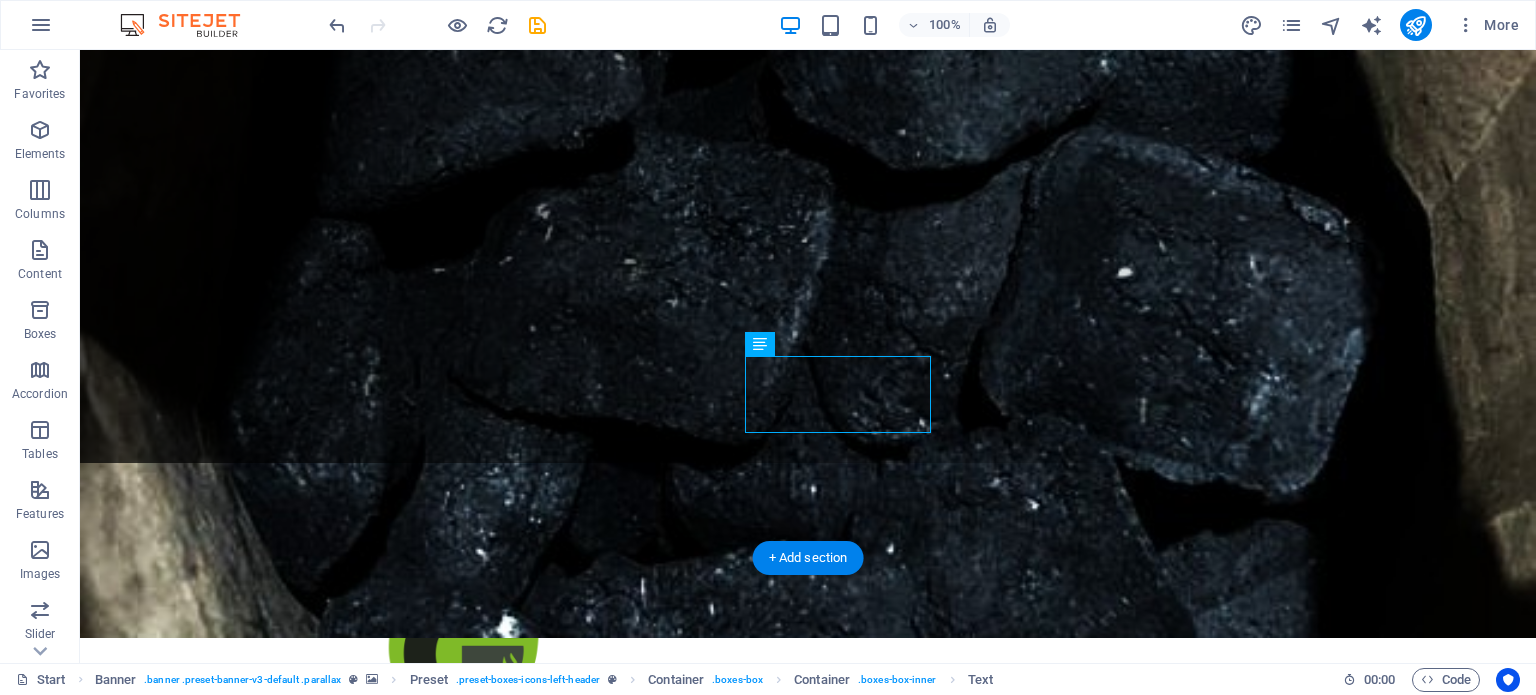 click at bounding box center [808, 319] 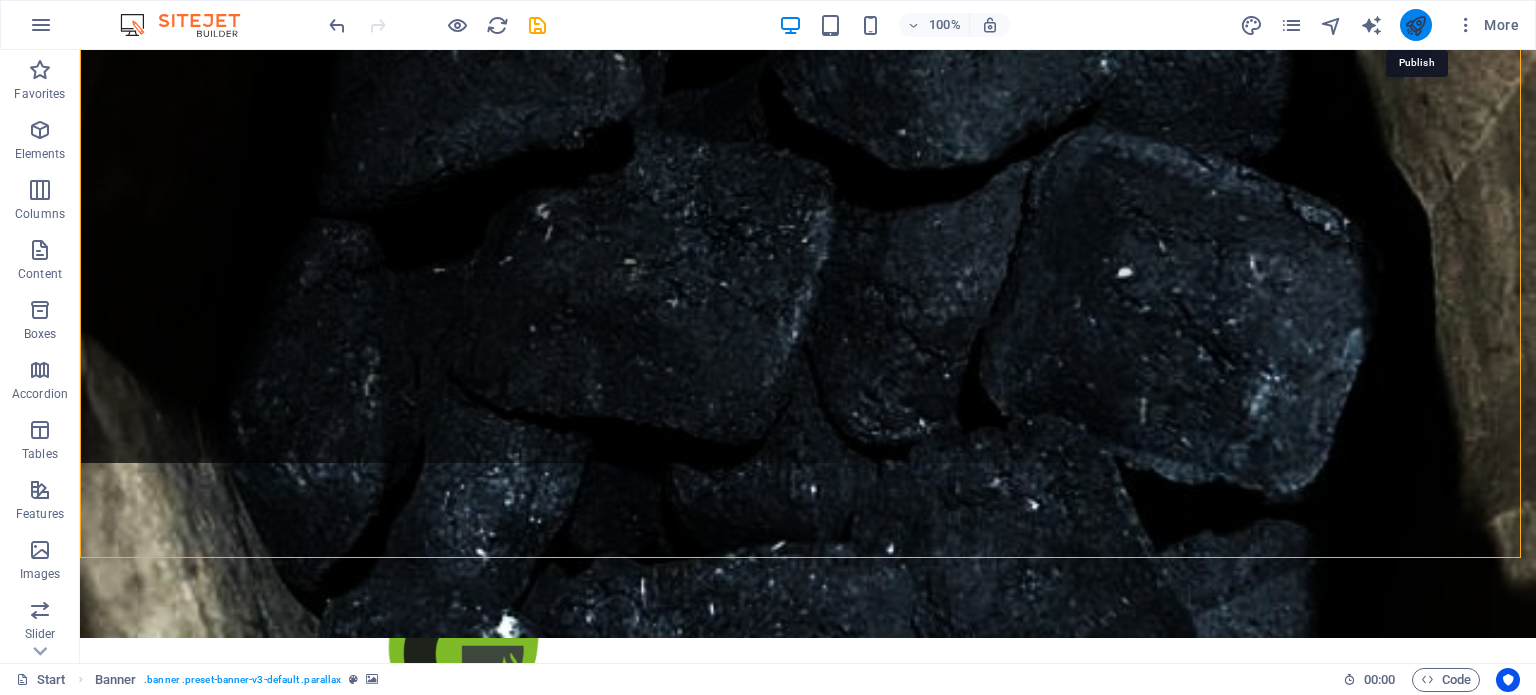 click at bounding box center [1415, 25] 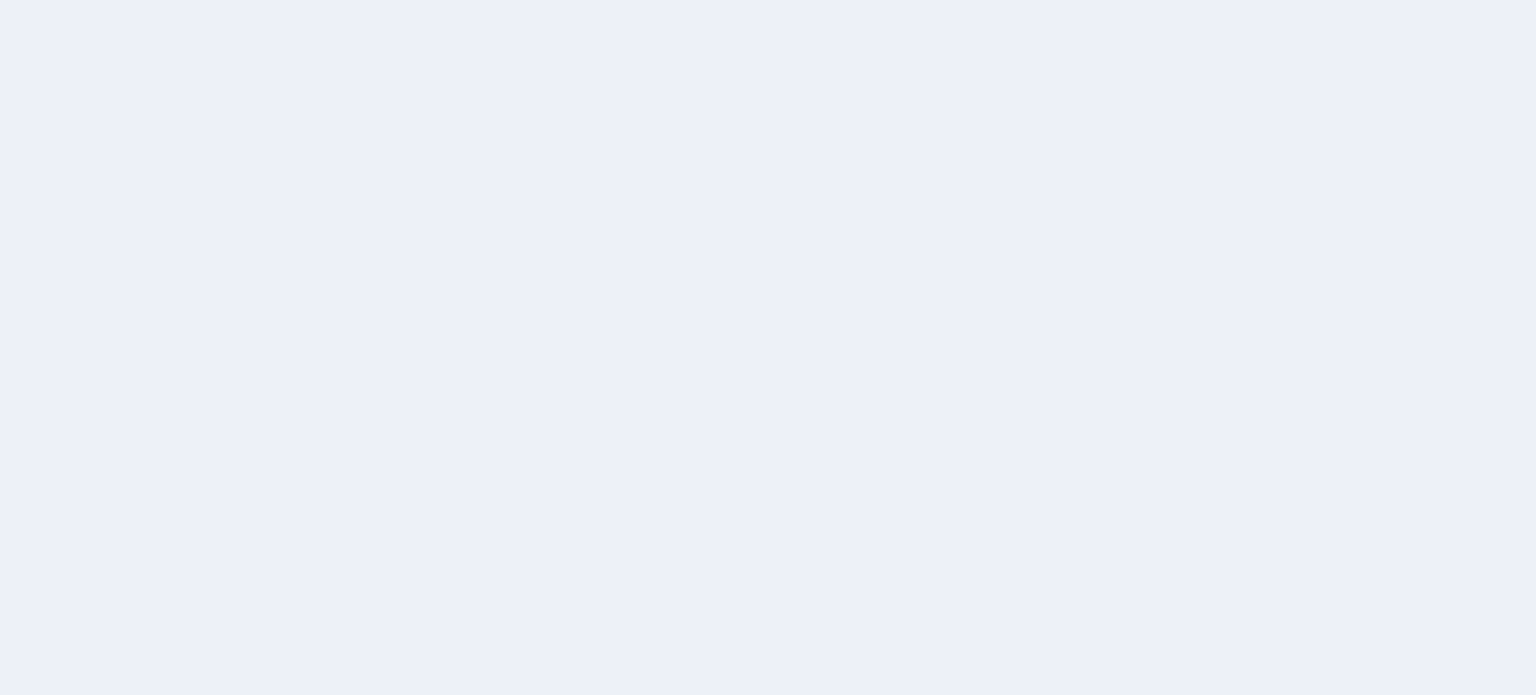 scroll, scrollTop: 0, scrollLeft: 0, axis: both 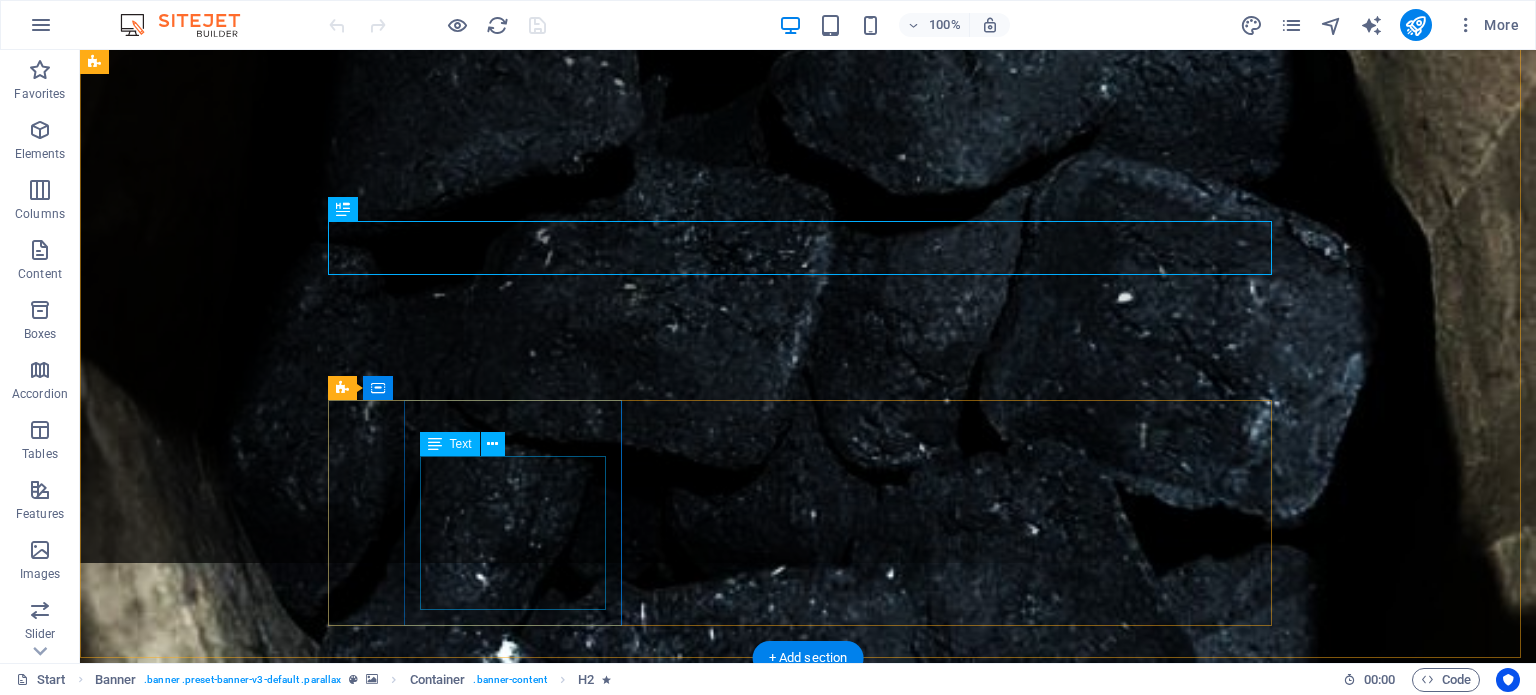 click on "Aprovechamos los recursos con responsabilidad, fomentando equilibrio ambiental, social y económico." at bounding box center (808, 1284) 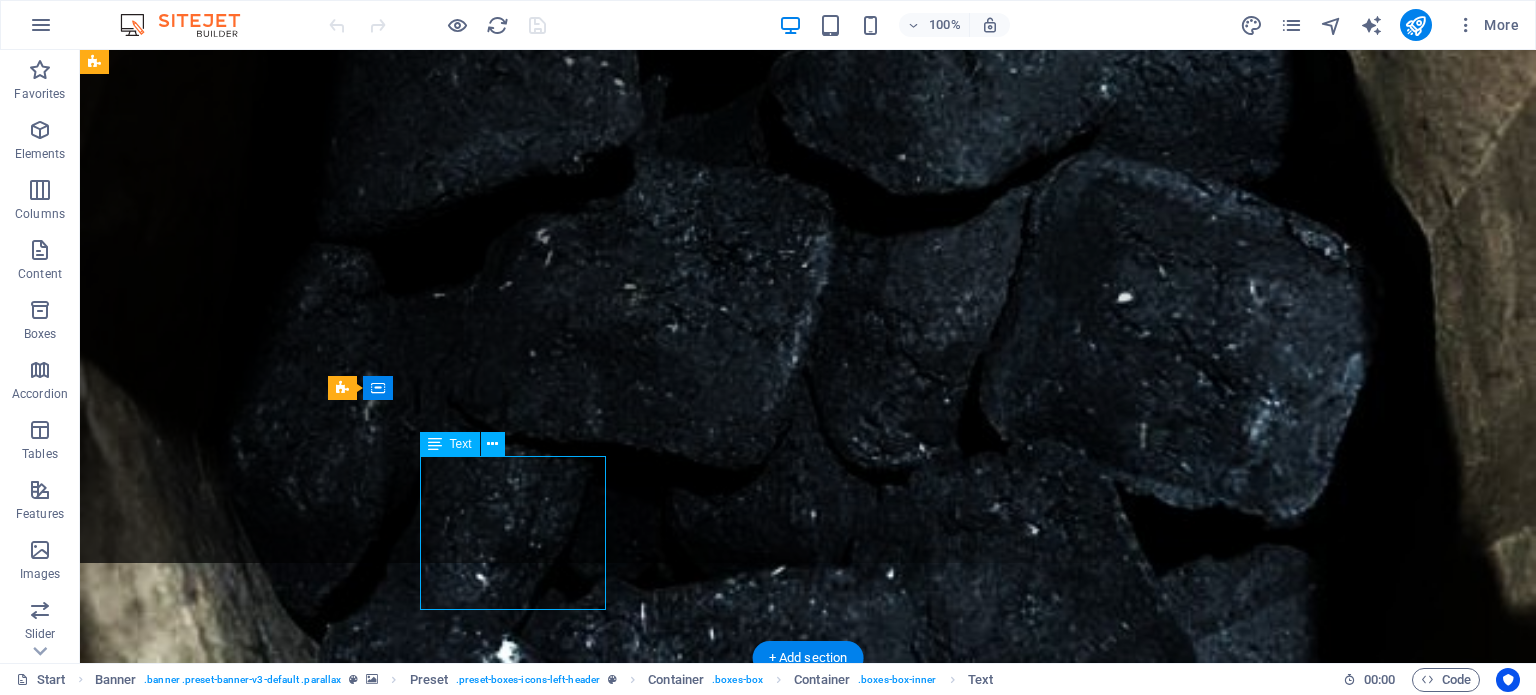 click on "Aprovechamos los recursos con responsabilidad, fomentando equilibrio ambiental, social y económico." at bounding box center [808, 1284] 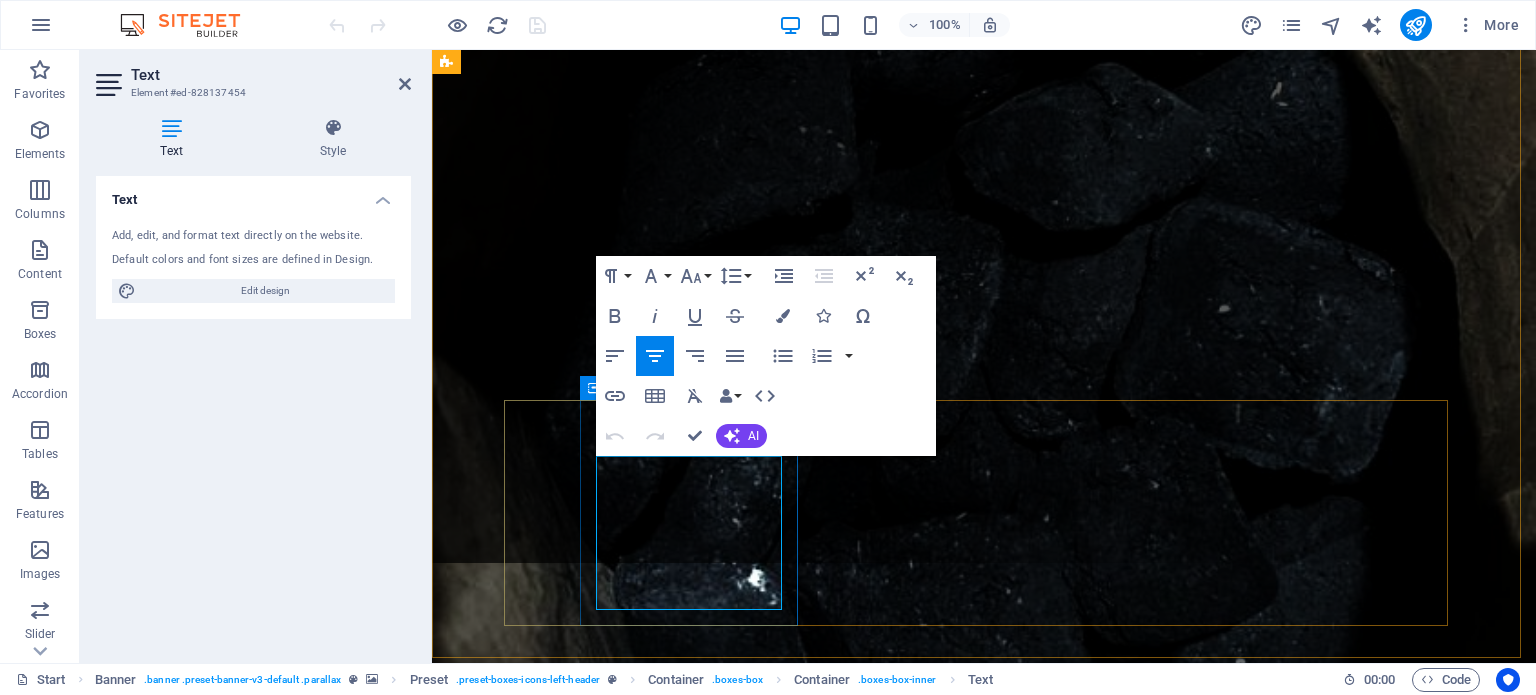 click on "Aprovechamos los recursos con responsabilidad, fomentando equilibrio ambiental, social y económico." at bounding box center (984, 1284) 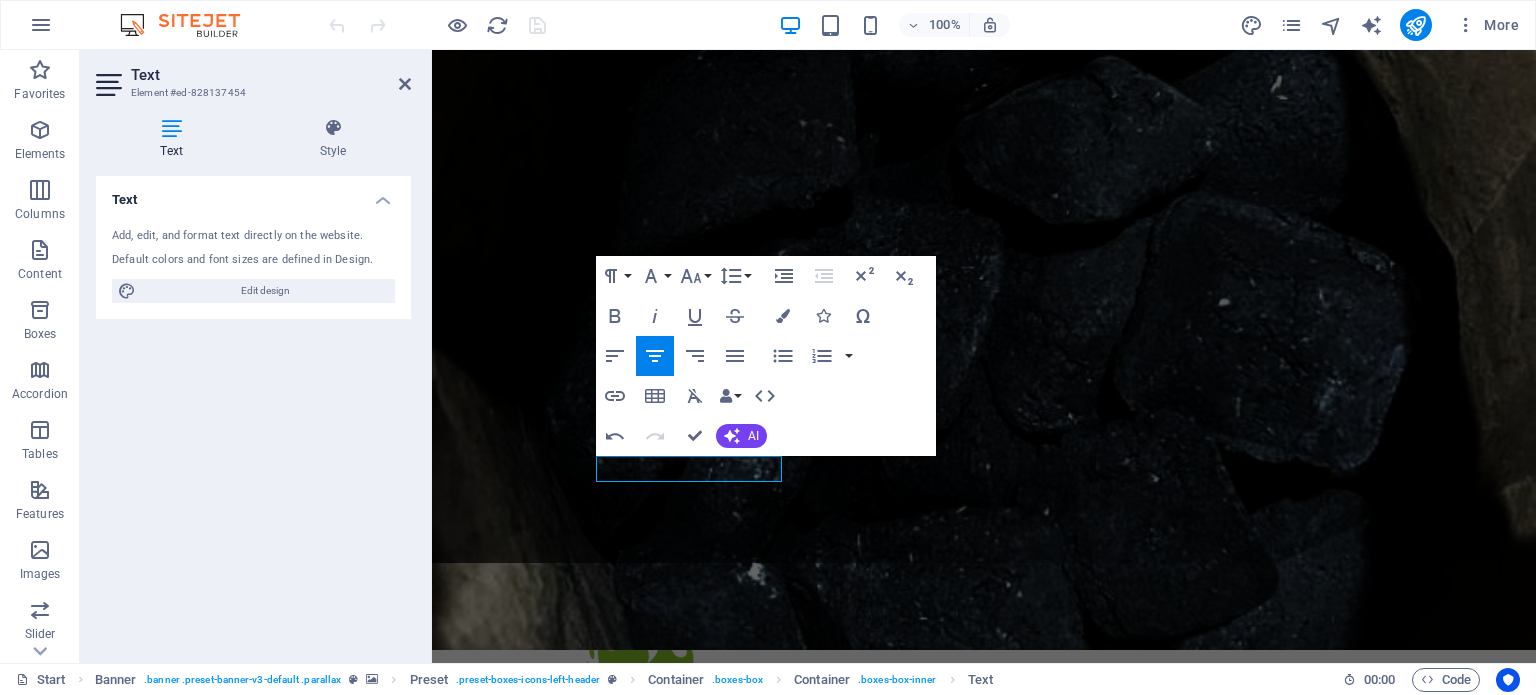 type 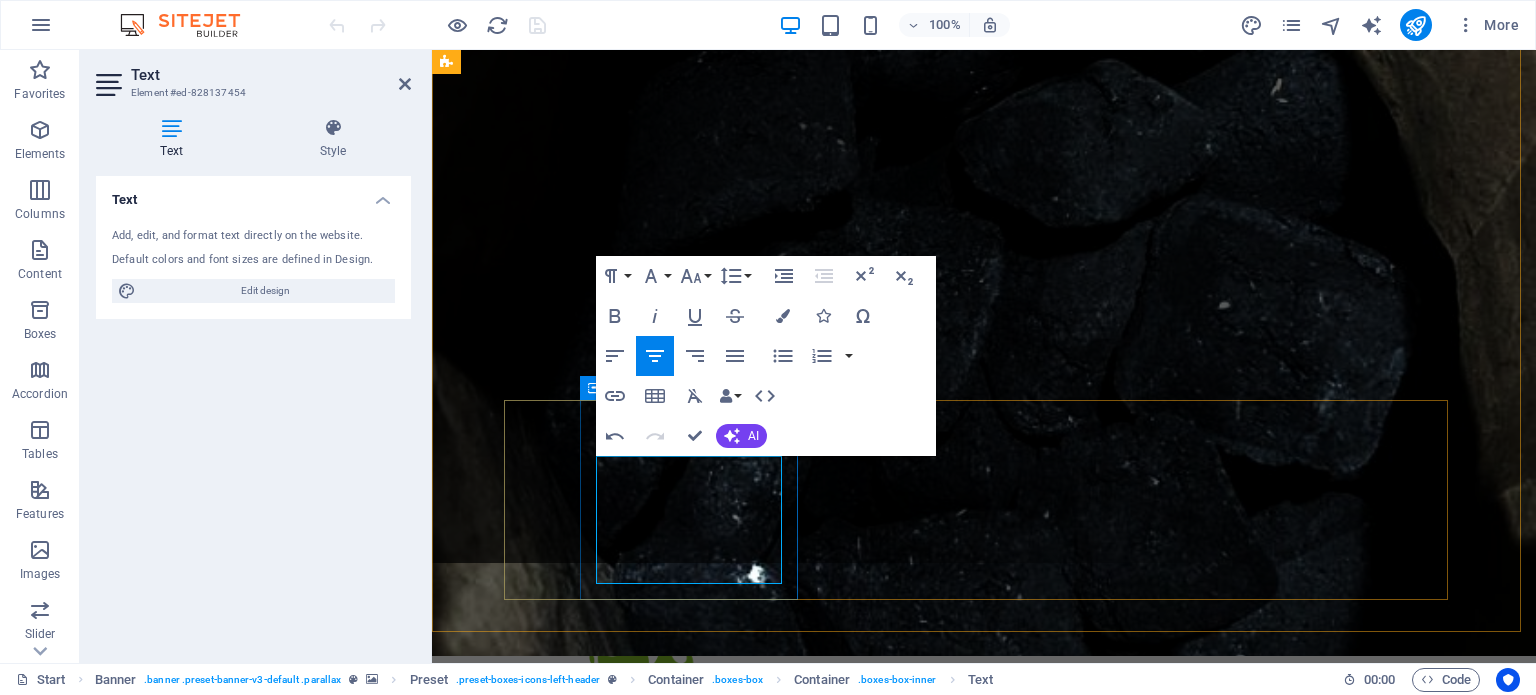 click on "​Creemos y demostramosque el equilibrio económico, social y ambiental es posible" at bounding box center [984, 1277] 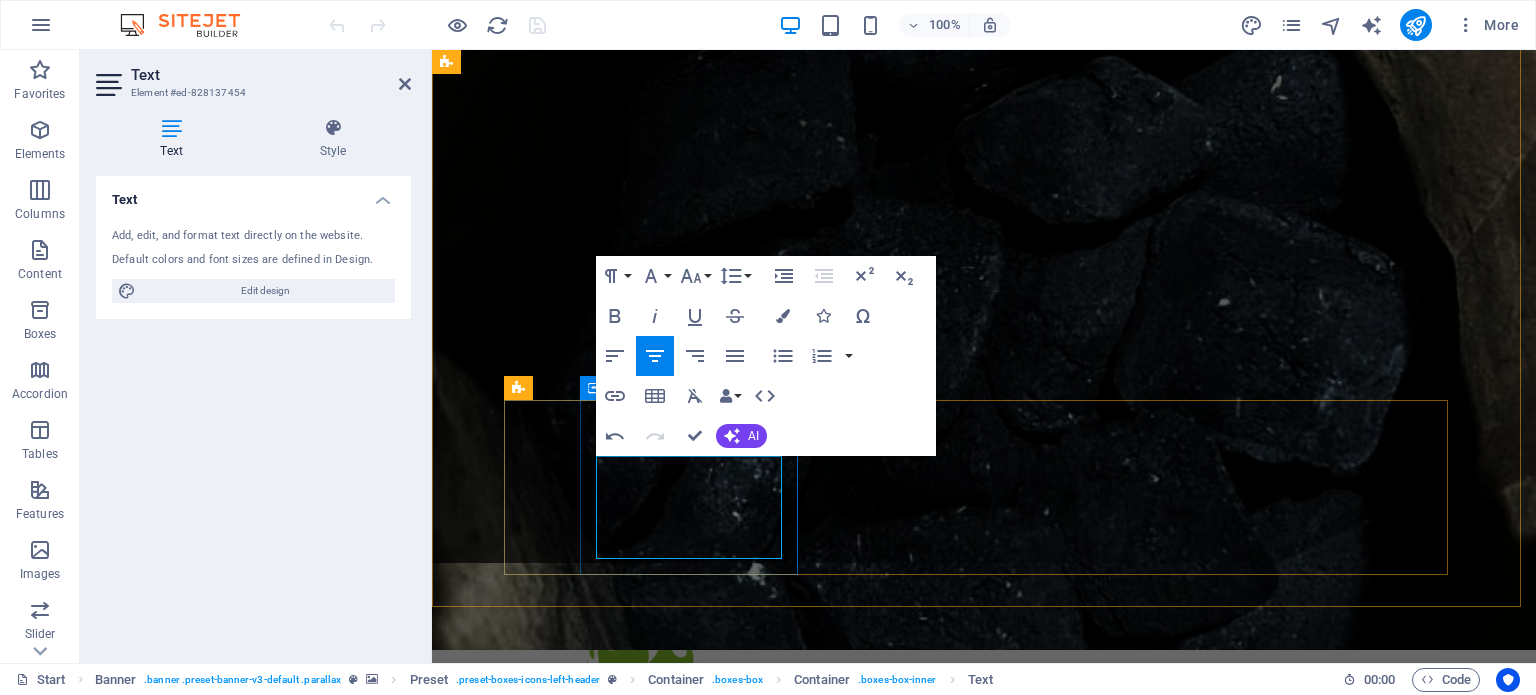 drag, startPoint x: 761, startPoint y: 547, endPoint x: 598, endPoint y: 476, distance: 177.792 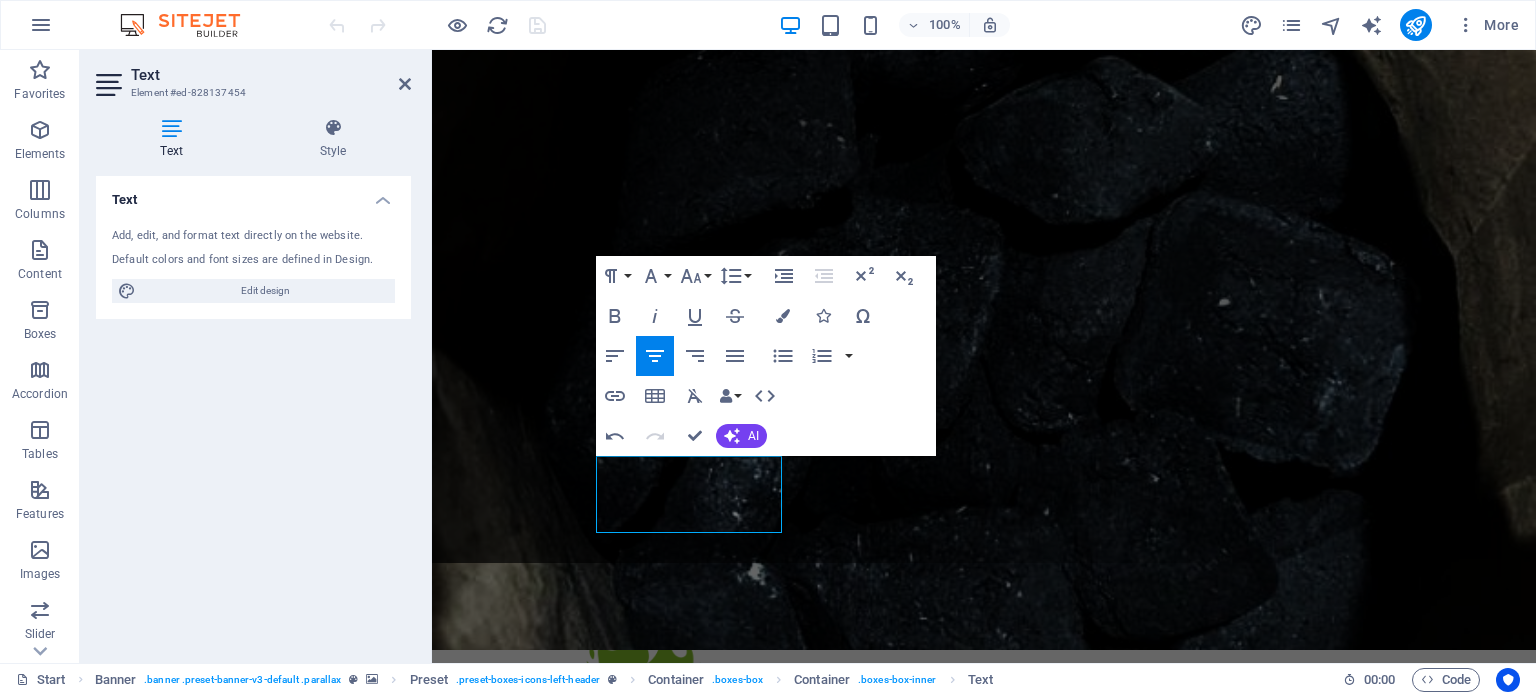 click at bounding box center [984, 337] 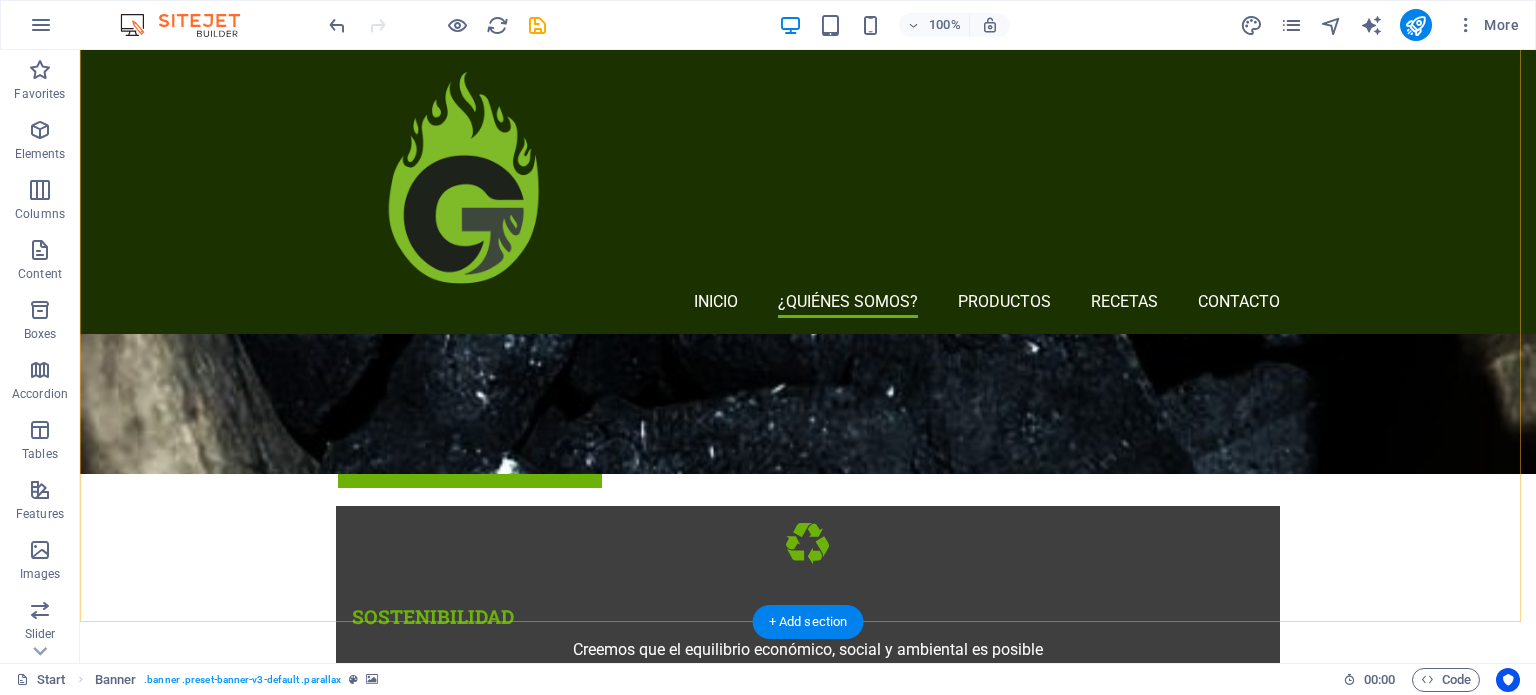 scroll, scrollTop: 700, scrollLeft: 0, axis: vertical 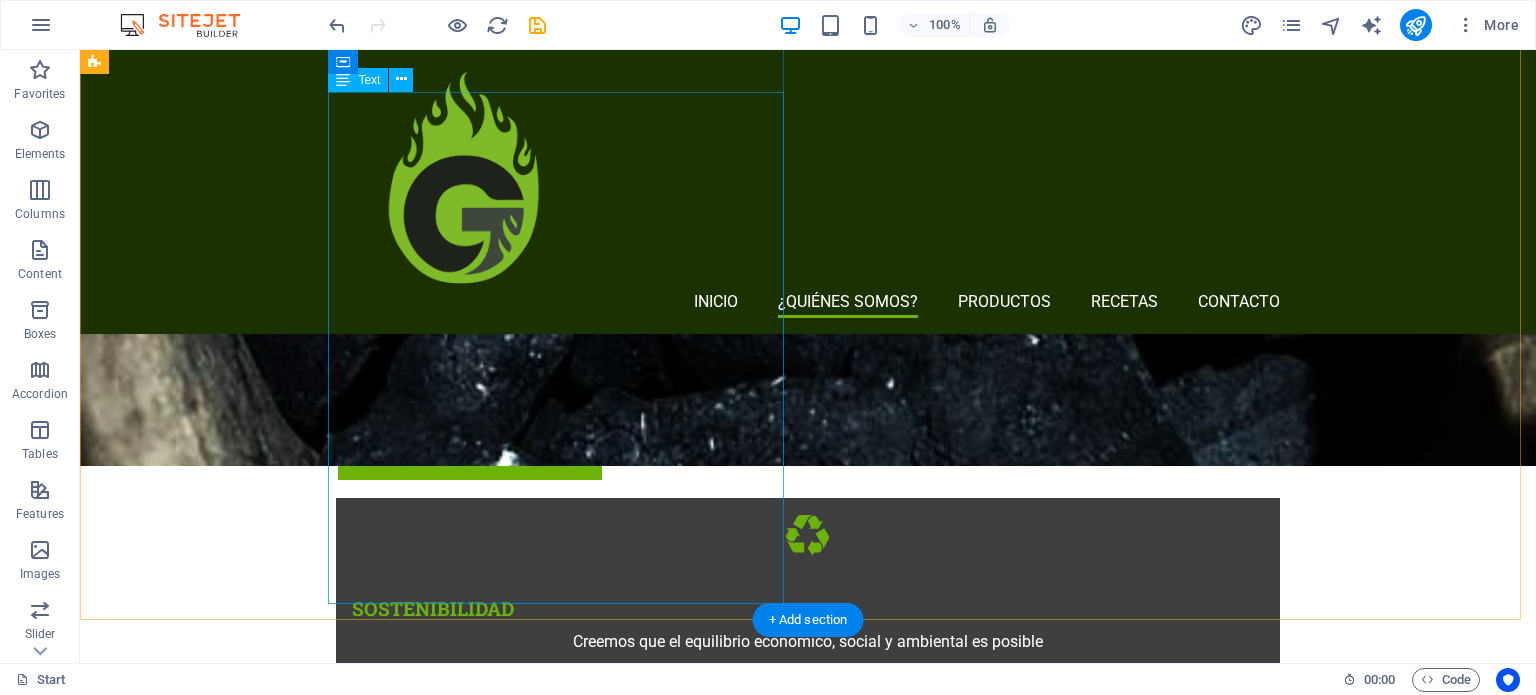 click on "GRACOR es una empresa originaria del sur de [STATE], nacida del amor por el medio ambiente y el compromiso con su conservación. Nuestra misión es clara: transformar residuos en energía limpia y eficiente, sin dañar nuestros bosques. Con nuestras briquetas premium, elaboradas sin talar un solo árbol, puedes cocinar tus alimentos favoritos con tu familia y amigos, calentar tus espacios o encender una buena fogata, mientras disfrutas de momentos agradables, únicos, llenos de sabor y con la tranquilidad de estar haciendo una elección responsable. Cada briqueta forma parte de una experiencia sostenible: encienden fácilmente, duran más tiempo y no generan residuos tóxicos. Además, operamos con todos los permisos y regulaciones gubernamentales, asegurando que todo el proceso —desde la recolección del residuo hasta nuestro producto encendido en casa— sea legal, seguro y comprometido con nuestros valores y el futuro del planeta. ¡Bienvenido a la familia GRACOR!" at bounding box center [568, 1280] 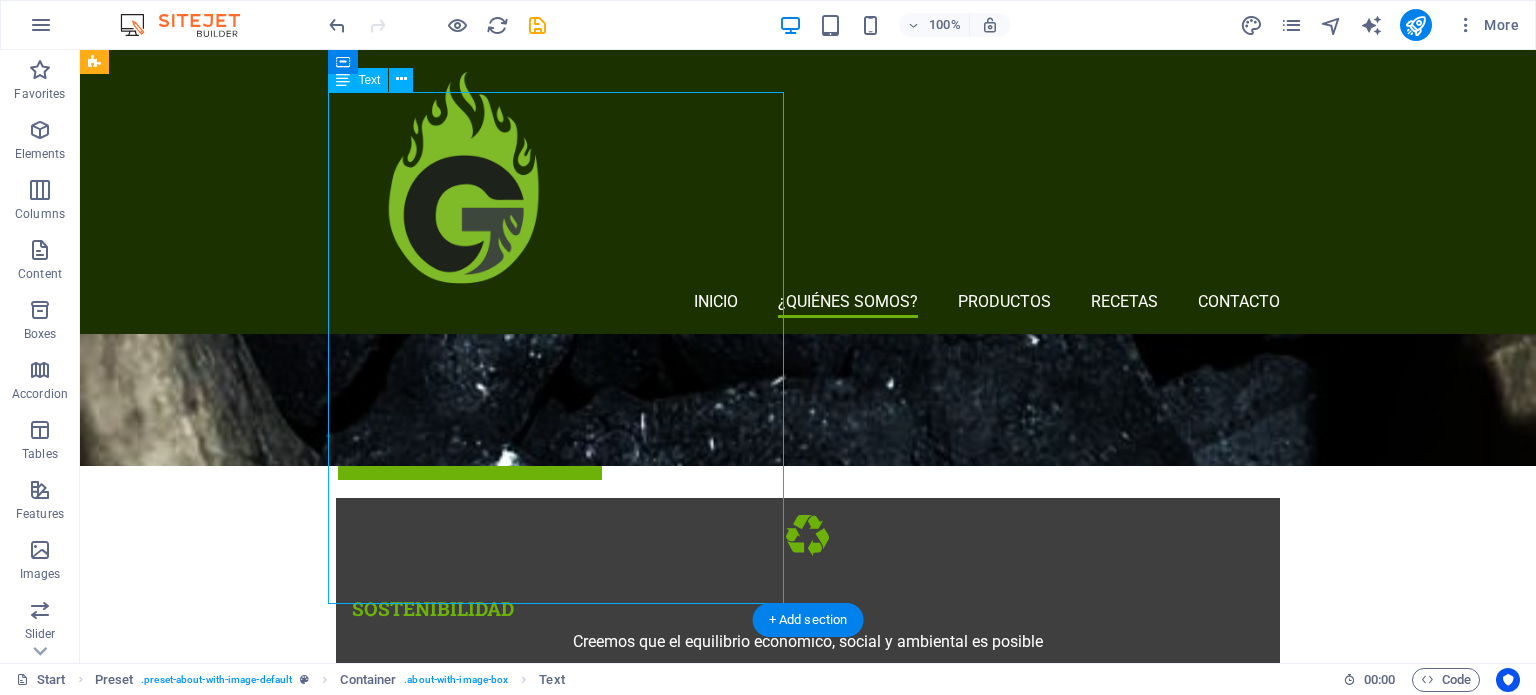 click on "GRACOR es una empresa originaria del sur de [STATE], nacida del amor por el medio ambiente y el compromiso con su conservación. Nuestra misión es clara: transformar residuos en energía limpia y eficiente, sin dañar nuestros bosques. Con nuestras briquetas premium, elaboradas sin talar un solo árbol, puedes cocinar tus alimentos favoritos con tu familia y amigos, calentar tus espacios o encender una buena fogata, mientras disfrutas de momentos agradables, únicos, llenos de sabor y con la tranquilidad de estar haciendo una elección responsable. Cada briqueta forma parte de una experiencia sostenible: encienden fácilmente, duran más tiempo y no generan residuos tóxicos. Además, operamos con todos los permisos y regulaciones gubernamentales, asegurando que todo el proceso —desde la recolección del residuo hasta nuestro producto encendido en casa— sea legal, seguro y comprometido con nuestros valores y el futuro del planeta. ¡Bienvenido a la familia GRACOR!" at bounding box center [568, 1280] 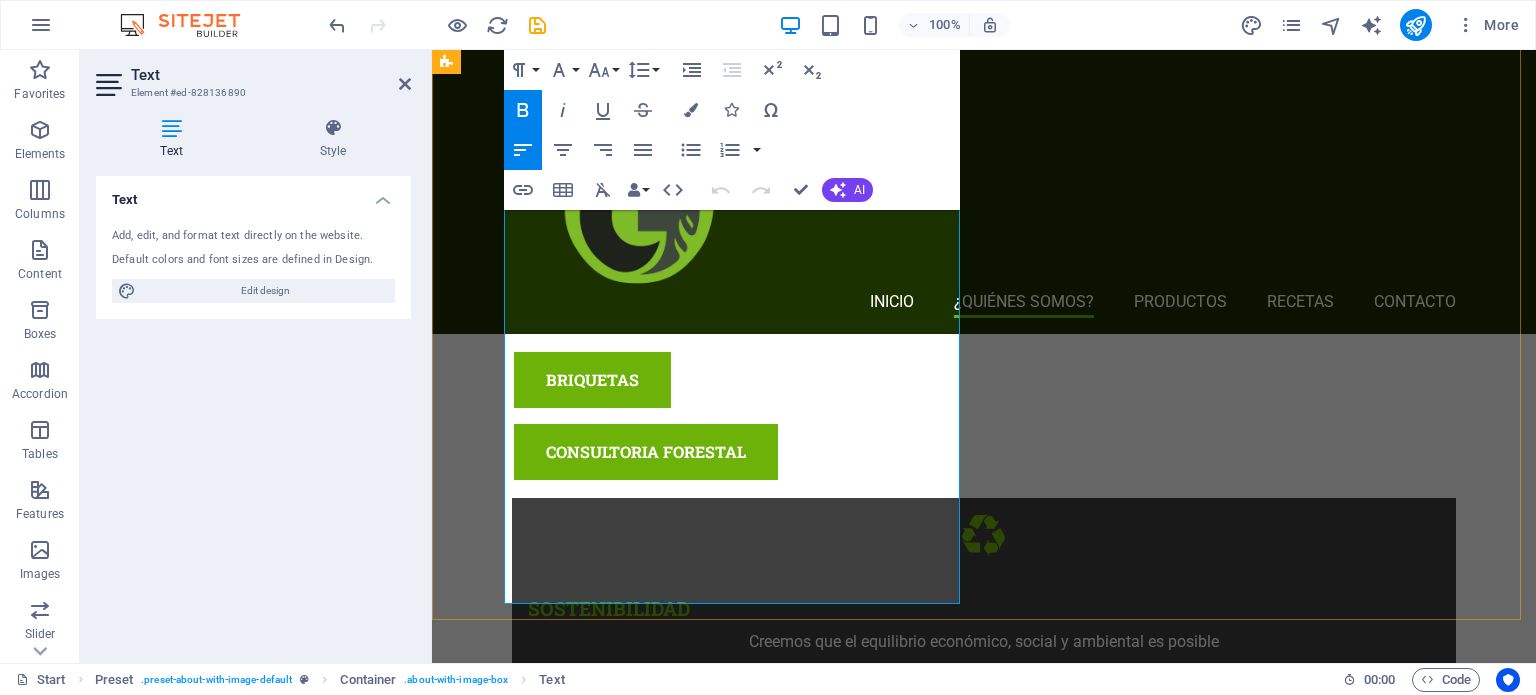 click on "Además, operamos con todos los permisos y regulaciones gubernamentales, asegurando que todo el proceso —desde la recolección del residuo hasta nuestro producto encendido en casa— sea legal, seguro y comprometido con nuestros valores y el futuro del planeta." at bounding box center (920, 1344) 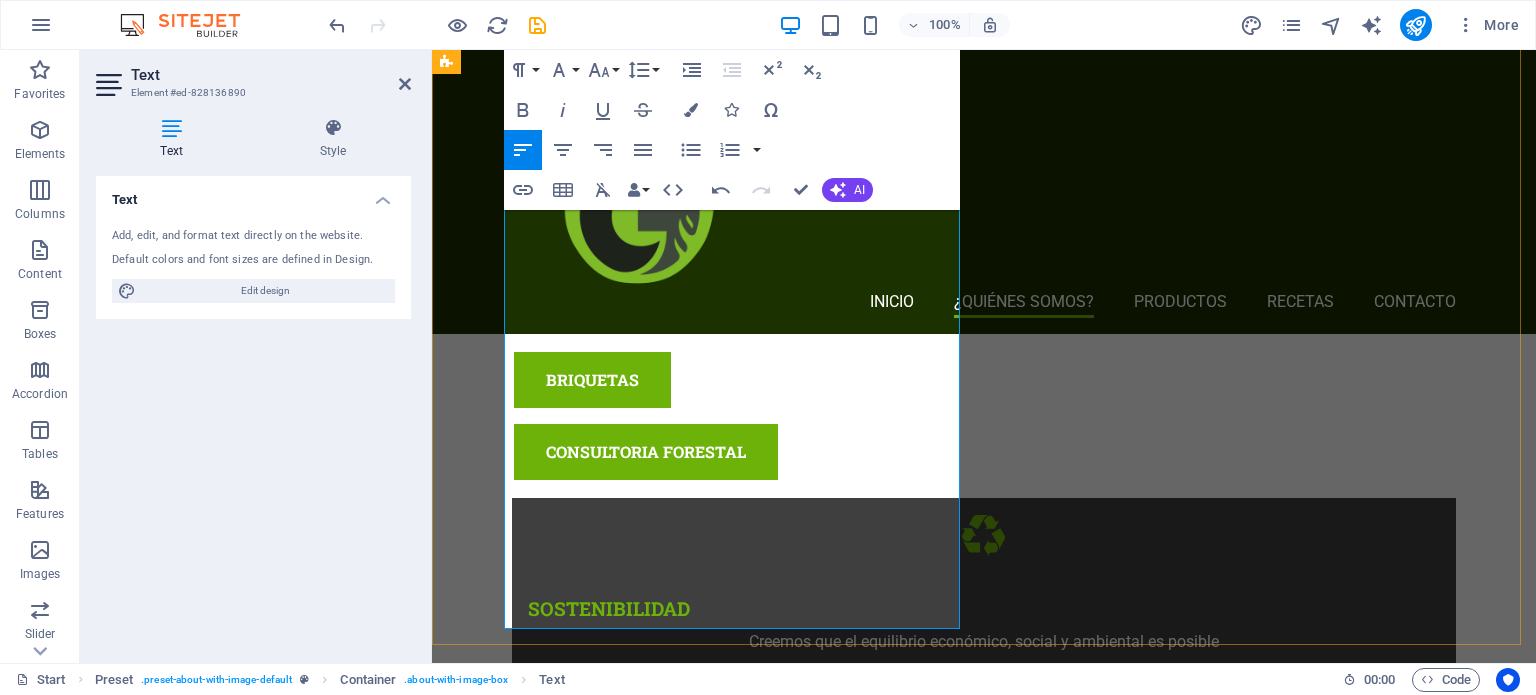 click on "Cada briqueta forma parte de una experiencia sostenible:  encienden fácilmente, duran más tiempo y no generan residuos tóxicos ." at bounding box center (920, 1306) 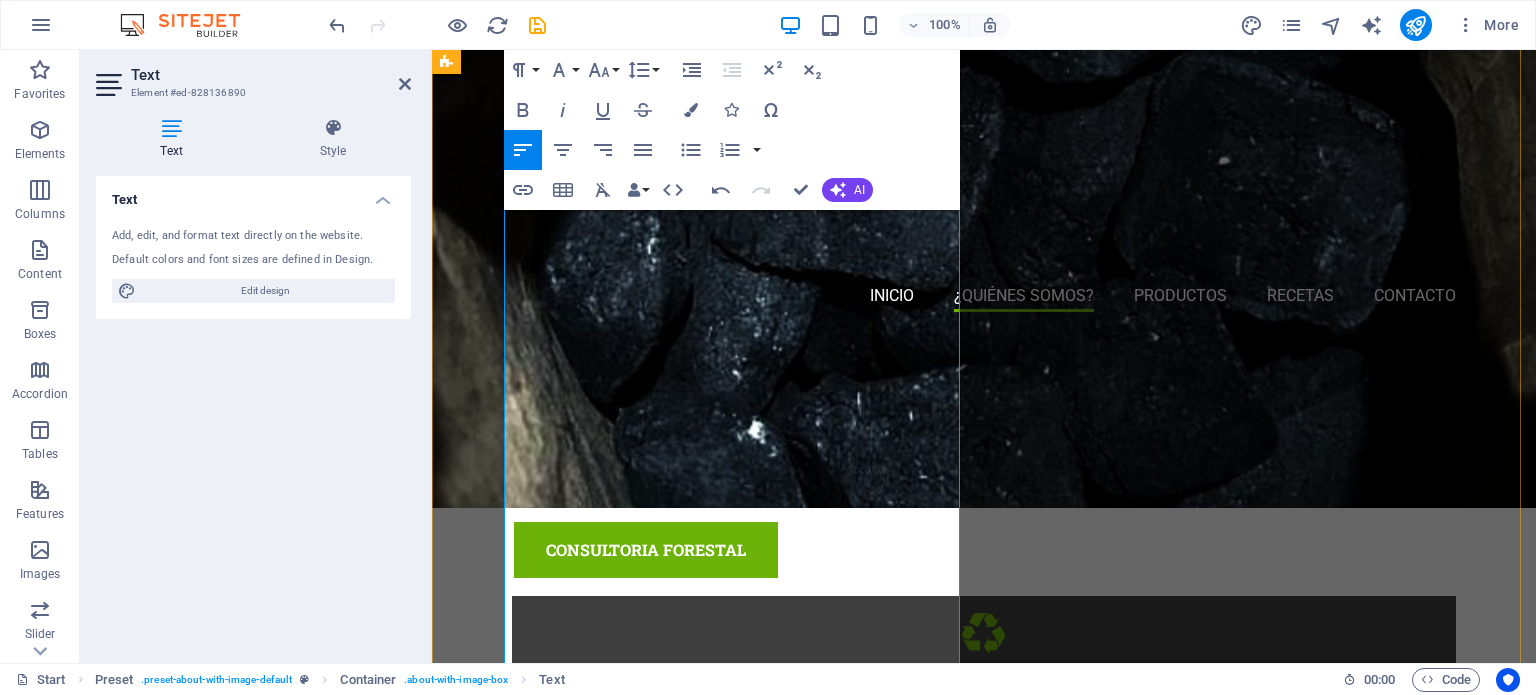scroll, scrollTop: 600, scrollLeft: 0, axis: vertical 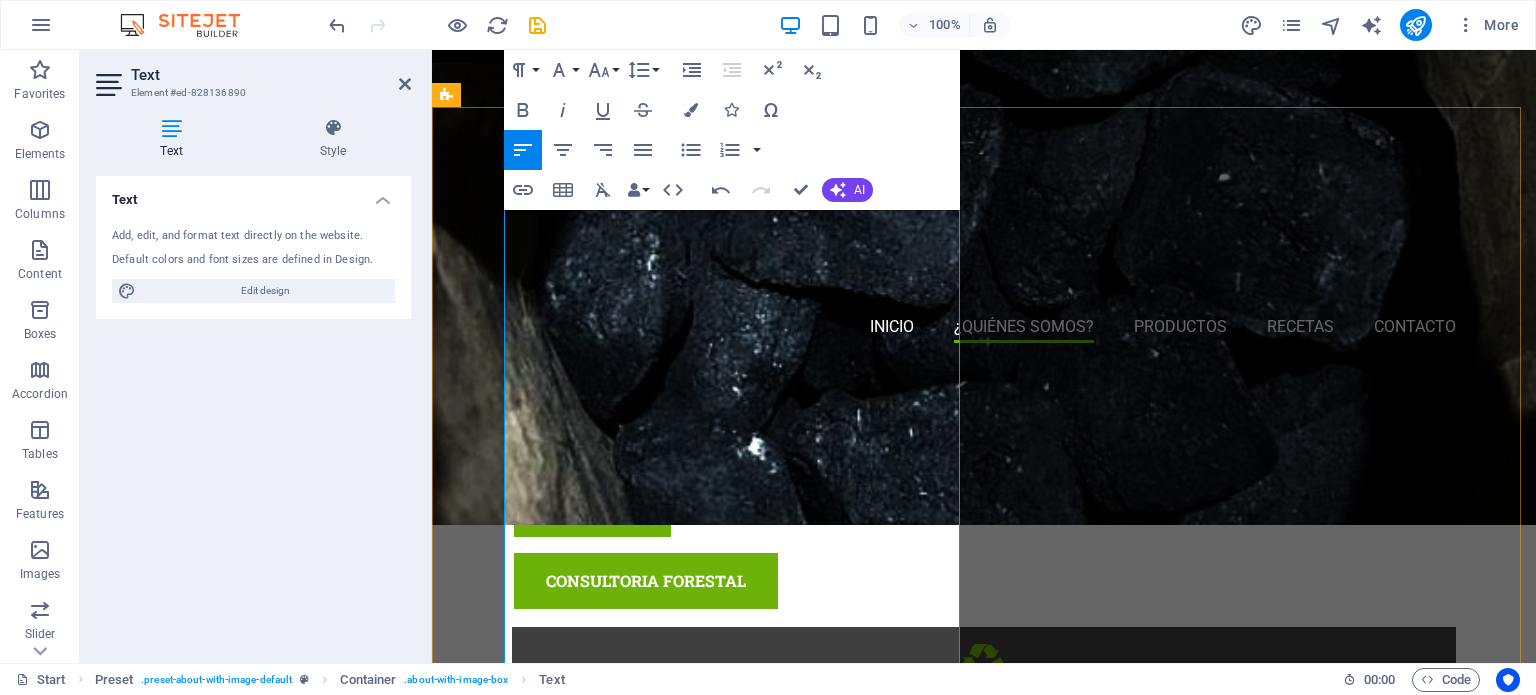 click on "Con nuestras briquetas premium, elaboradas sin talar un solo árbol, puedes cocinar tus alimentos favoritos con tu familia y amigos, calentar tus espacios o encender una buena fogata, mientras disfrutas de momentos agradables, únicos, llenos de sabor y con la tranquilidad de estar haciendo una elección responsable." at bounding box center (920, 1384) 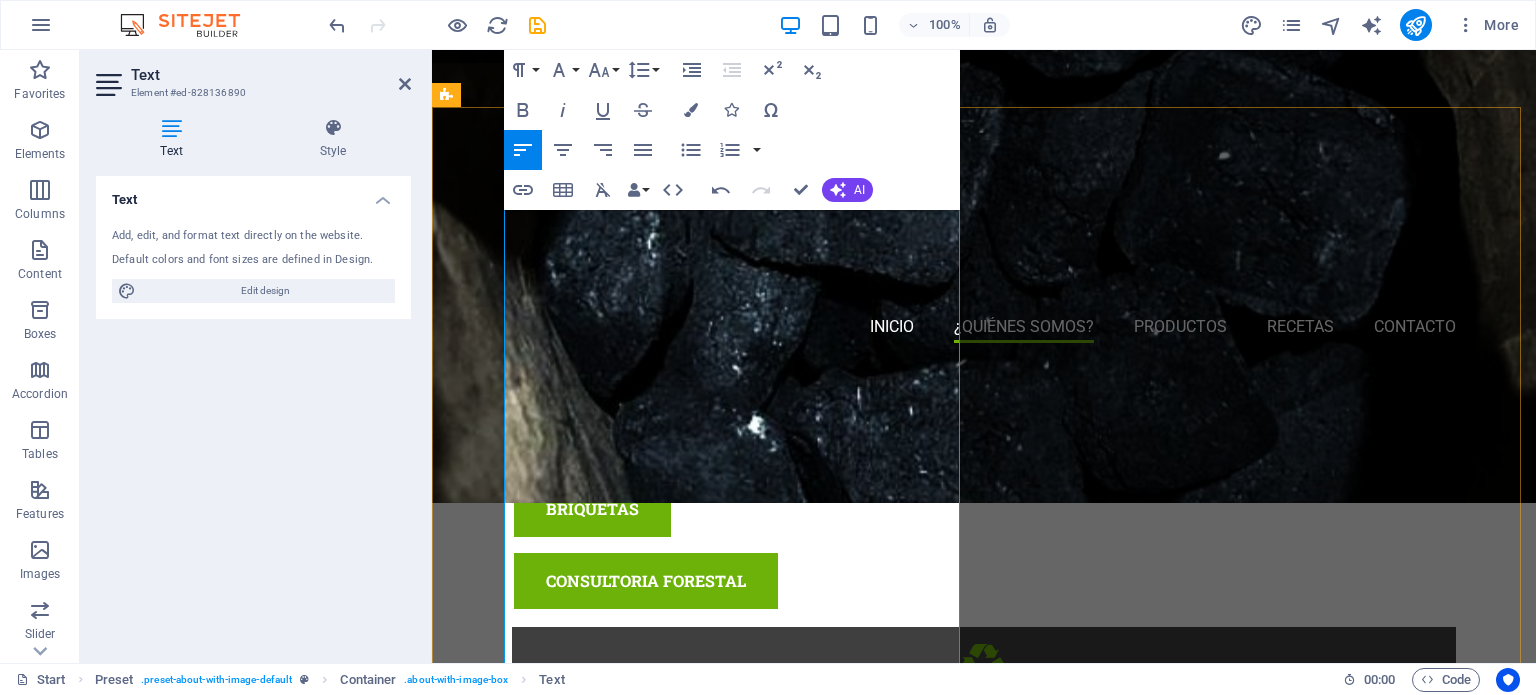 scroll, scrollTop: 500, scrollLeft: 0, axis: vertical 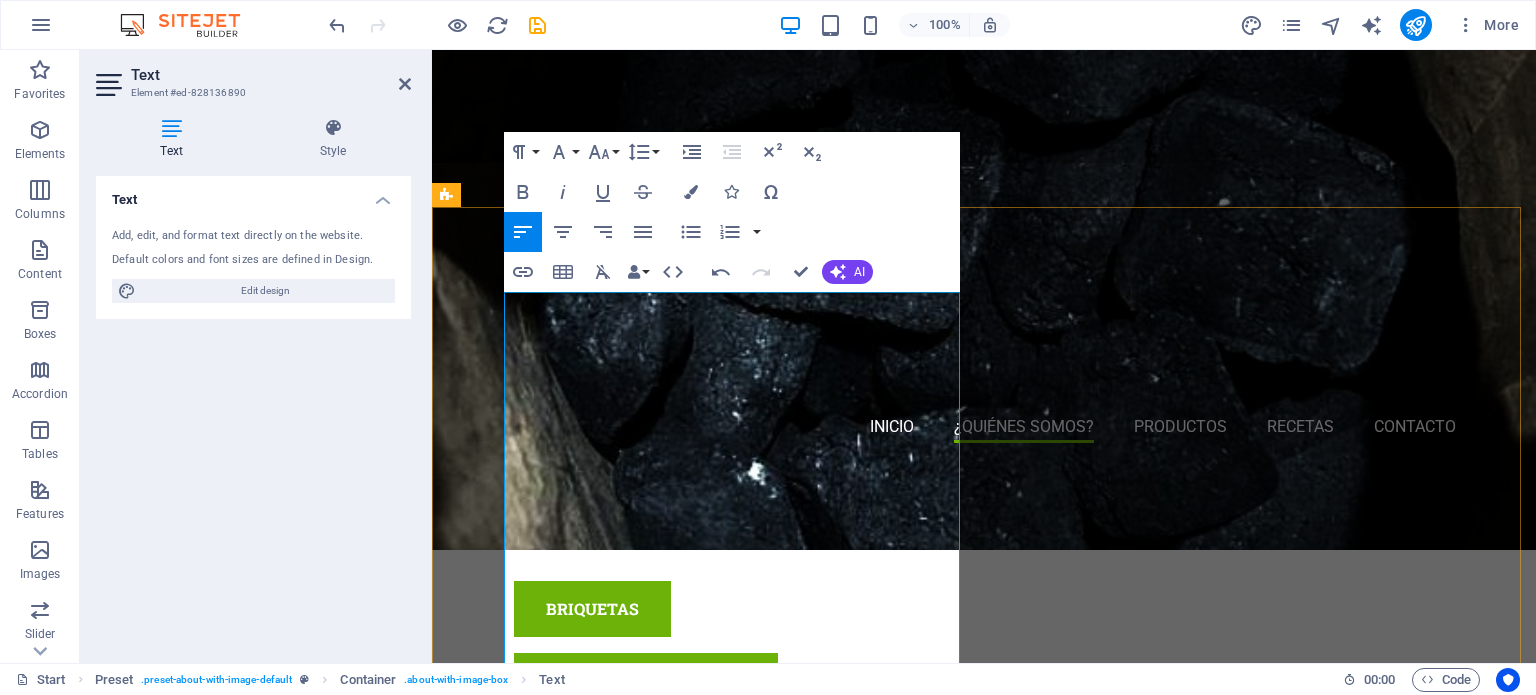 click on "Nuestra misión es clara: transformar residuos en energía limpia y eficiente, sin dañar nuestros bosques." at bounding box center [920, 1433] 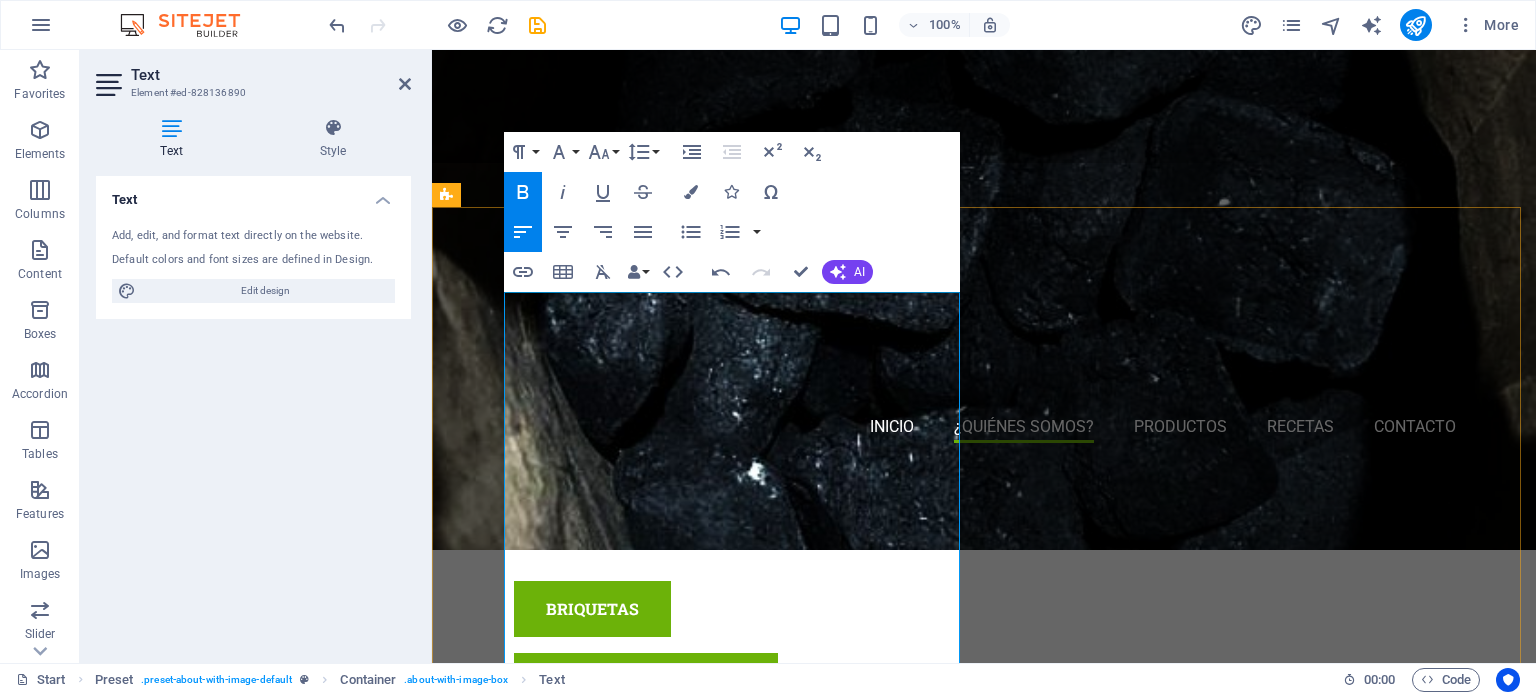 type 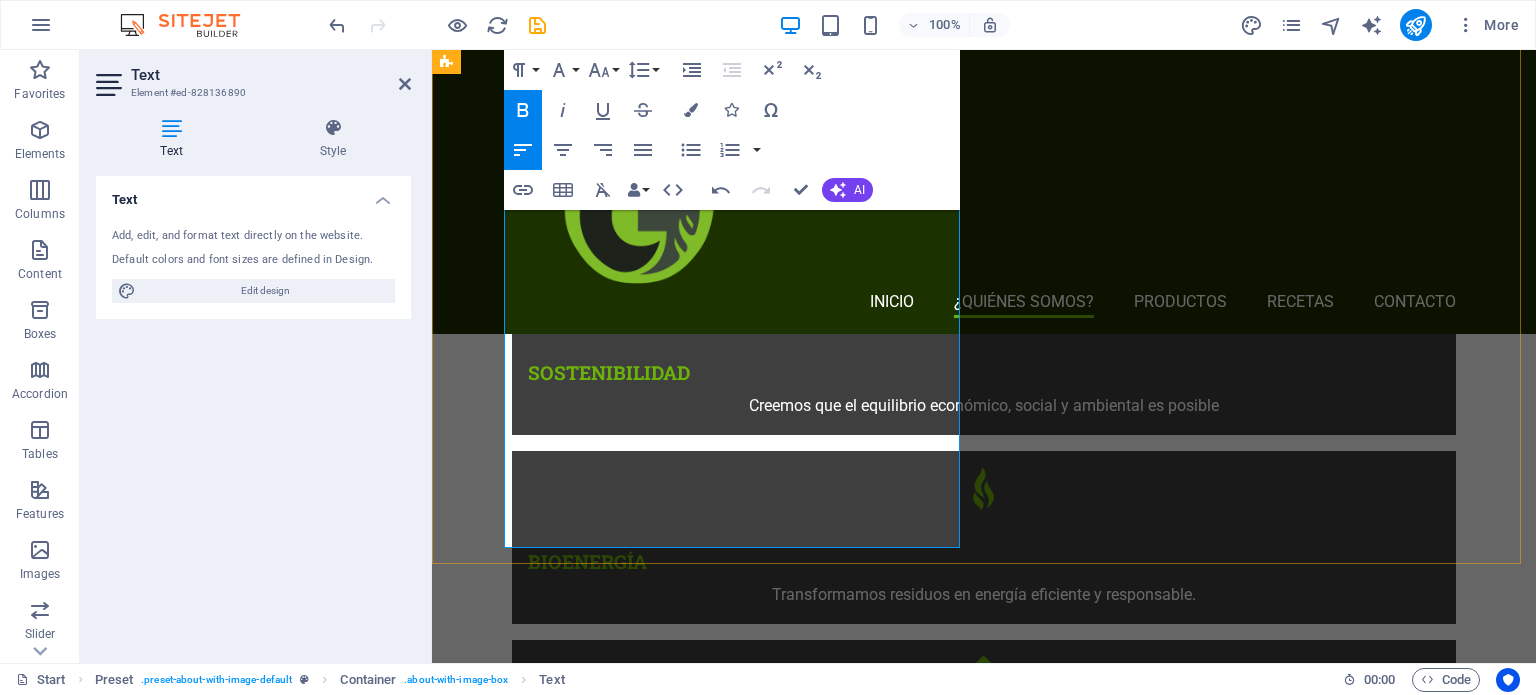 scroll, scrollTop: 1000, scrollLeft: 0, axis: vertical 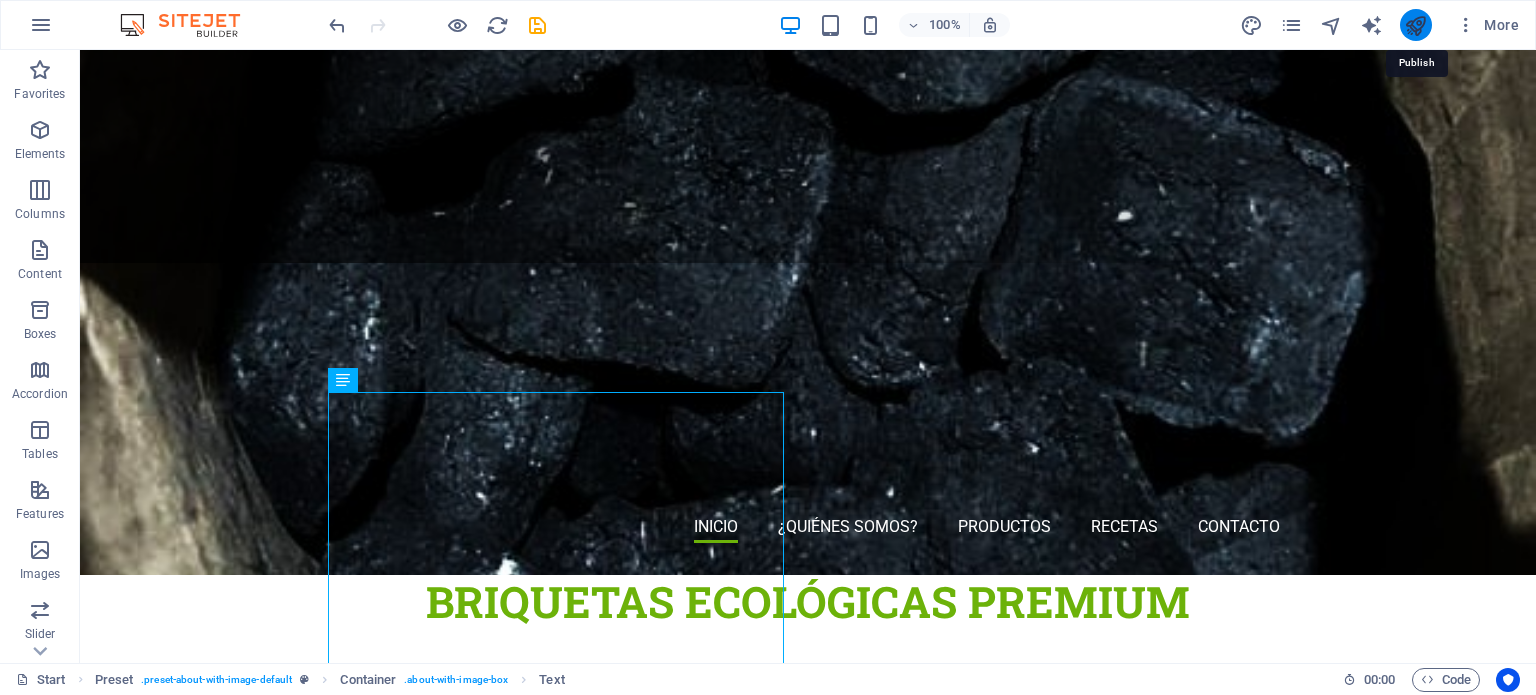 click at bounding box center [1415, 25] 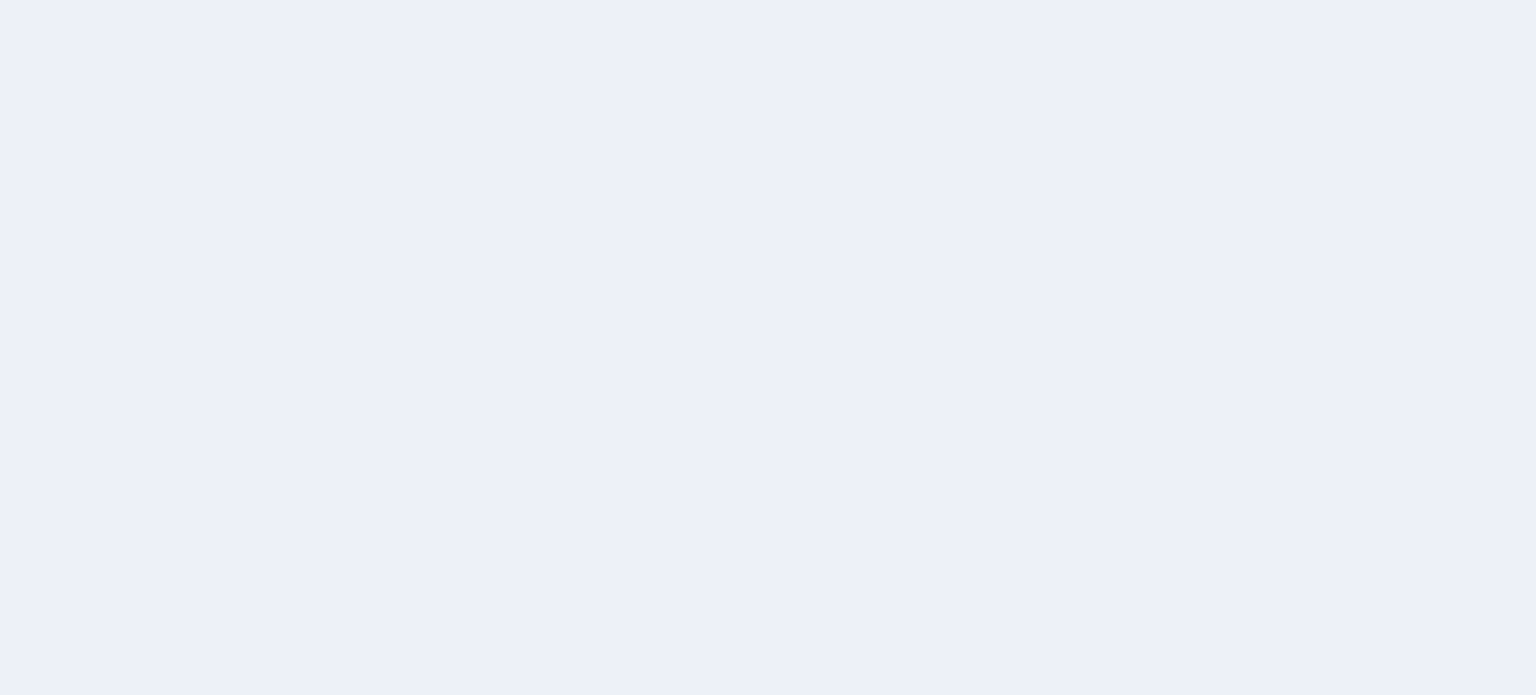 scroll, scrollTop: 0, scrollLeft: 0, axis: both 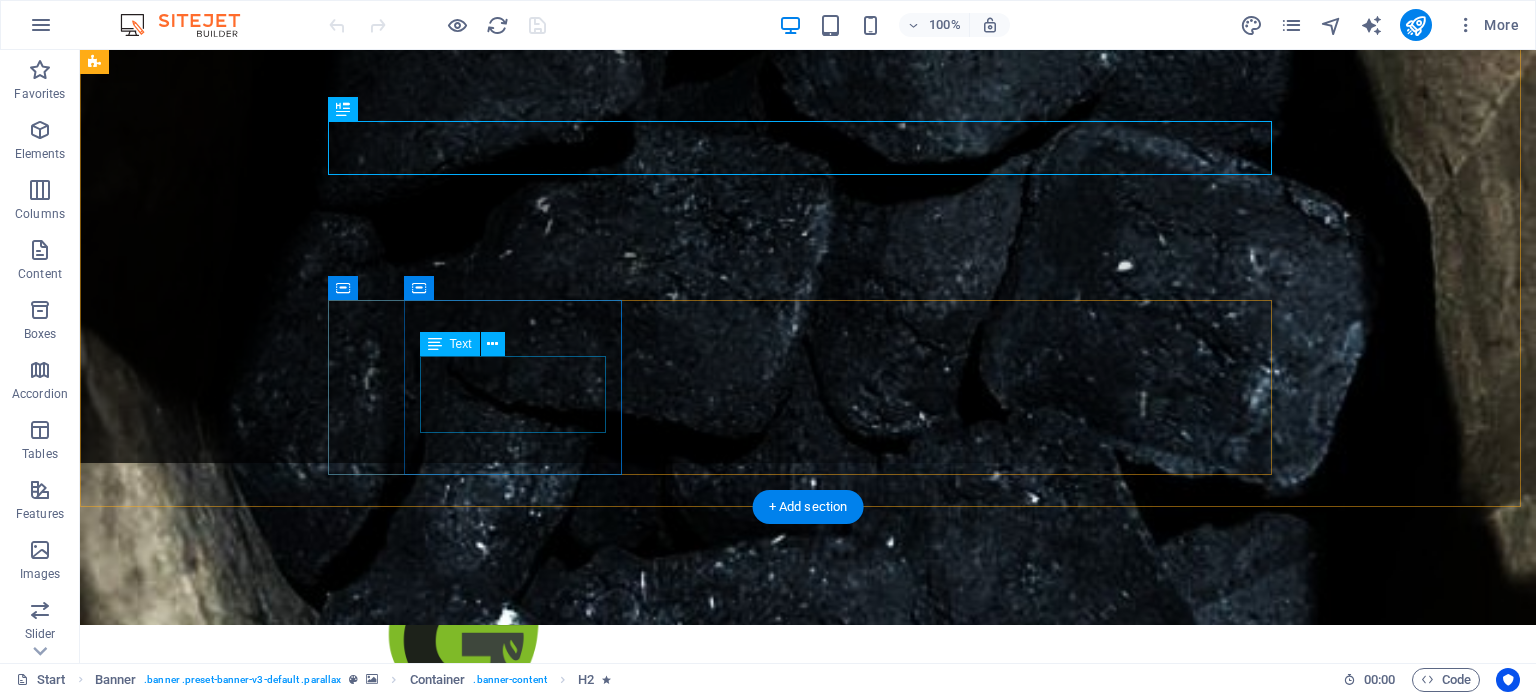 click on "Creemos que el equilibrio económico, social y ambiental es posible" at bounding box center [808, 1171] 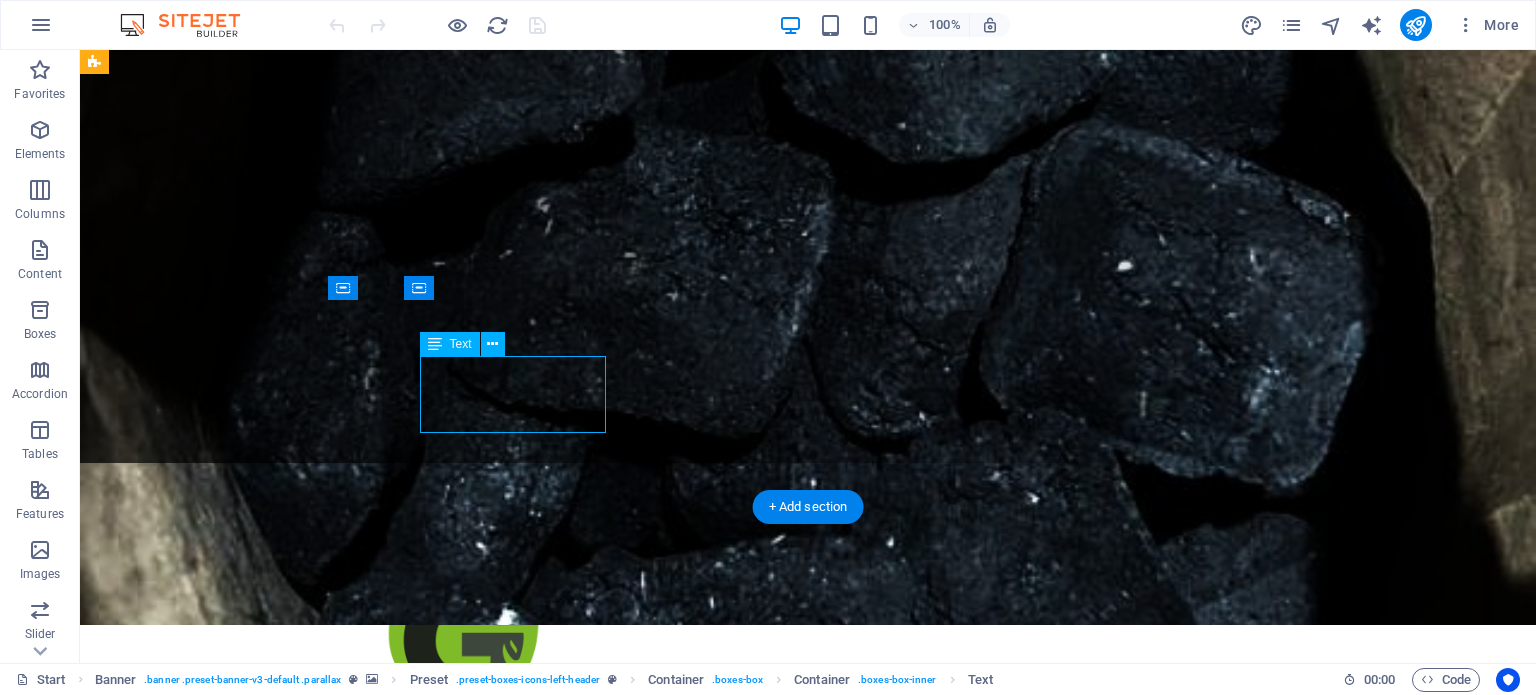 click on "Creemos que el equilibrio económico, social y ambiental es posible" at bounding box center [808, 1171] 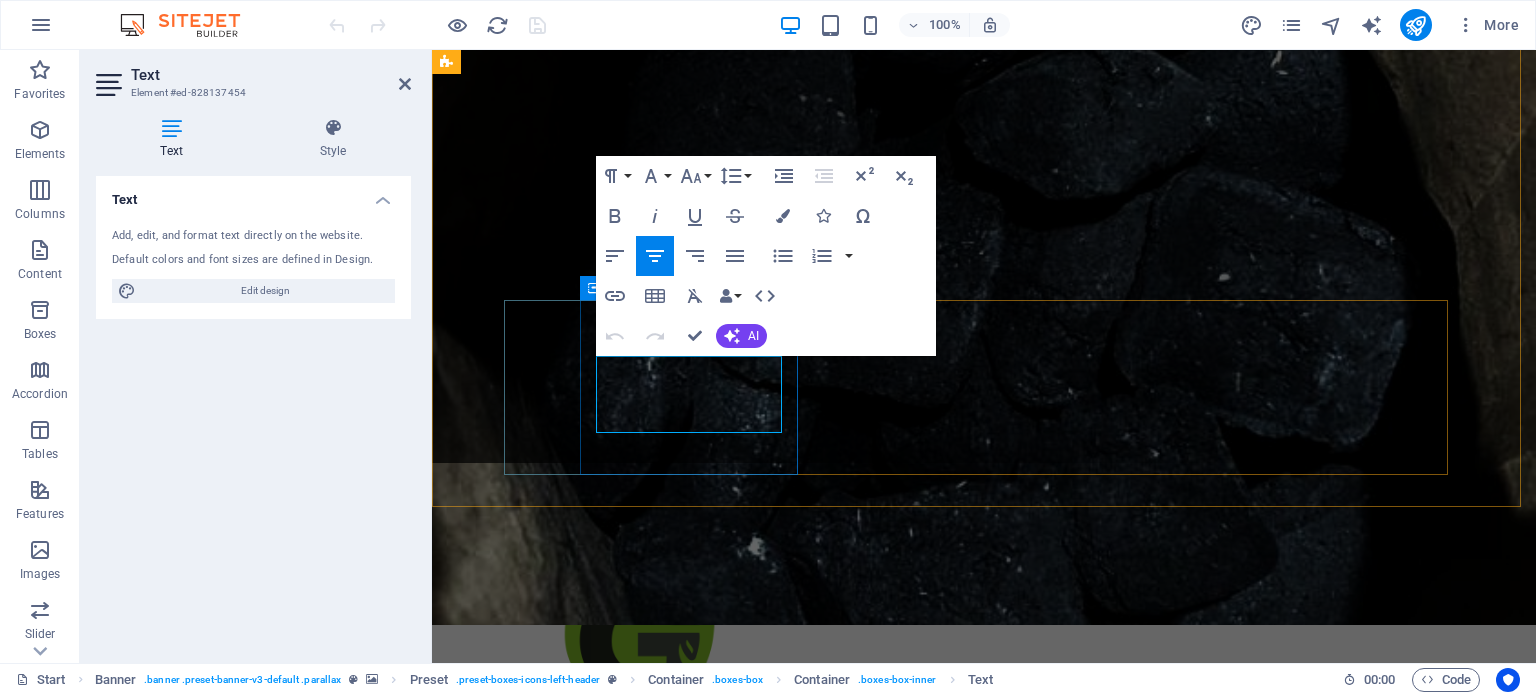 click on "Creemos que el equilibrio económico, social y ambiental es posible" at bounding box center [984, 1171] 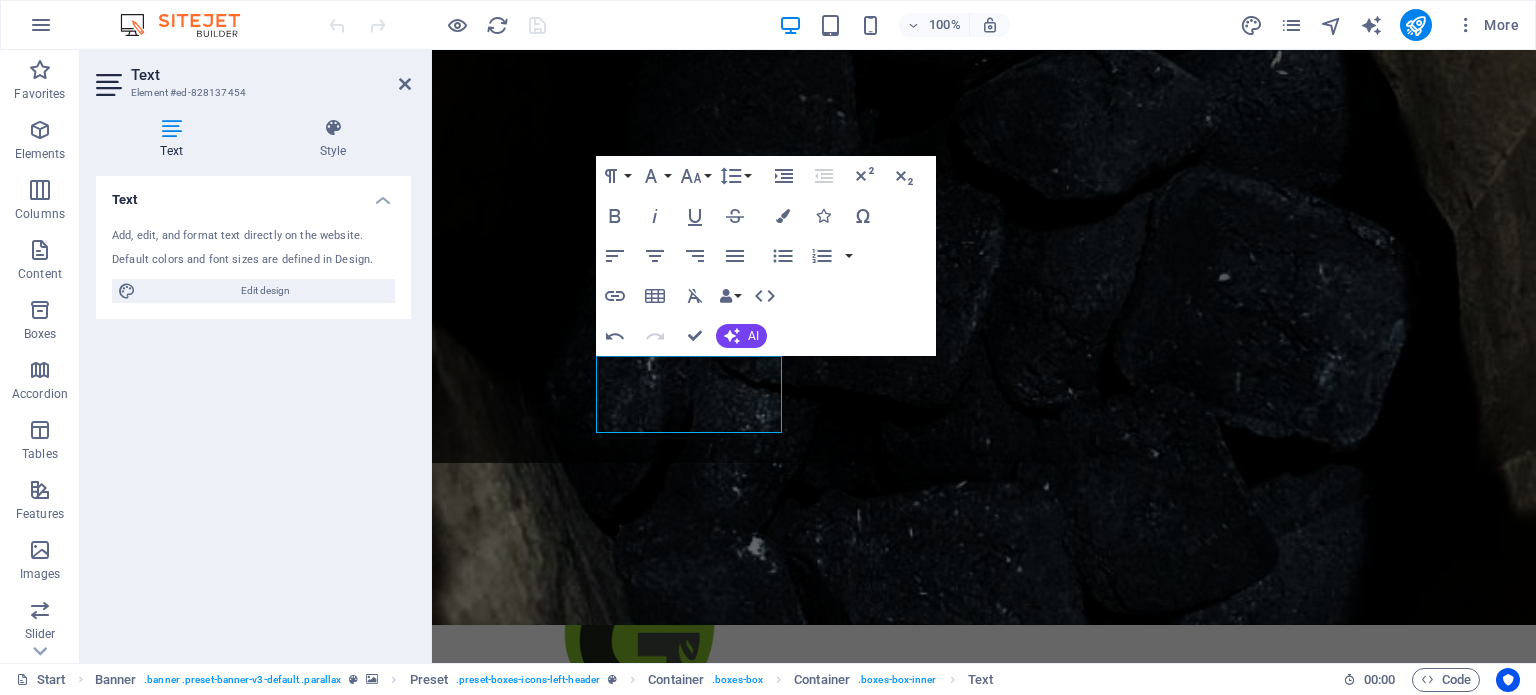click at bounding box center [984, 312] 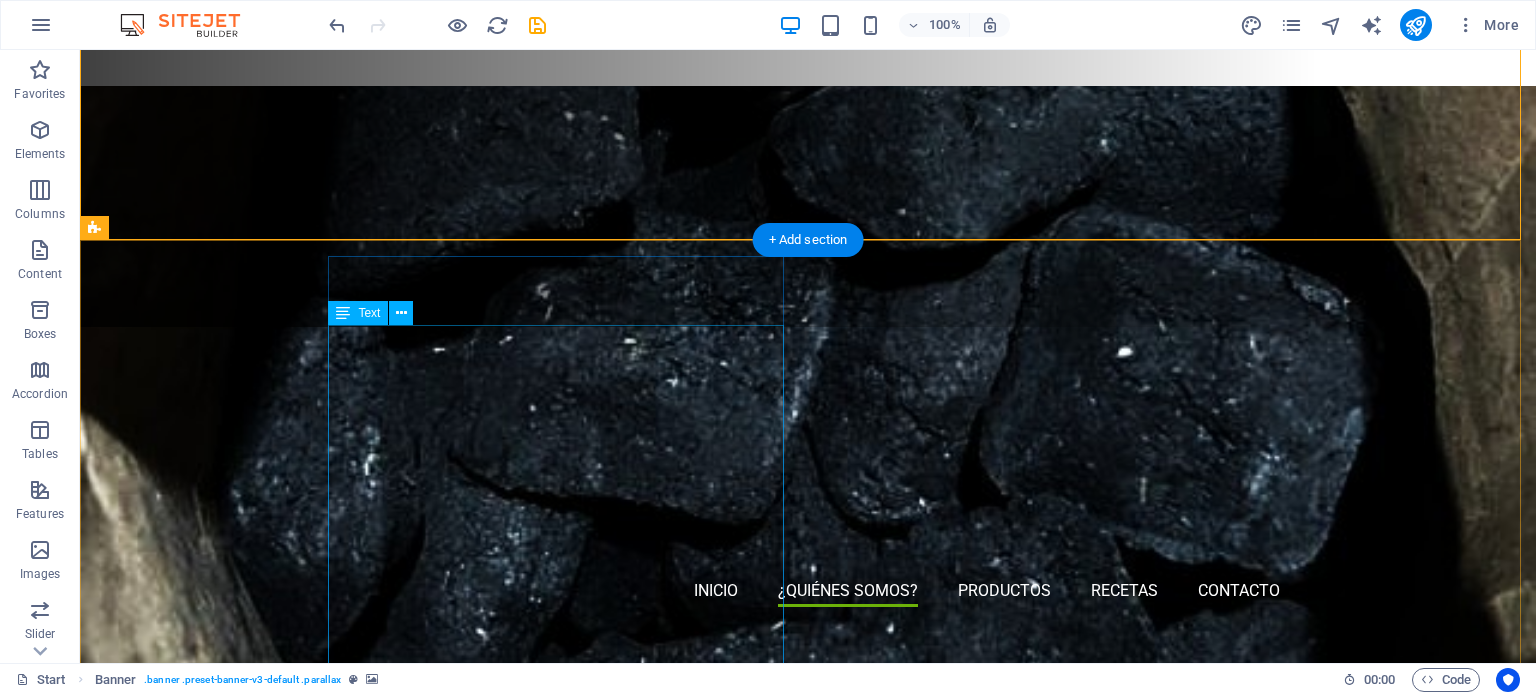 scroll, scrollTop: 500, scrollLeft: 0, axis: vertical 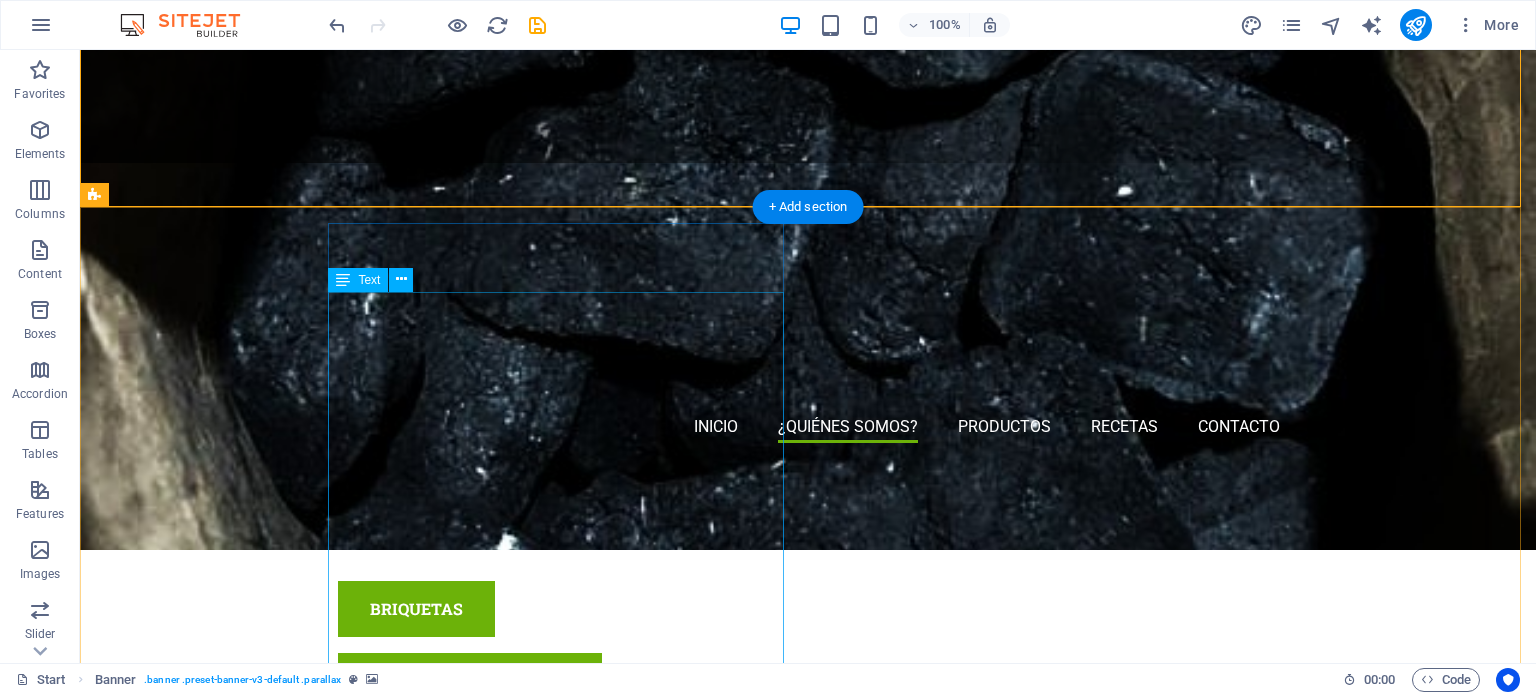 click on "GRACOR es una empresa originaria del sur de [STATE], nacida del amor por el medio ambiente y el compromiso con su conservación. Nuestra misión es clara: transformar residuos en energía limpia y eficiente, sin dañar nuestros bosques. Con nuestras briquetas premium, elaboradas SIN TALAR UN SÓLO ÁRBOL, puedes cocinar tus alimentos favoritos con tu familia y amigos, calentar tus espacios o encender una buena fogata, mientras disfrutas de momentos agradables, únicos, llenos de sabor y con la tranquilidad de estar haciendo una elección responsable. Cada briqueta forma parte de una experiencia sostenible: encienden fácilmente, duran más tiempo y no generan residuos tóxicos. Además, operamos con todos los permisos y regulaciones gubernamentales, asegurando que todo el proceso —desde la recolección del residuo hasta nuestro producto encendido en casa— sea legal, seguro y comprometido con nuestros valores y el futuro del planeta. ¡Bienvenido a la familia GRACOR!" at bounding box center (568, 1560) 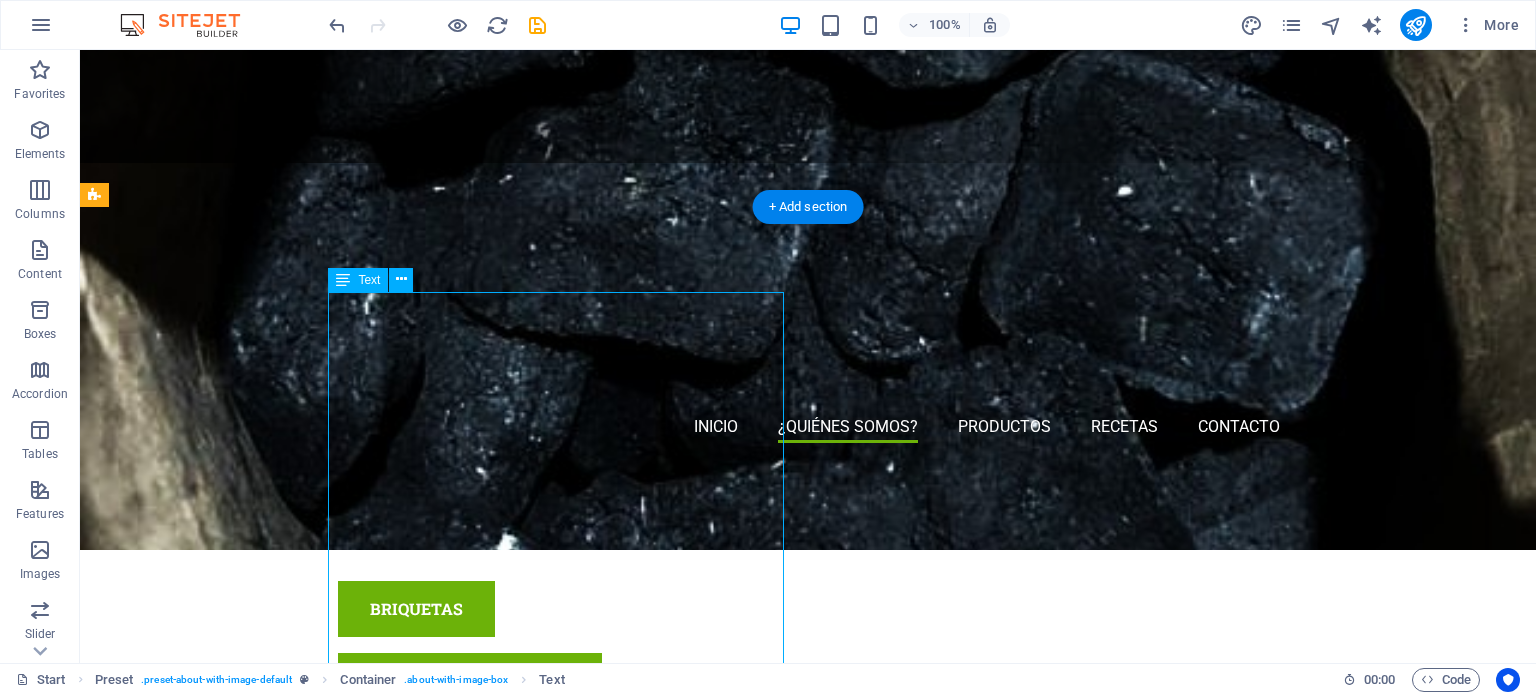 click on "GRACOR es una empresa originaria del sur de [STATE], nacida del amor por el medio ambiente y el compromiso con su conservación. Nuestra misión es clara: transformar residuos en energía limpia y eficiente, sin dañar nuestros bosques. Con nuestras briquetas premium, elaboradas SIN TALAR UN SÓLO ÁRBOL, puedes cocinar tus alimentos favoritos con tu familia y amigos, calentar tus espacios o encender una buena fogata, mientras disfrutas de momentos agradables, únicos, llenos de sabor y con la tranquilidad de estar haciendo una elección responsable. Cada briqueta forma parte de una experiencia sostenible: encienden fácilmente, duran más tiempo y no generan residuos tóxicos. Además, operamos con todos los permisos y regulaciones gubernamentales, asegurando que todo el proceso —desde la recolección del residuo hasta nuestro producto encendido en casa— sea legal, seguro y comprometido con nuestros valores y el futuro del planeta. ¡Bienvenido a la familia GRACOR!" at bounding box center [568, 1560] 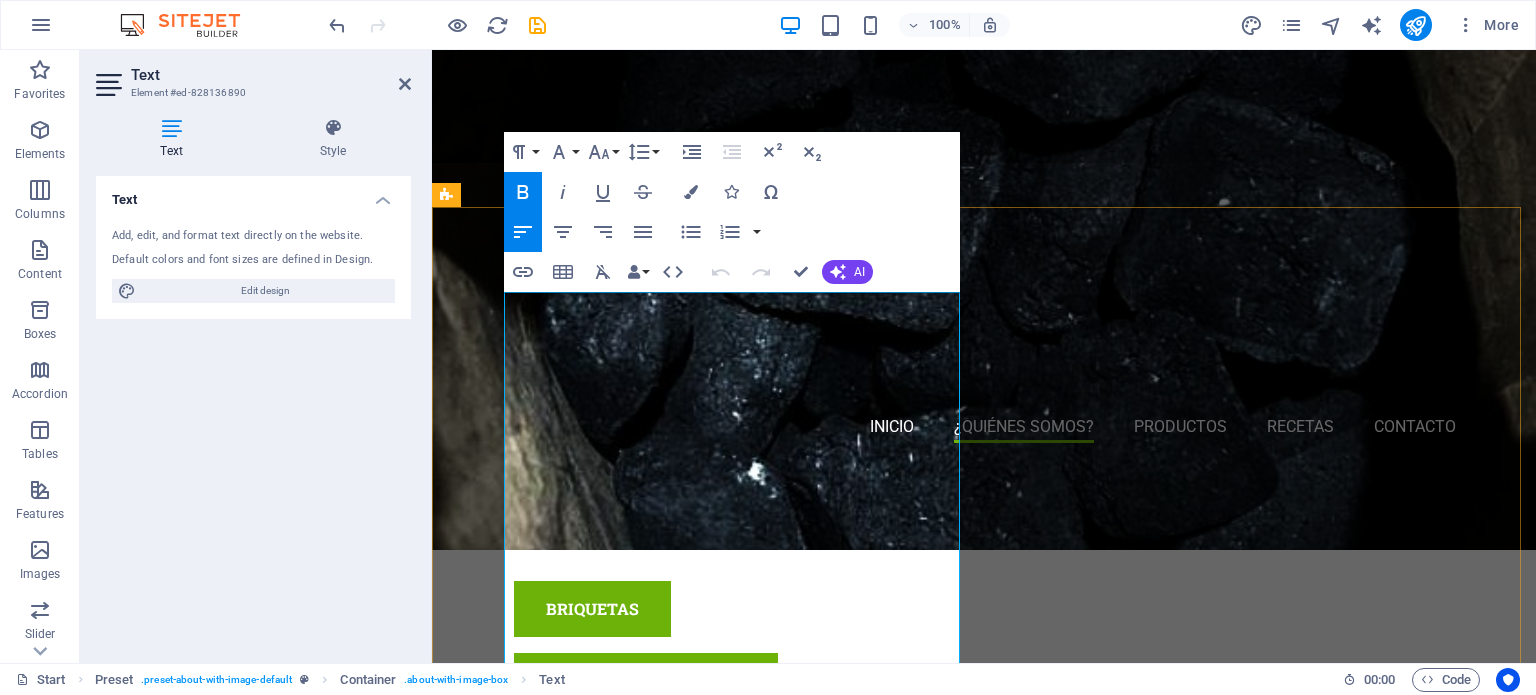 click on "GRACOR es una empresa originaria del sur de [STATE], nacida del amor por el medio ambiente y el compromiso con su conservación." at bounding box center (920, 1407) 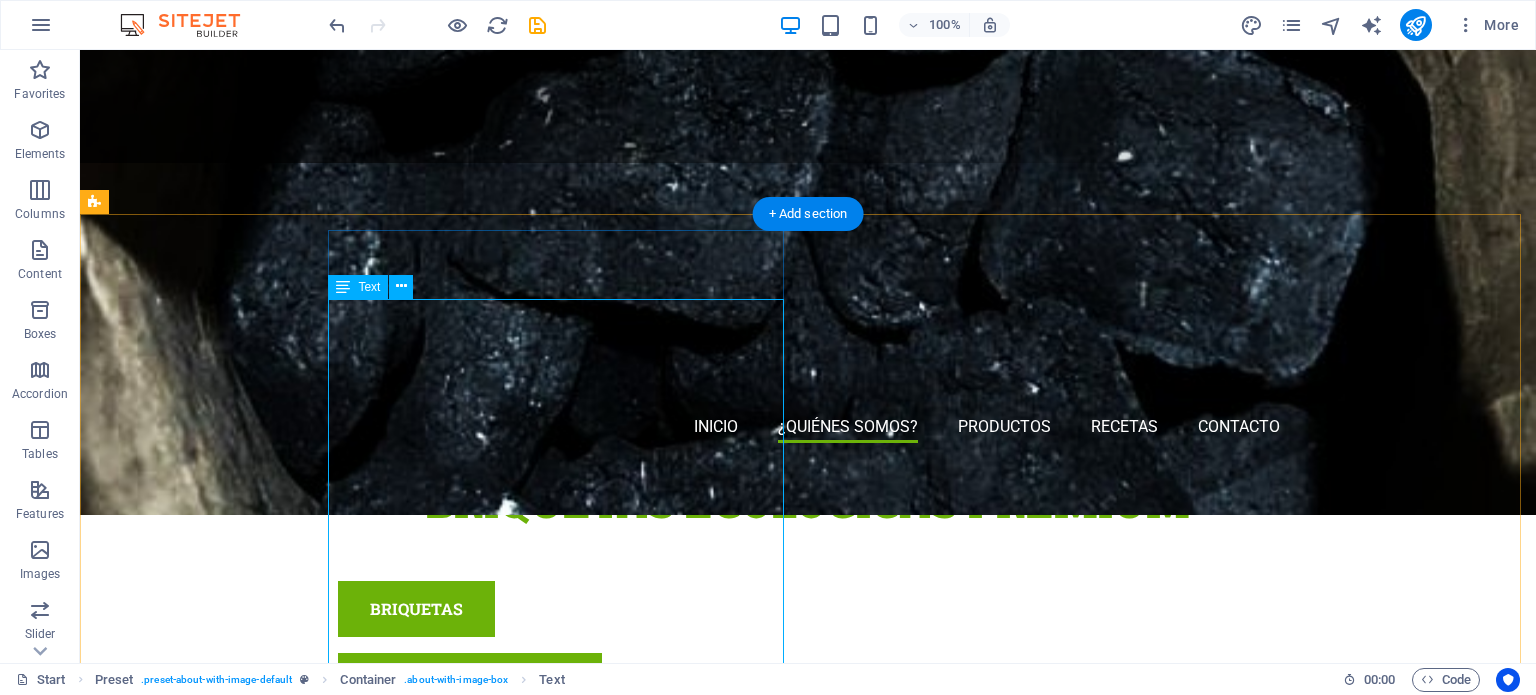scroll, scrollTop: 100, scrollLeft: 0, axis: vertical 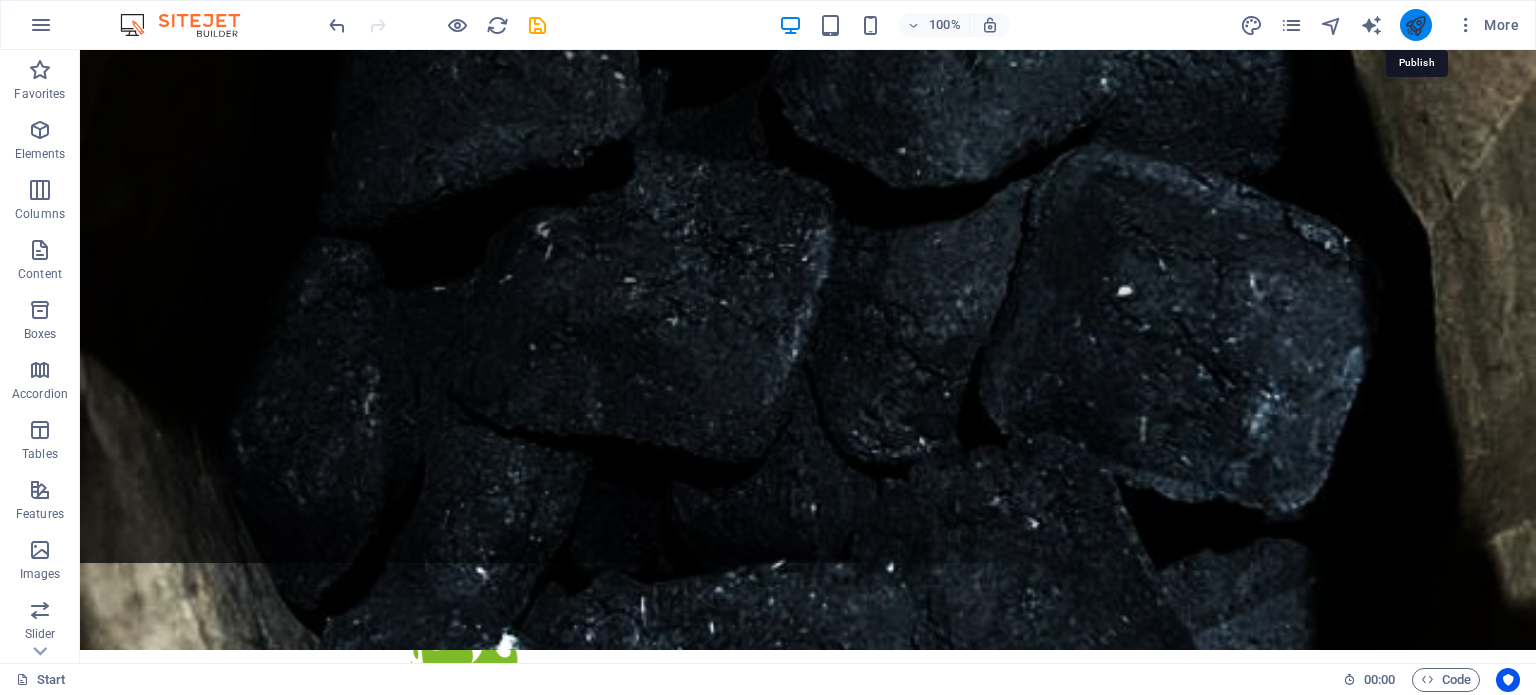 click at bounding box center [1415, 25] 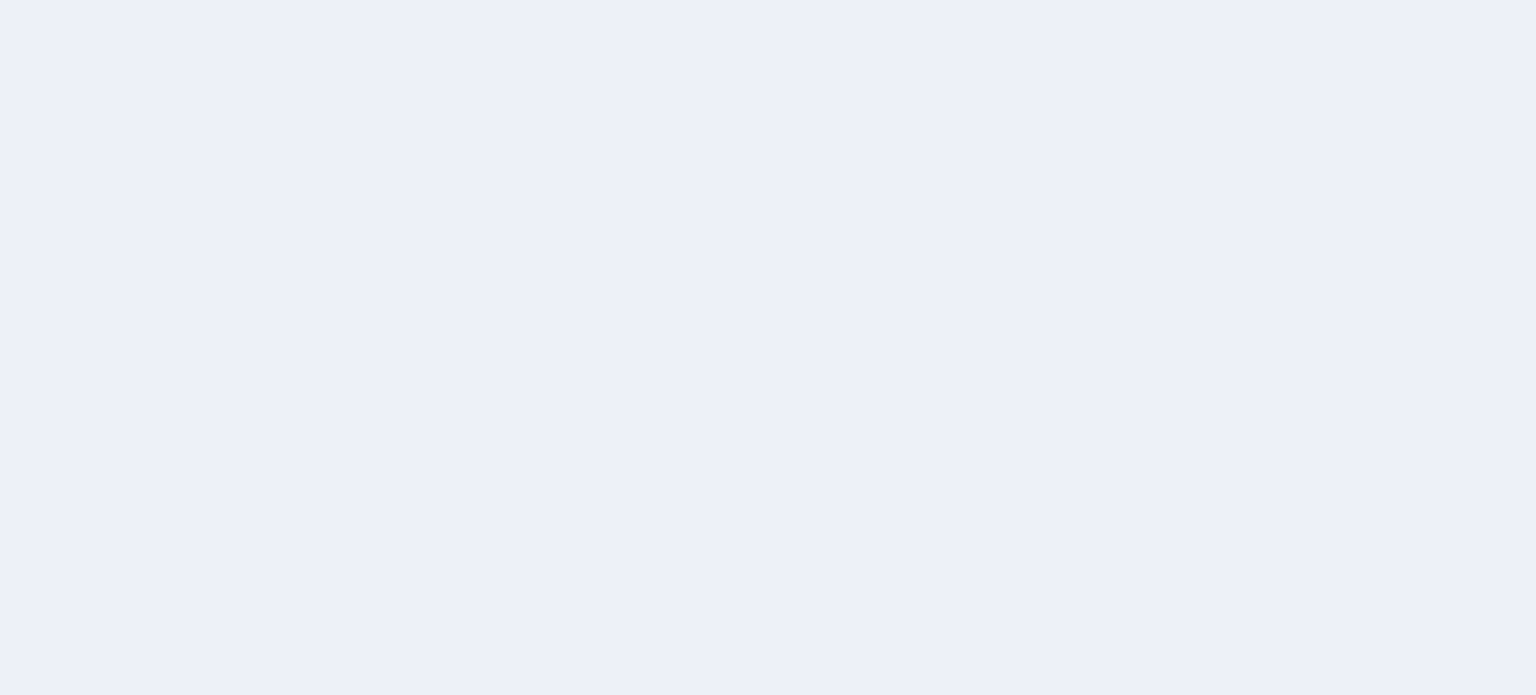 scroll, scrollTop: 0, scrollLeft: 0, axis: both 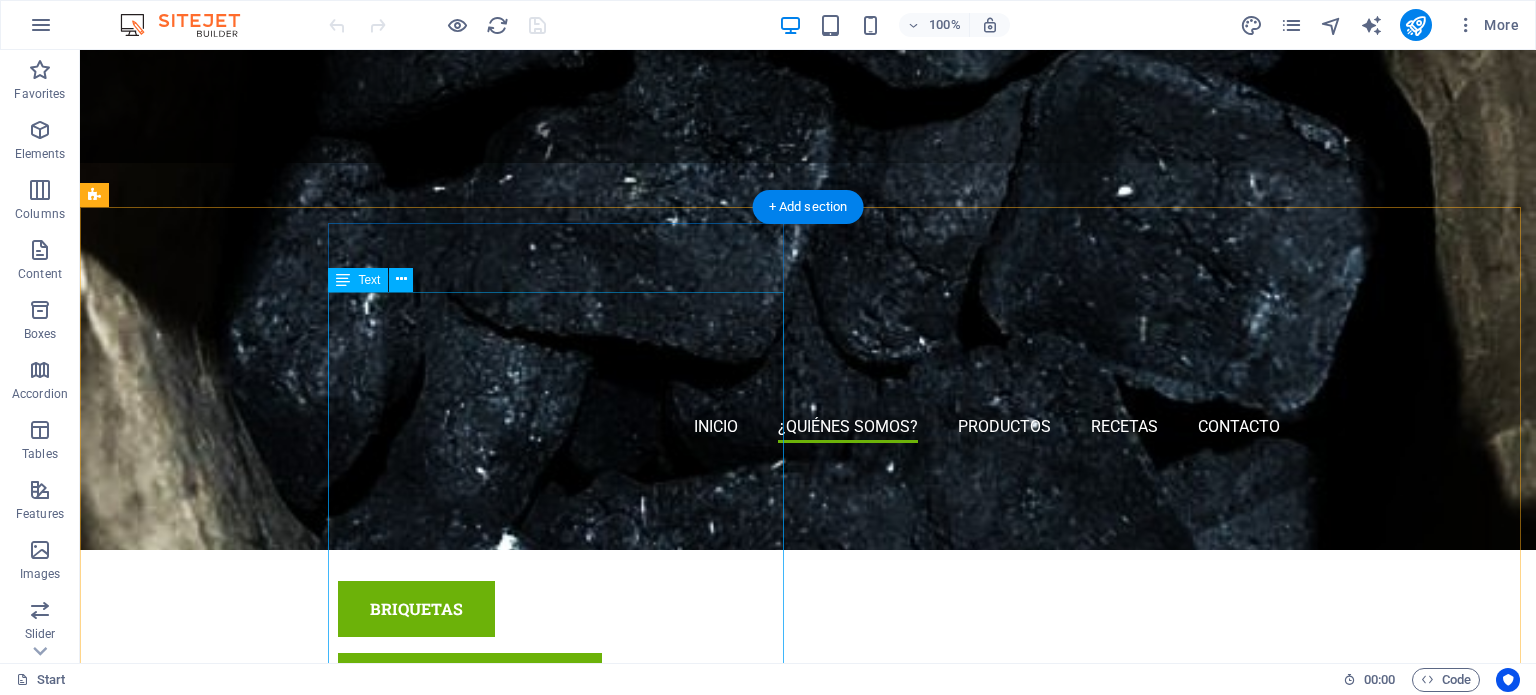 click on "GRACOR es una empresa originaria del sur de [STATE], nacida del amor por el medio ambiente y el compromiso con su conservación. Nuestra misión es clara: transformar residuos en energía limpia y eficiente, sin dañar nuestros bosques. Con nuestras briquetas premium, elaboradas SIN TALAR UN SÓLO ÁRBOL, puedes cocinar tus alimentos favoritos con tu familia y amigos, calentar tus espacios o encender una buena fogata, mientras disfrutas de momentos agradables, únicos, llenos de sabor y con la tranquilidad de estar haciendo una elección responsable. Cada briqueta forma parte de una experiencia sostenible: encienden fácilmente, duran más tiempo y no generan residuos tóxicos. Además, operamos con todos los permisos y regulaciones gubernamentales, asegurando que todo el proceso —desde la recolección del residuo hasta nuestro producto encendido en casa— sea legal, seguro y comprometido con nuestros valores y el futuro del planeta. ¡Bienvenido a la familia GRACOR!" at bounding box center [568, 1573] 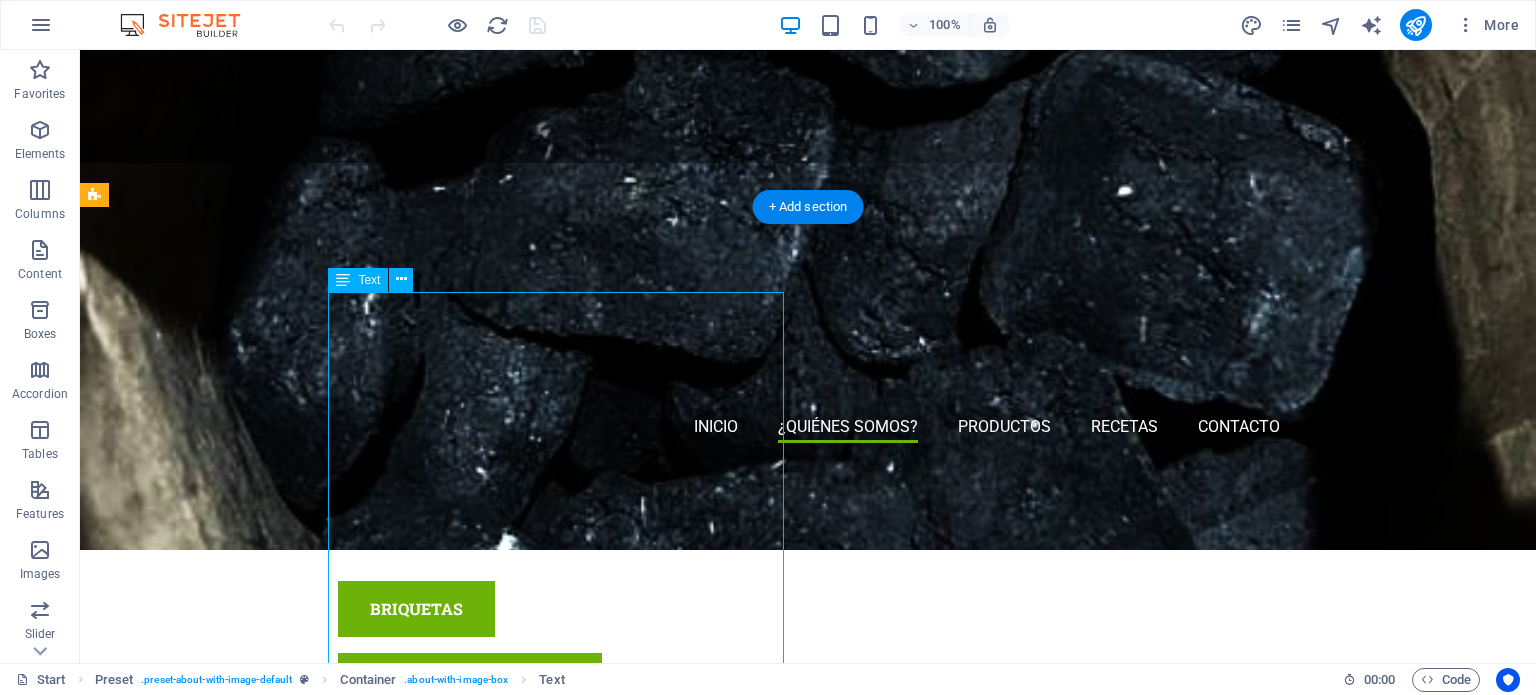 click on "GRACOR es una empresa originaria del sur de [STATE], nacida del amor por el medio ambiente y el compromiso con su conservación. Nuestra misión es clara: transformar residuos en energía limpia y eficiente, sin dañar nuestros bosques. Con nuestras briquetas premium, elaboradas SIN TALAR UN SÓLO ÁRBOL, puedes cocinar tus alimentos favoritos con tu familia y amigos, calentar tus espacios o encender una buena fogata, mientras disfrutas de momentos agradables, únicos, llenos de sabor y con la tranquilidad de estar haciendo una elección responsable. Cada briqueta forma parte de una experiencia sostenible: encienden fácilmente, duran más tiempo y no generan residuos tóxicos. Además, operamos con todos los permisos y regulaciones gubernamentales, asegurando que todo el proceso —desde la recolección del residuo hasta nuestro producto encendido en casa— sea legal, seguro y comprometido con nuestros valores y el futuro del planeta. ¡Bienvenido a la familia GRACOR!" at bounding box center [568, 1573] 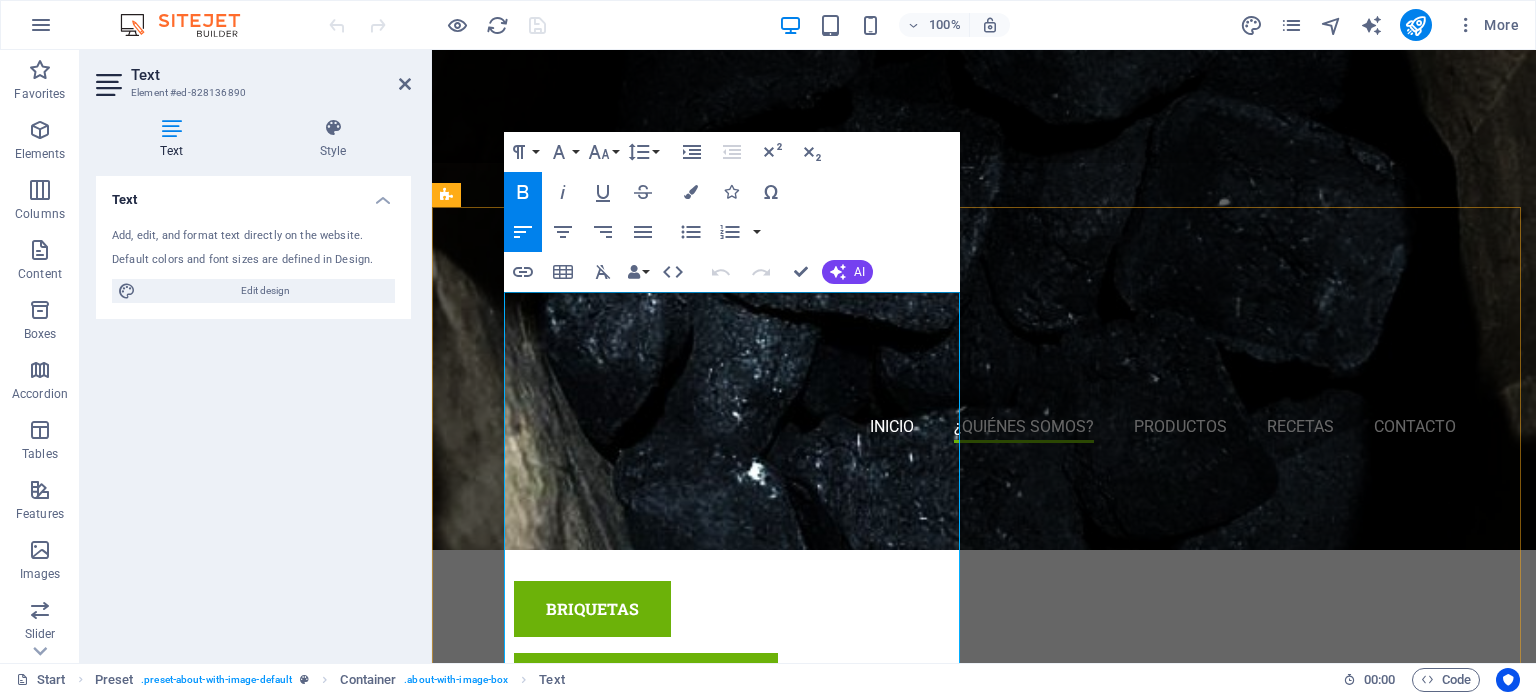 click on "SIN TALAR UN SÓLO ÁRBOL" at bounding box center (866, 1509) 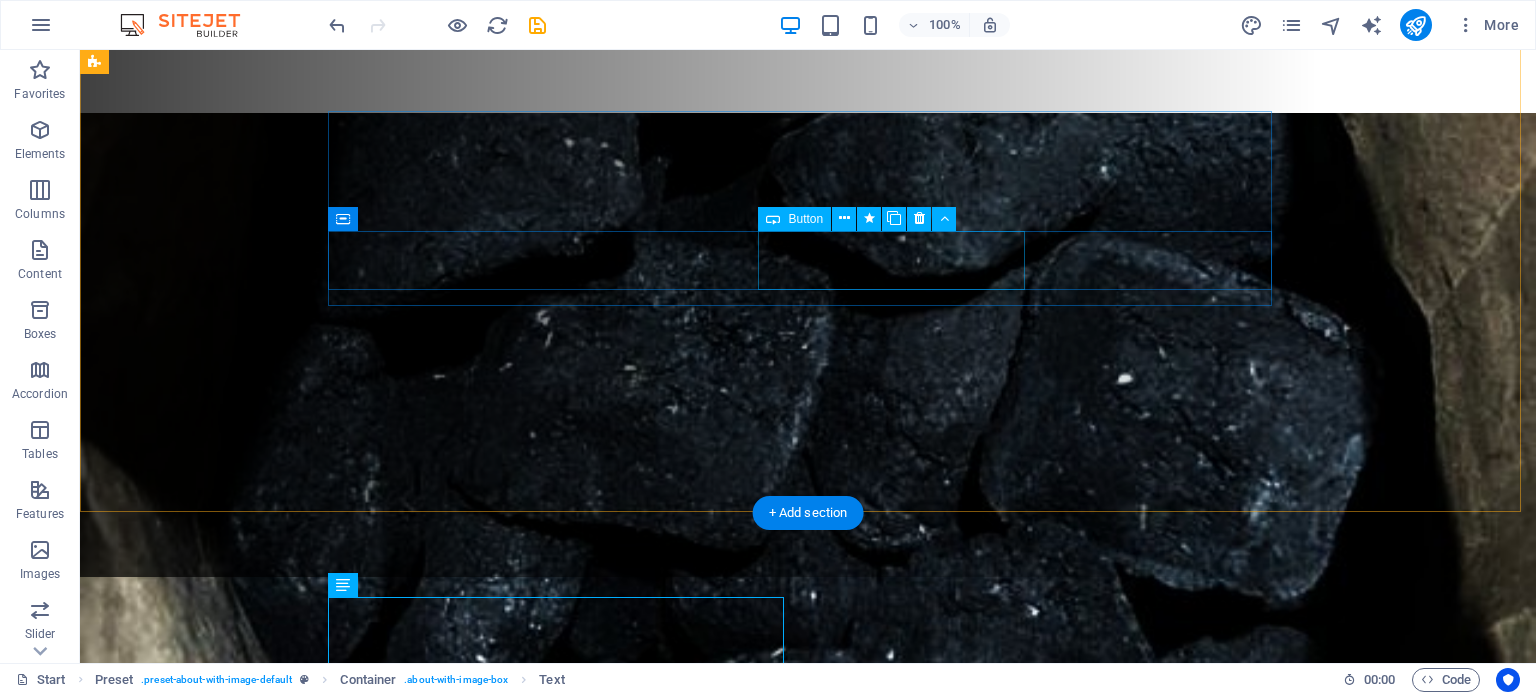 scroll, scrollTop: 0, scrollLeft: 0, axis: both 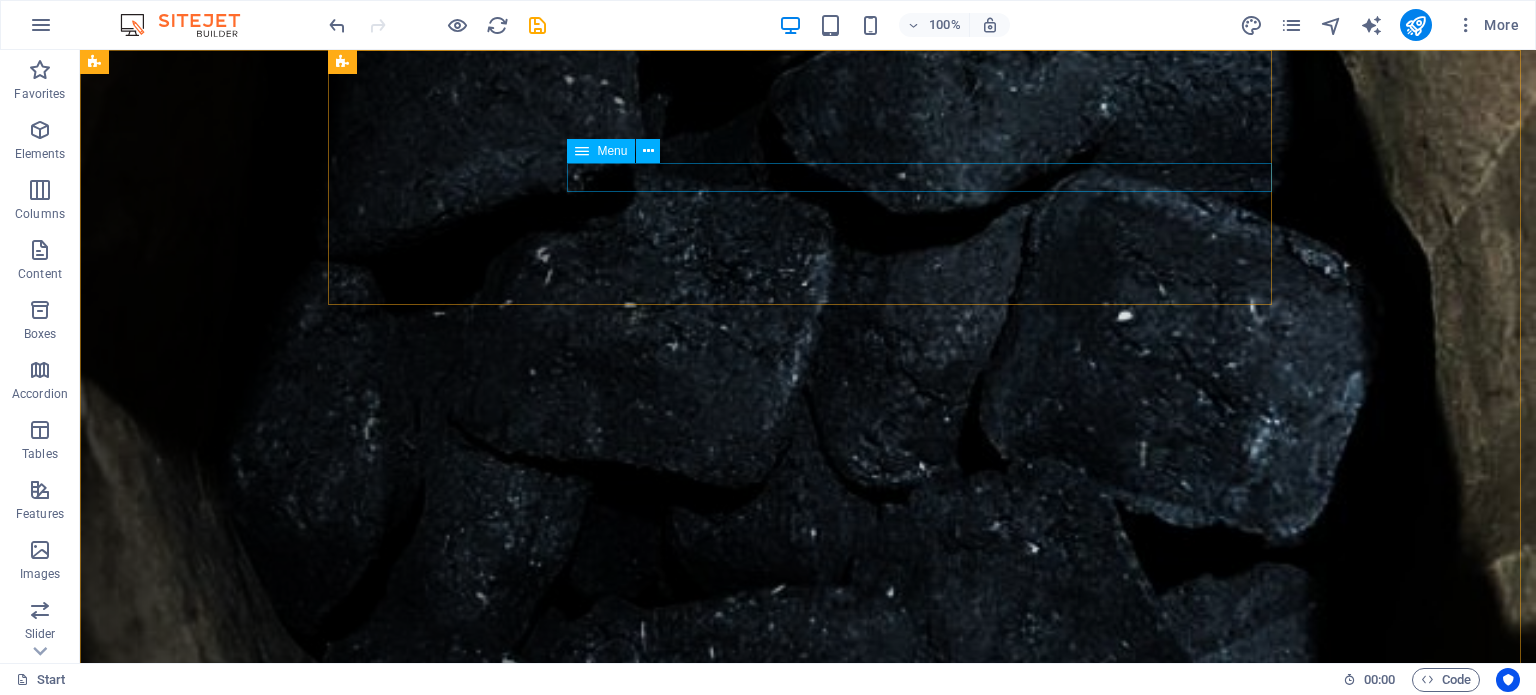 click on "Menu" at bounding box center [612, 151] 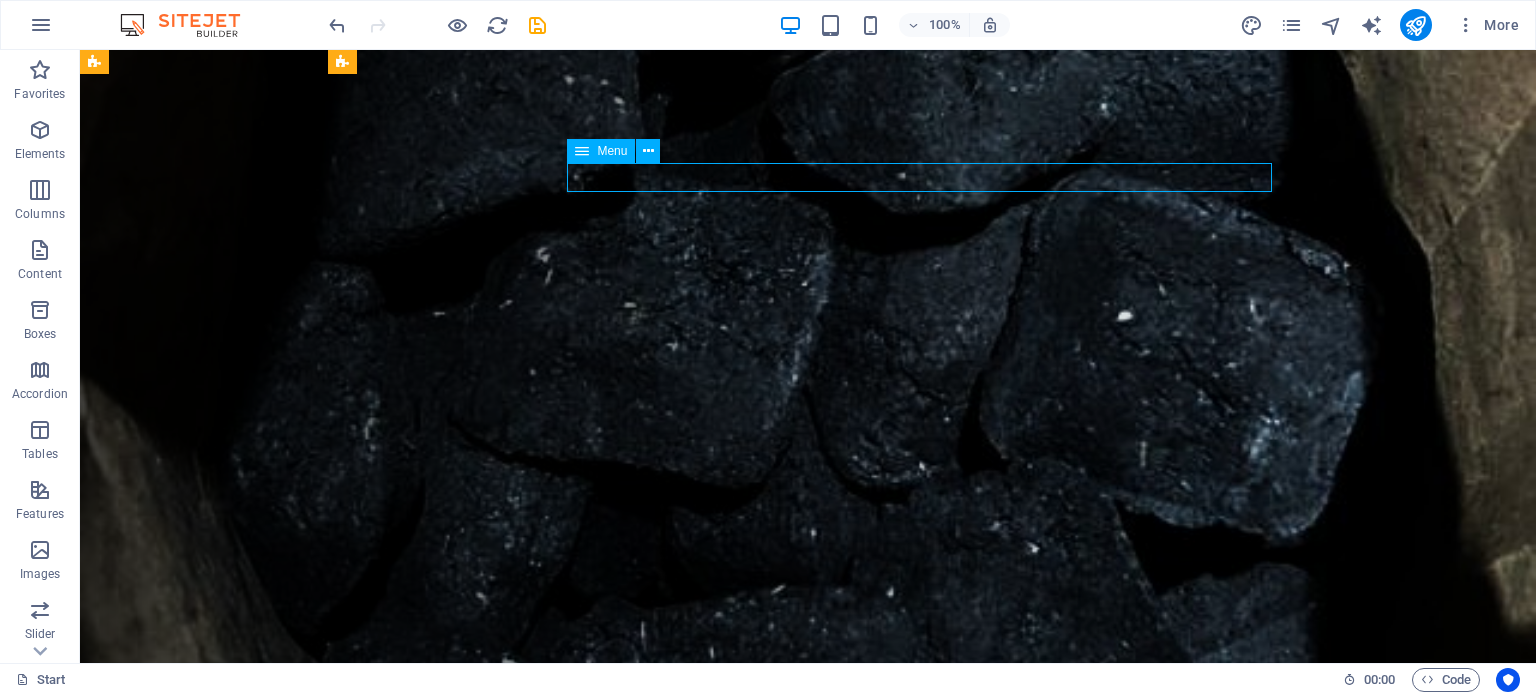 click on "Menu" at bounding box center [612, 151] 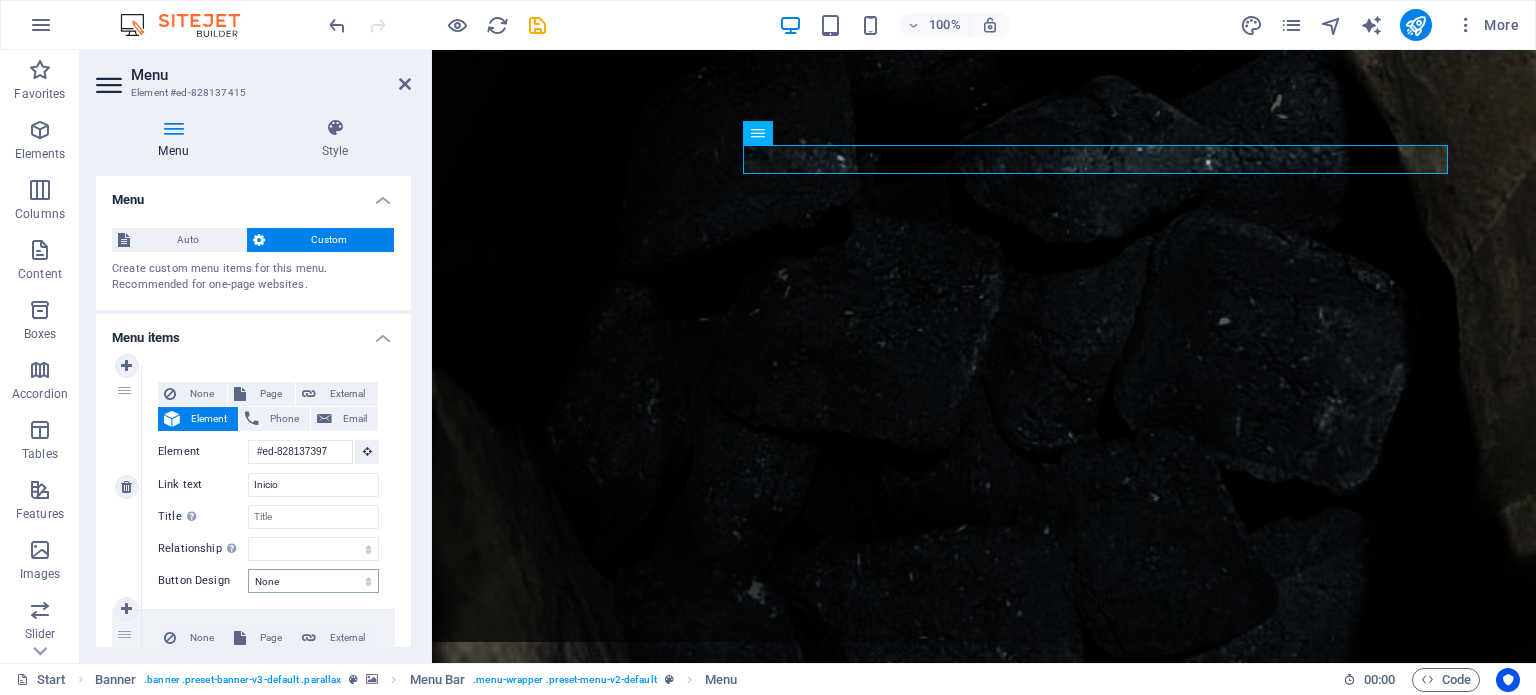 scroll, scrollTop: 0, scrollLeft: 0, axis: both 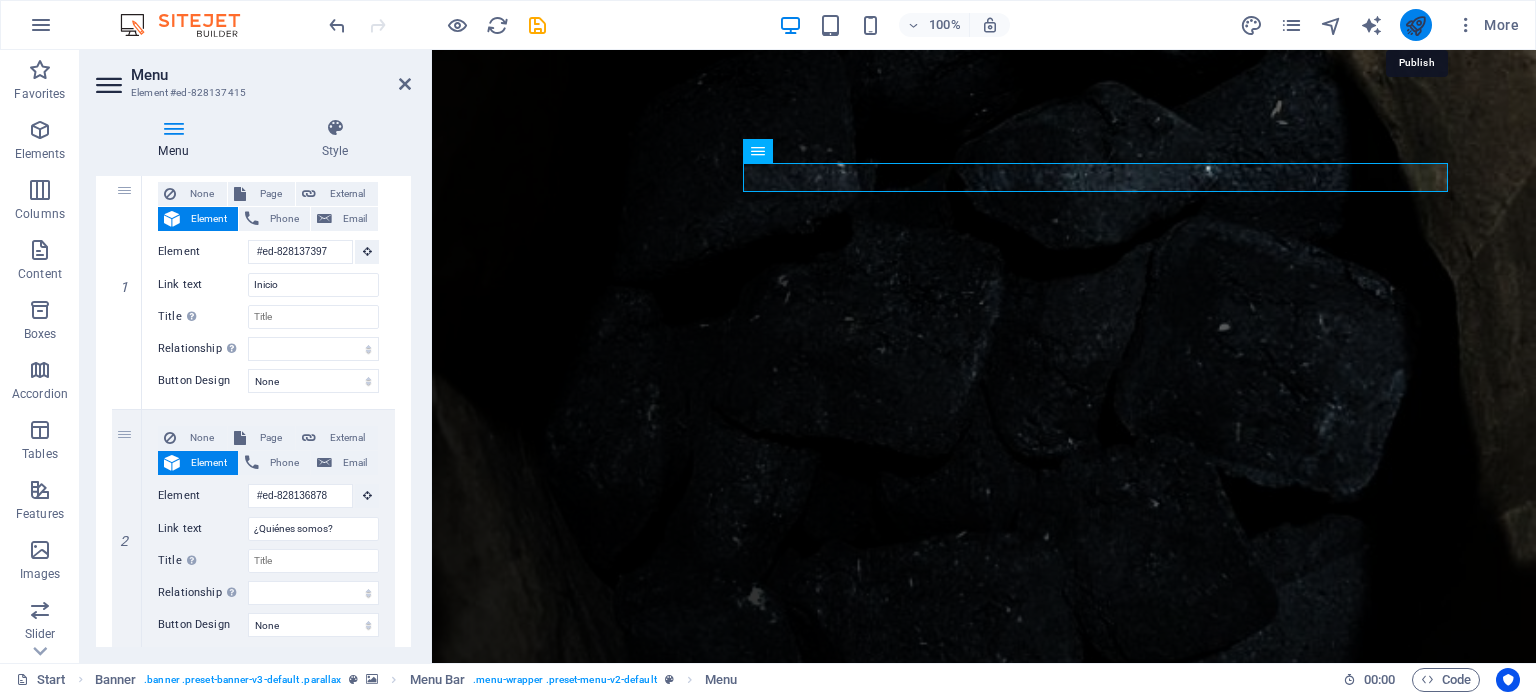 click at bounding box center [1415, 25] 